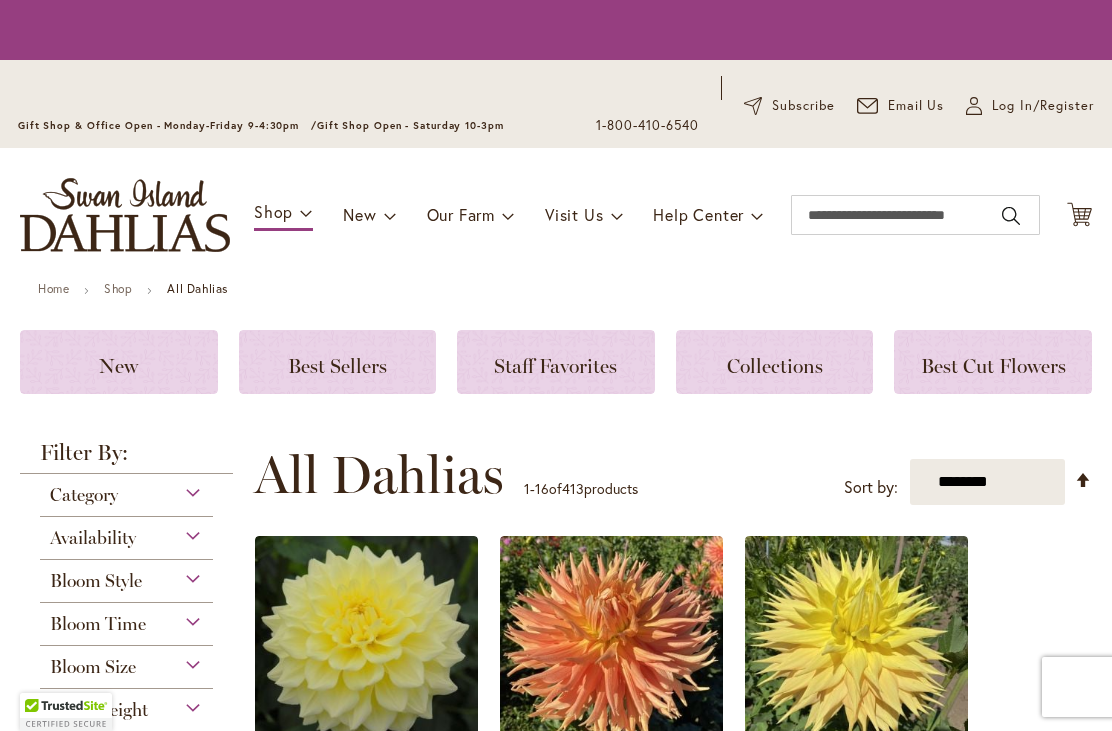 scroll, scrollTop: 0, scrollLeft: 0, axis: both 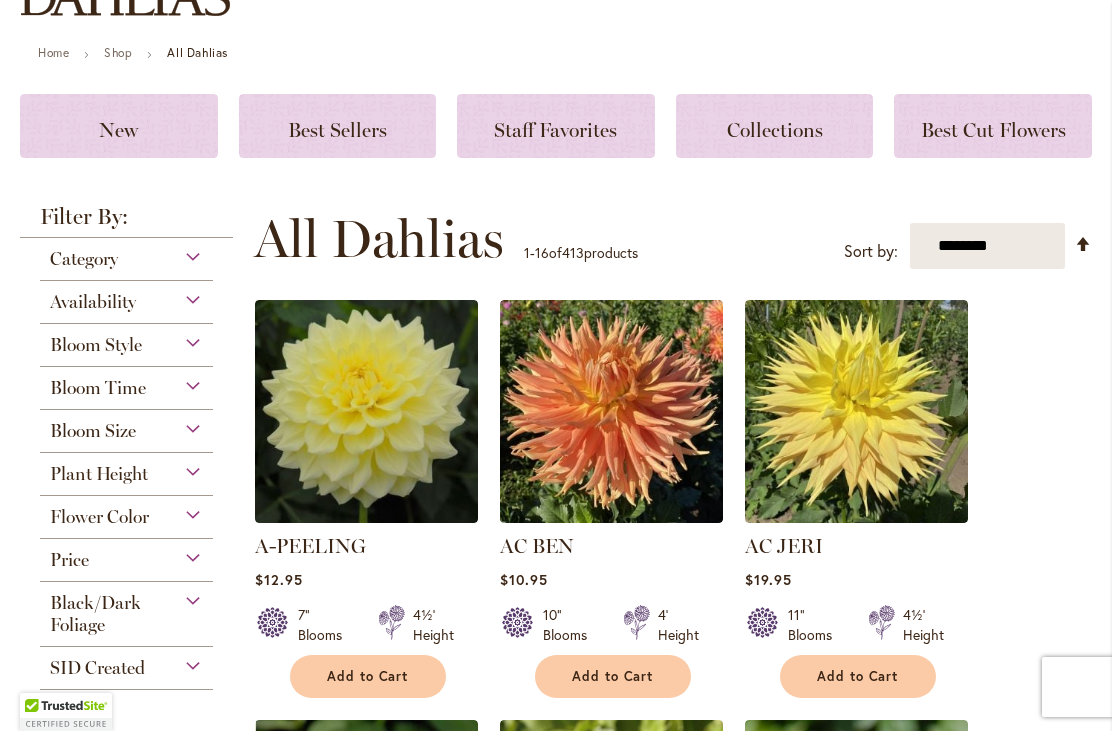 click on "Availability" at bounding box center [126, 297] 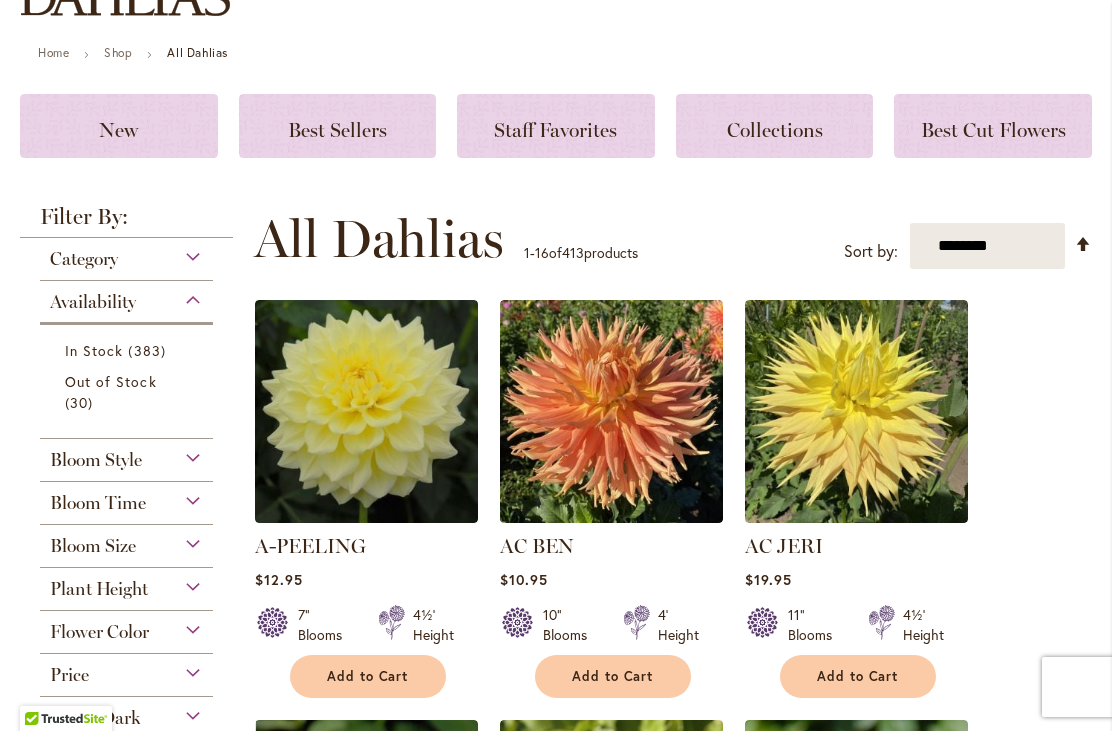 click on "383
items" at bounding box center (149, 350) 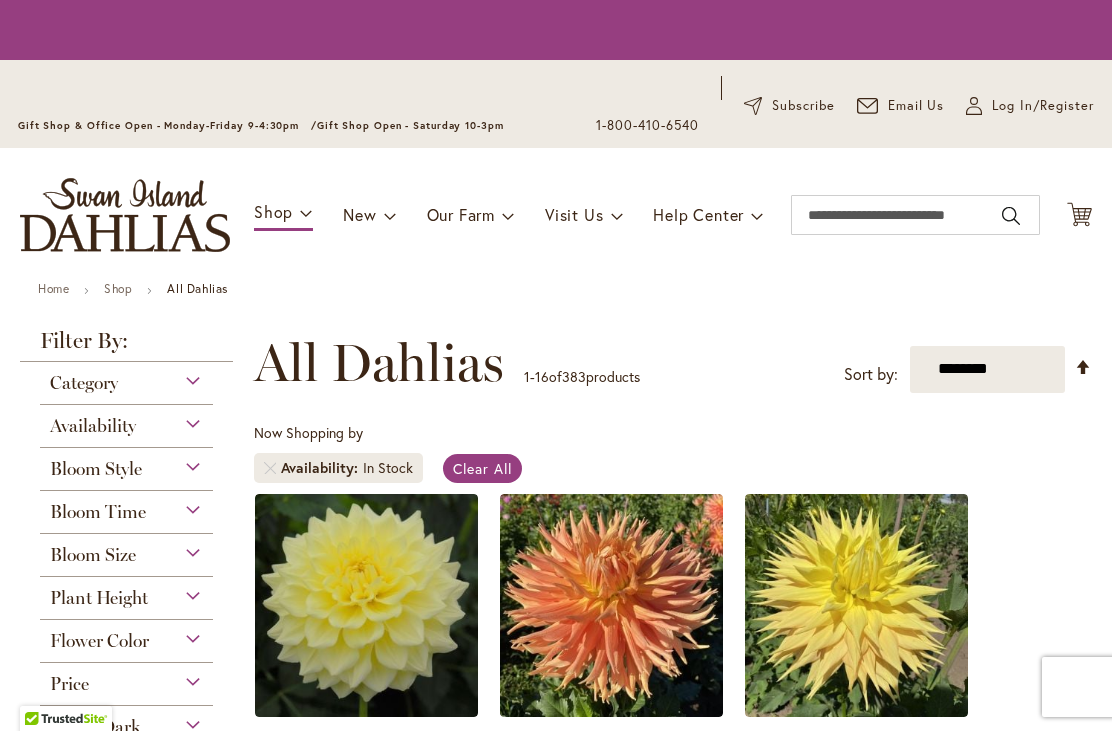 scroll, scrollTop: 0, scrollLeft: 0, axis: both 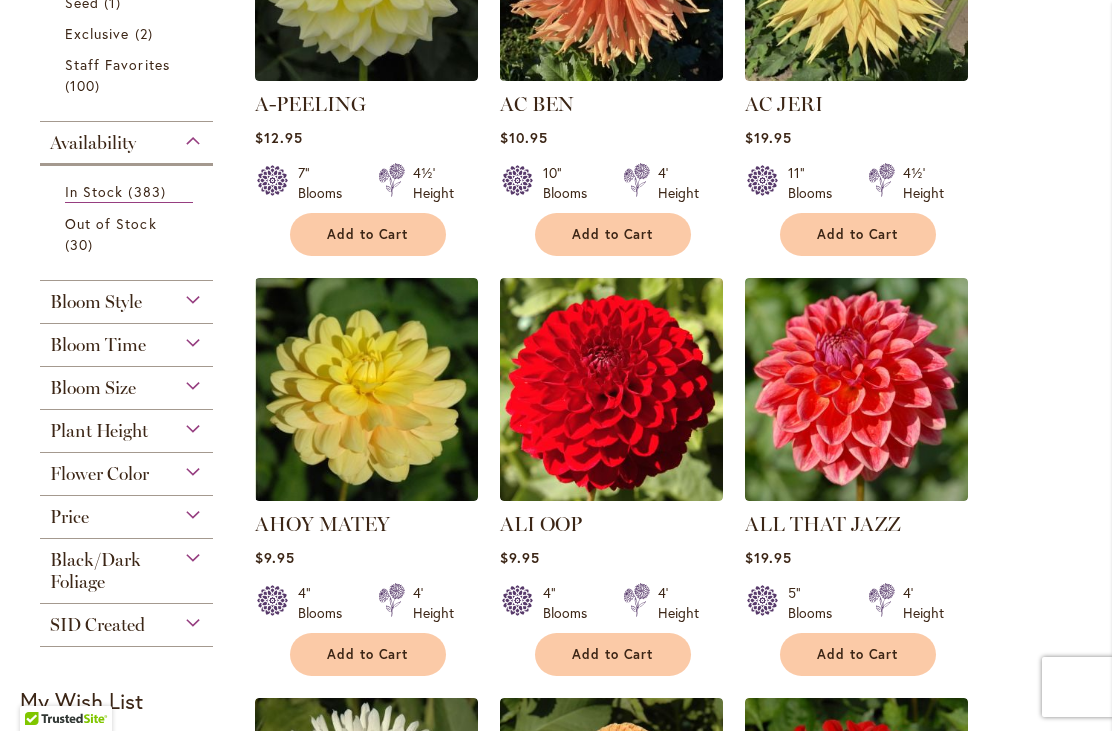 click on "Add to Cart" at bounding box center [368, 654] 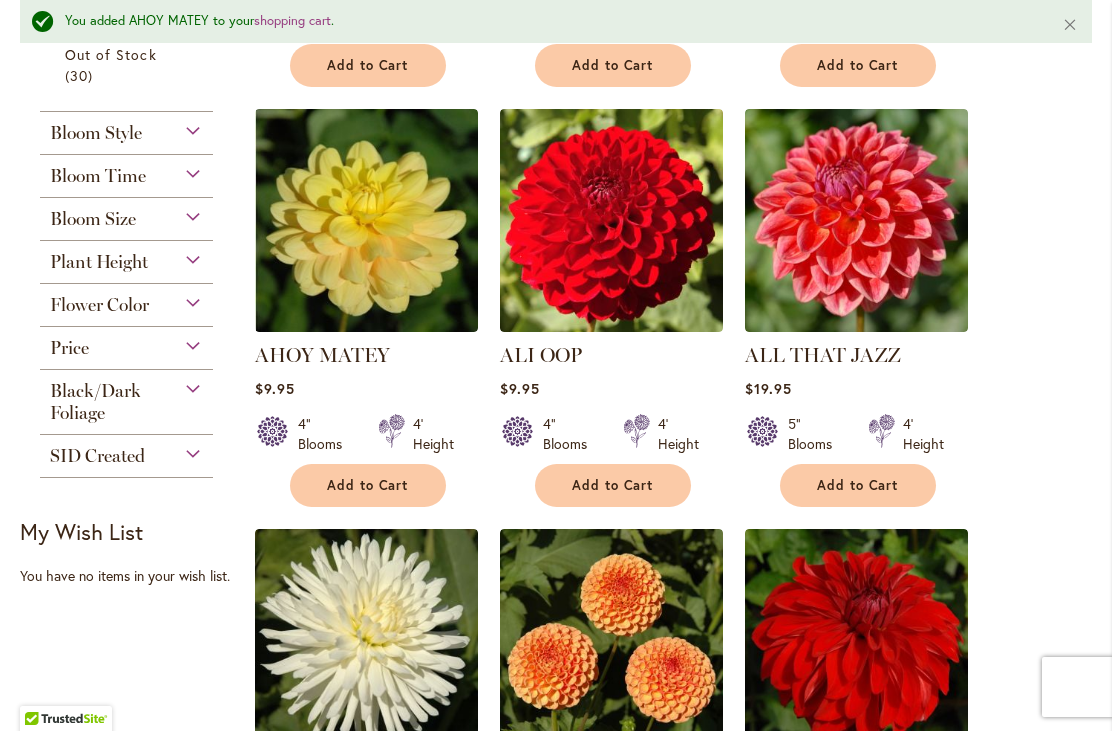 scroll, scrollTop: 898, scrollLeft: 0, axis: vertical 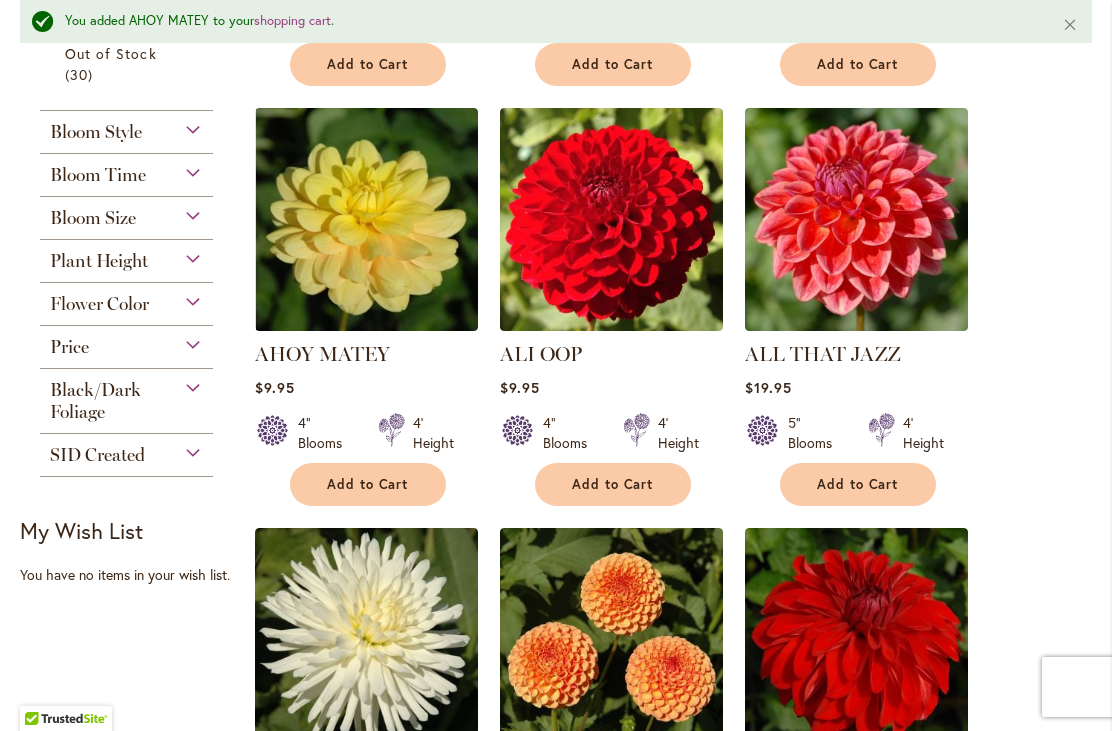 click on "Add to Cart" at bounding box center [858, 484] 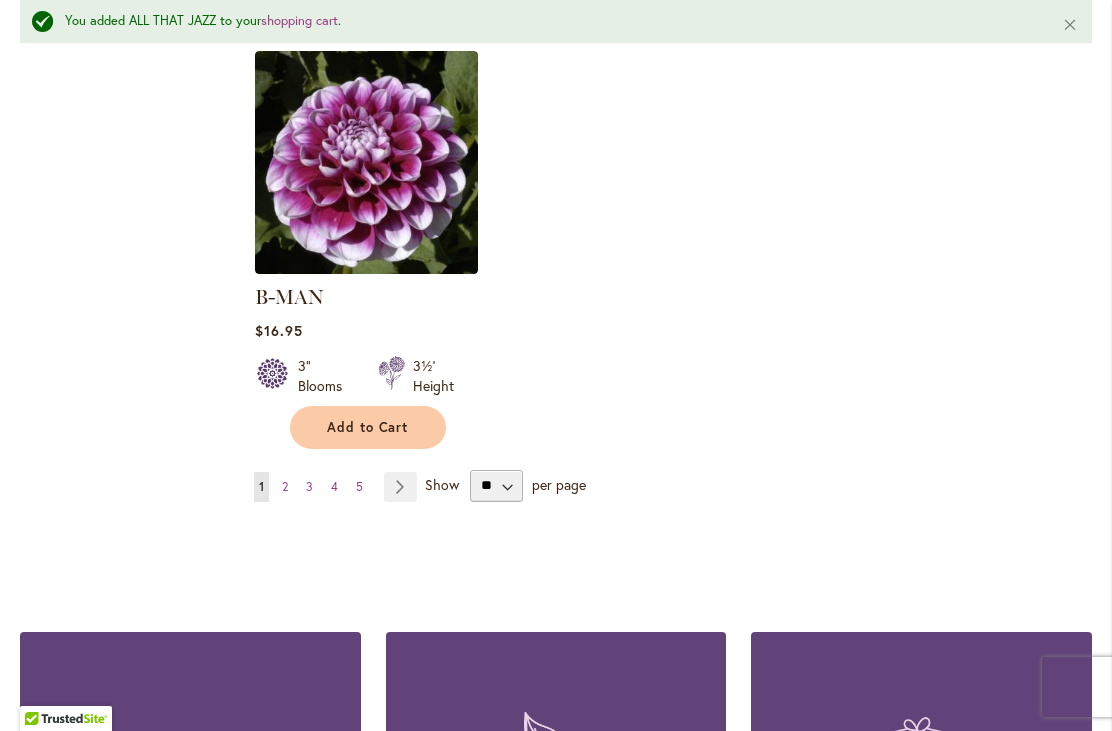 scroll, scrollTop: 2636, scrollLeft: 0, axis: vertical 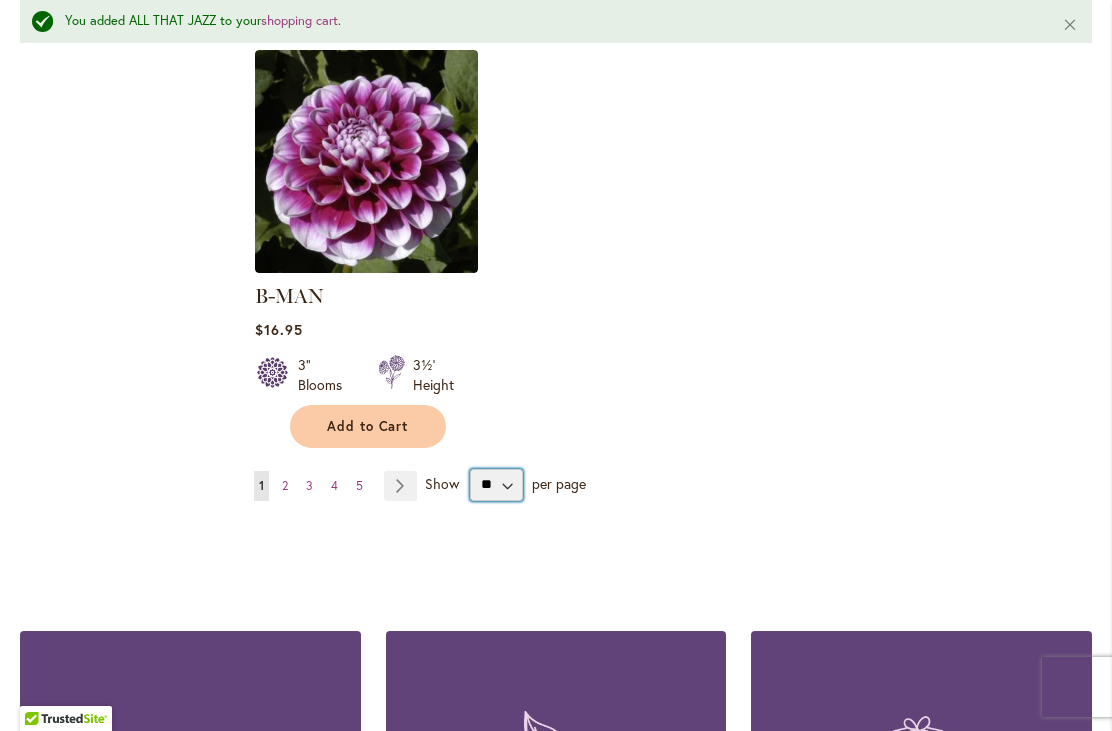 click on "**
**
**
**" at bounding box center (496, 485) 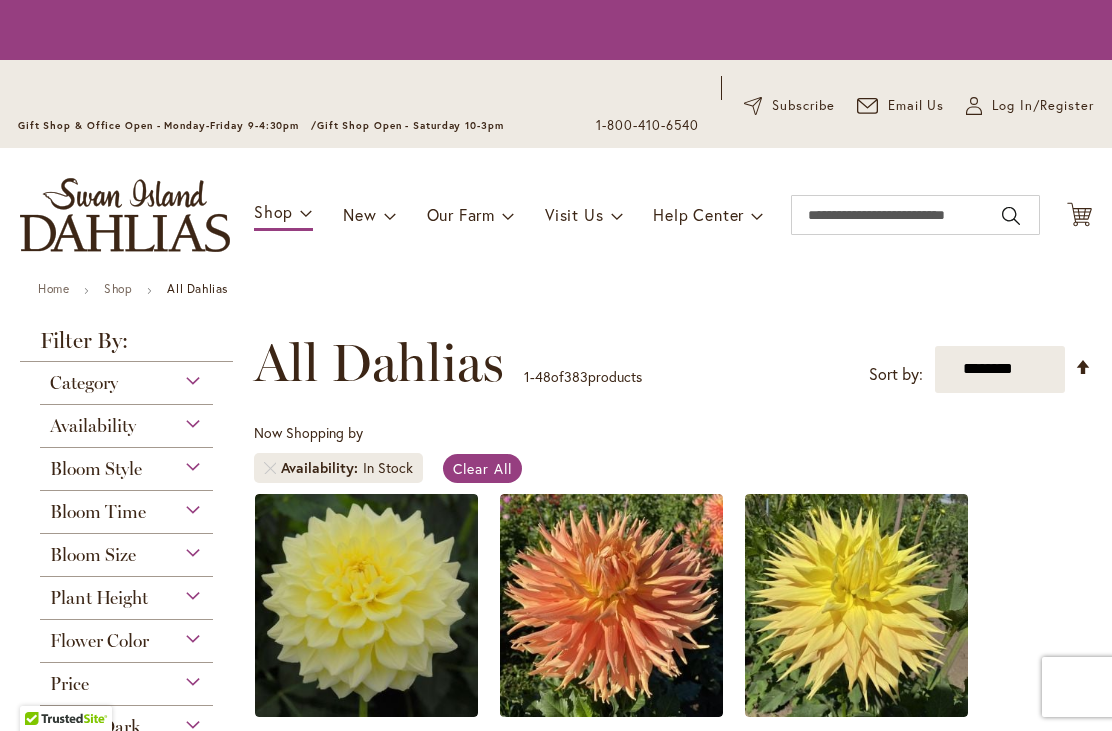 scroll, scrollTop: 0, scrollLeft: 0, axis: both 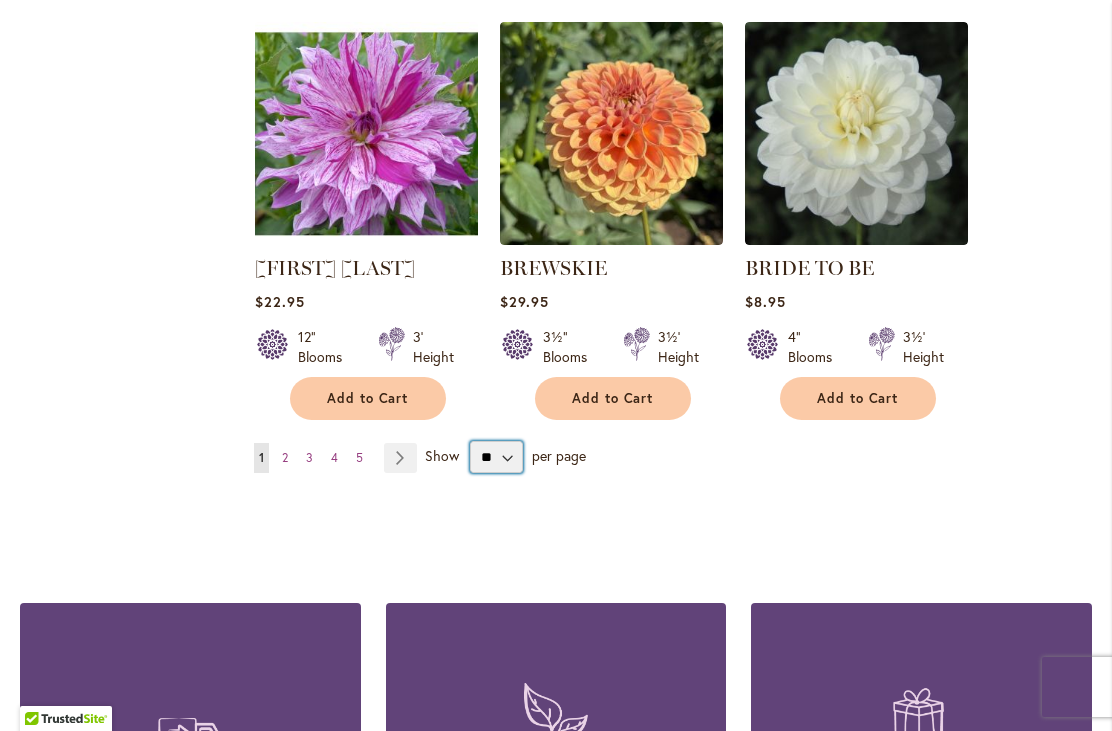 click on "**
**
**
**" at bounding box center (496, 457) 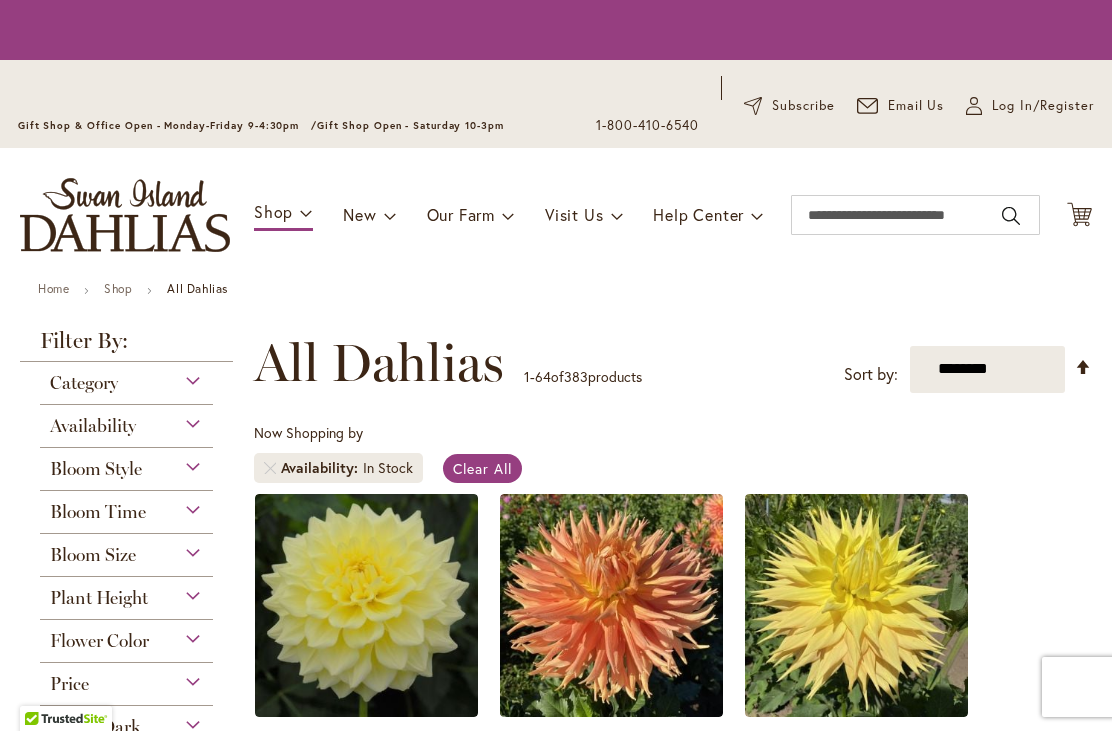 scroll, scrollTop: 0, scrollLeft: 0, axis: both 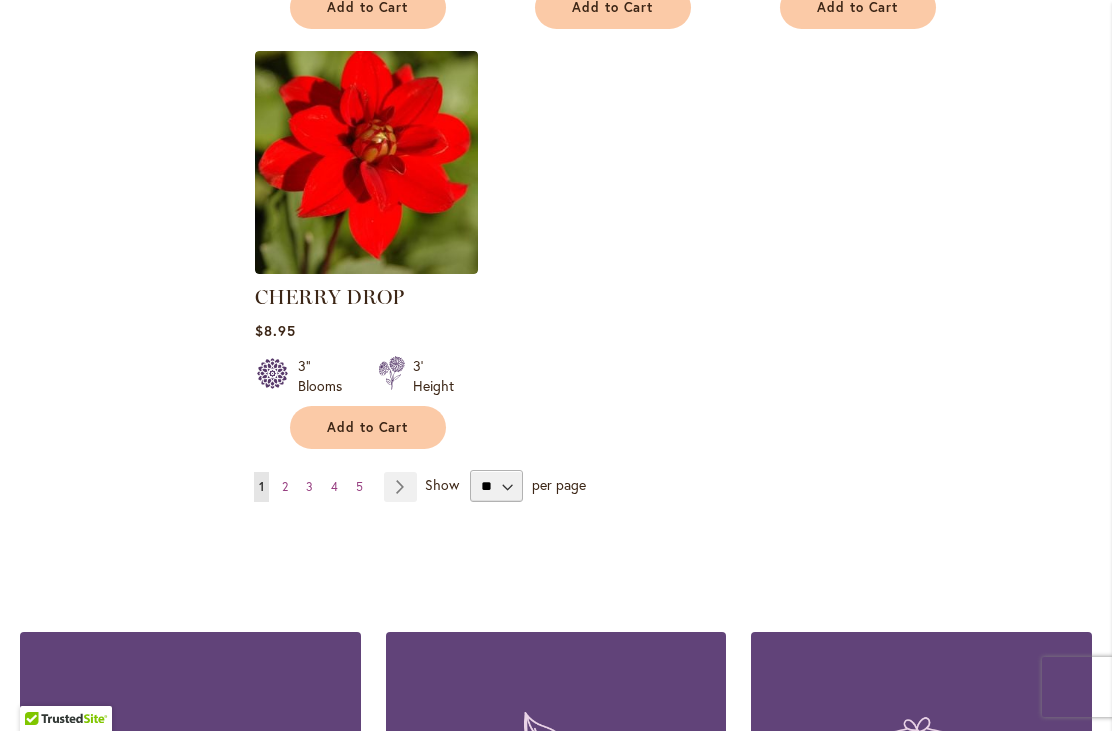 click on "Page
2" at bounding box center (285, 487) 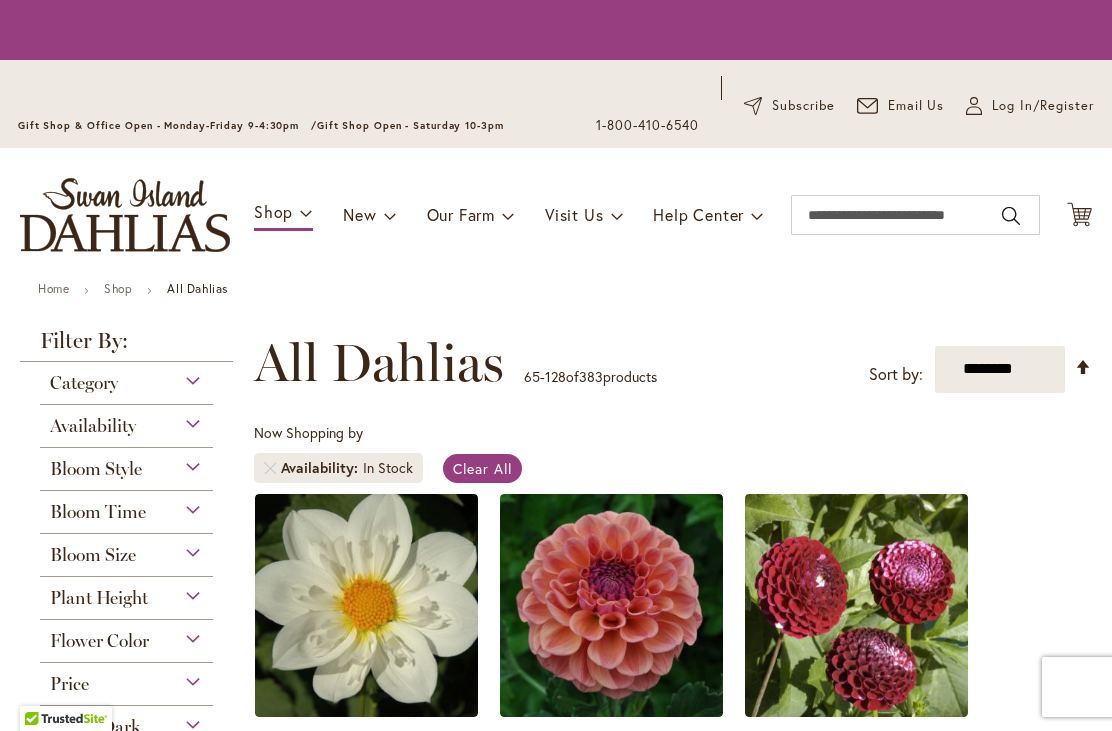 scroll, scrollTop: 0, scrollLeft: 0, axis: both 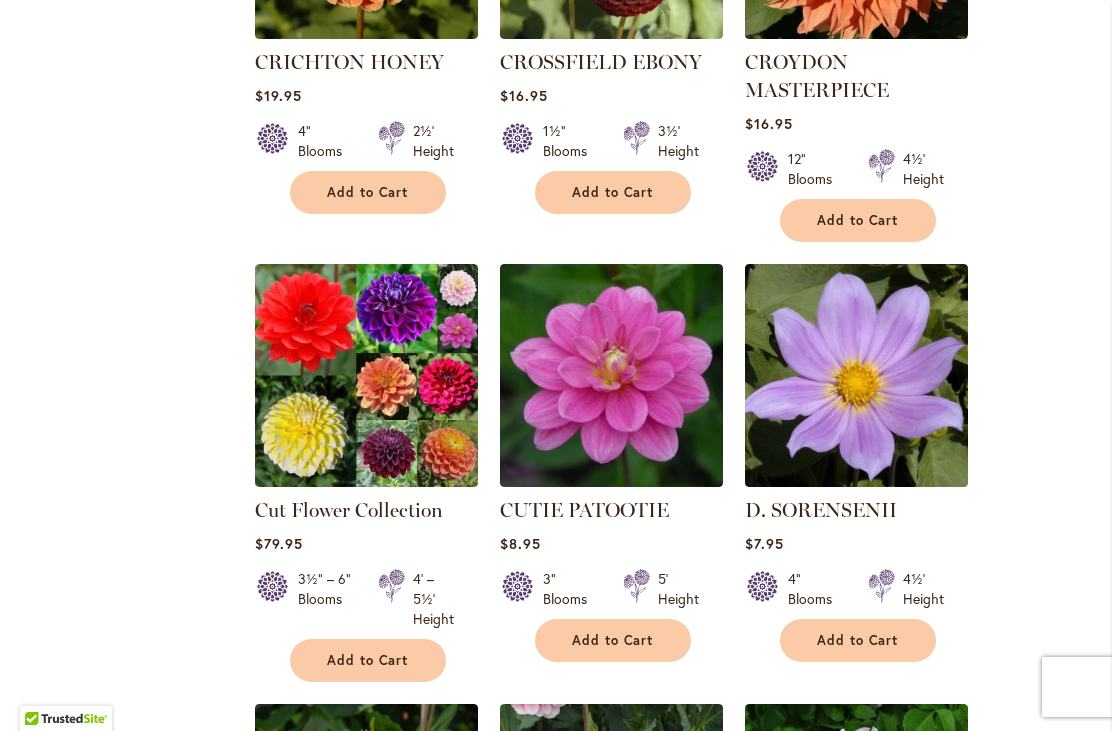 click on "Add to Cart" at bounding box center (613, 640) 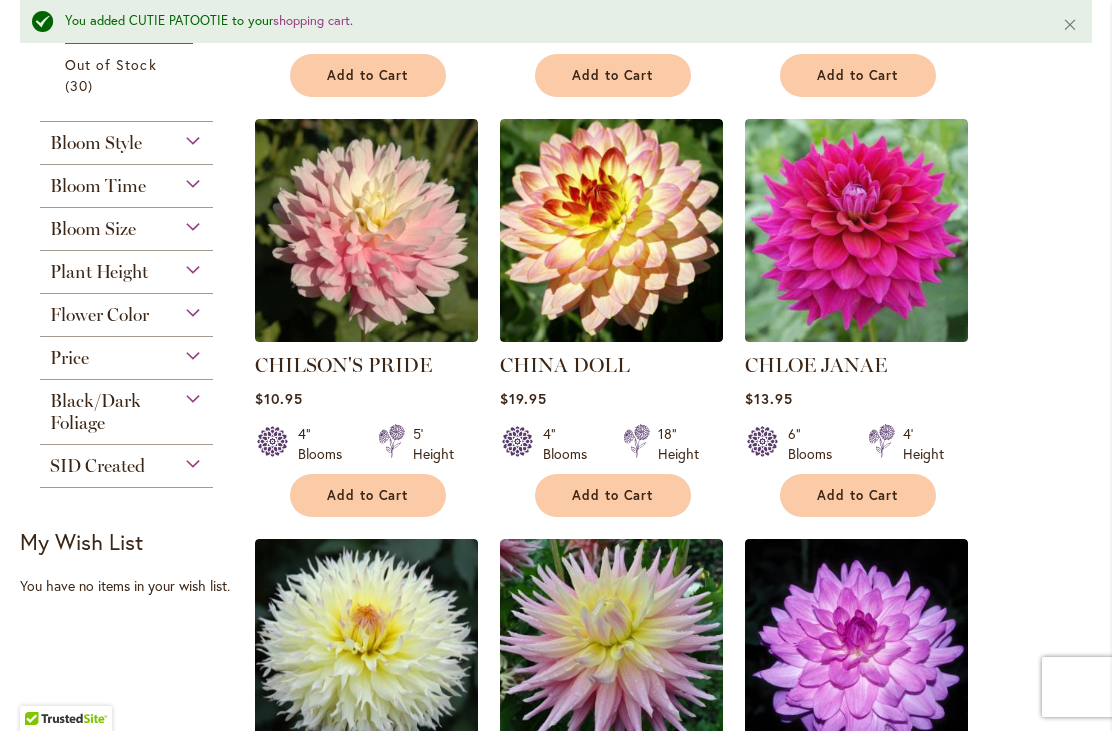 scroll, scrollTop: 888, scrollLeft: 0, axis: vertical 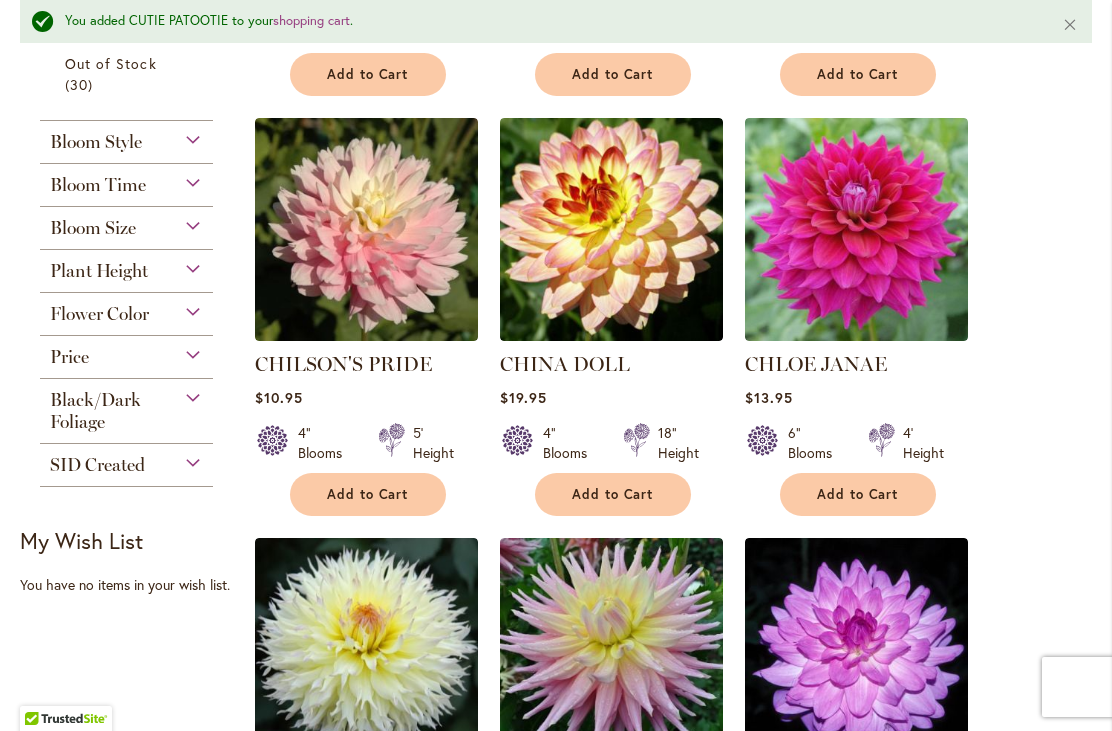 click on "Add to Cart" at bounding box center [368, 494] 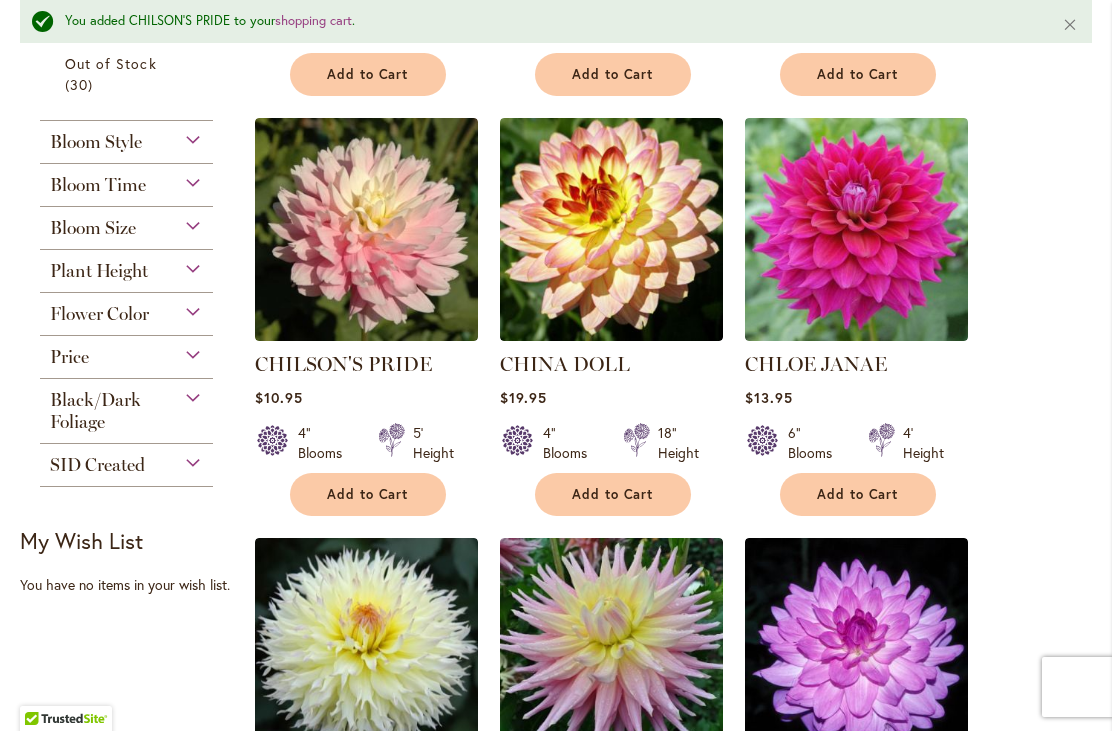 click on "Add to Cart" at bounding box center (368, 494) 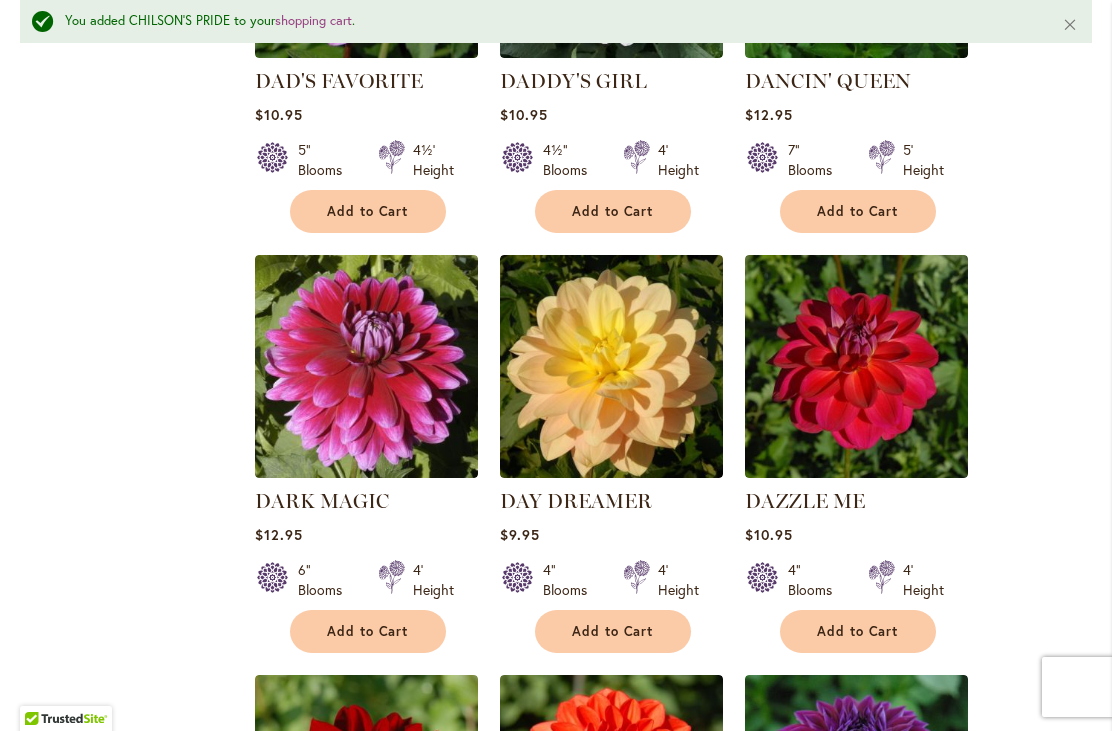 scroll, scrollTop: 3733, scrollLeft: 0, axis: vertical 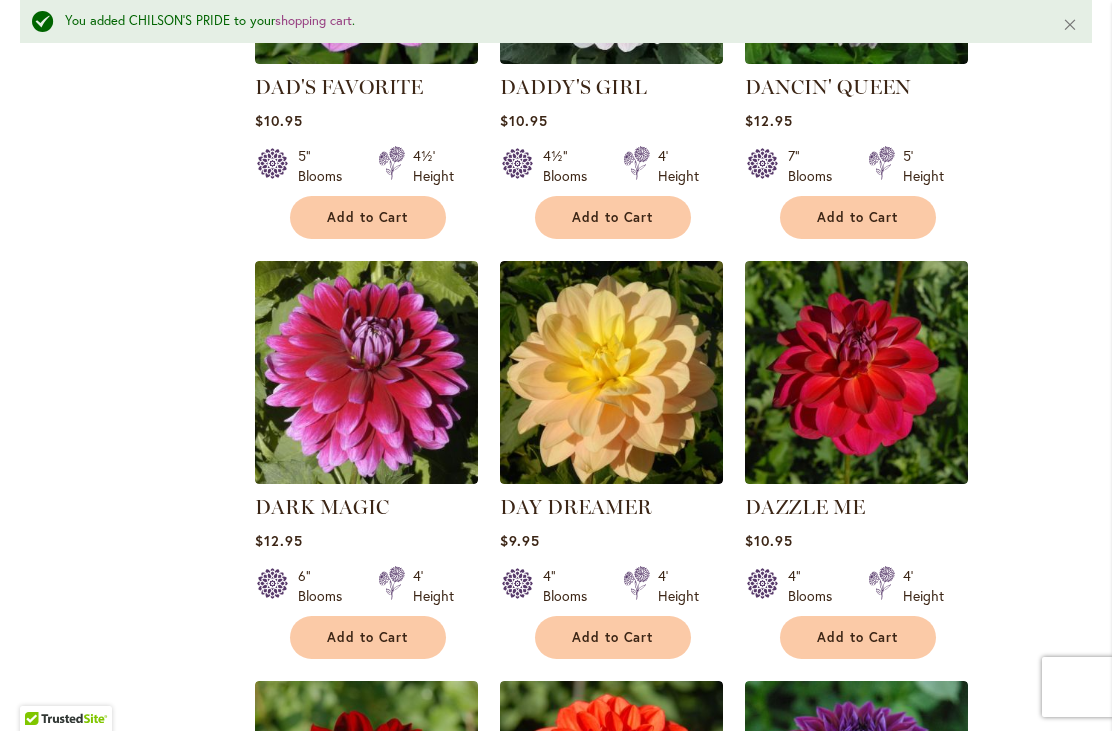 click on "Add to Cart" at bounding box center [613, 637] 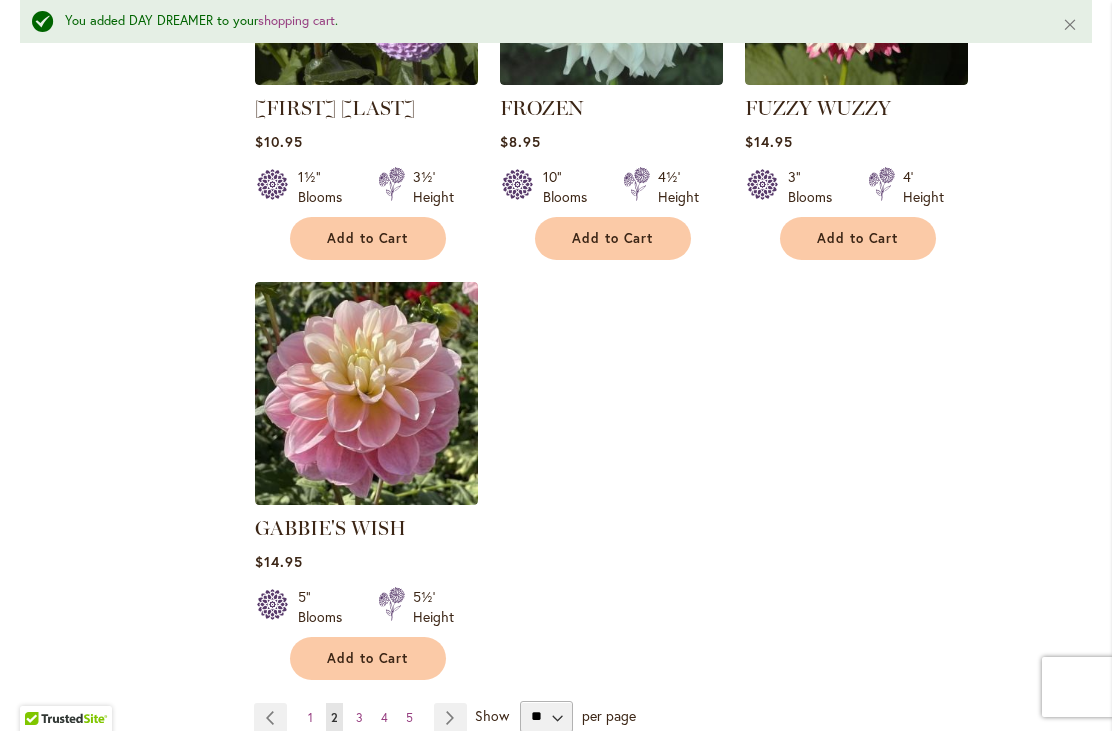scroll, scrollTop: 9319, scrollLeft: 0, axis: vertical 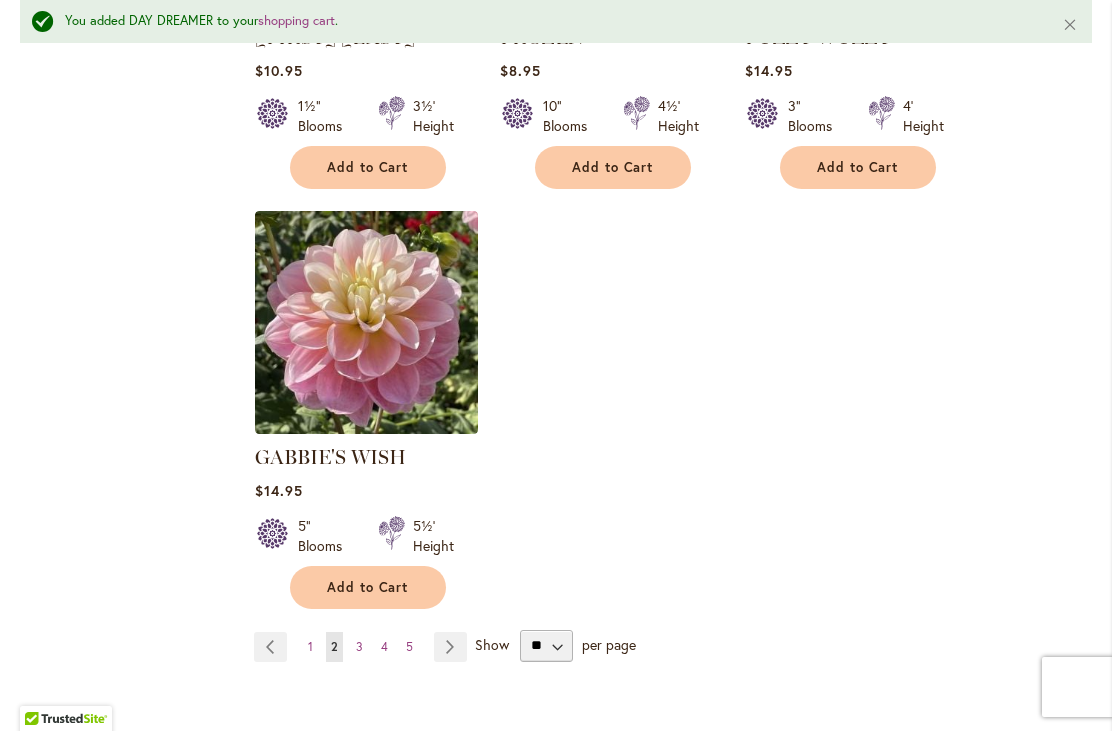 click on "3" at bounding box center [359, 646] 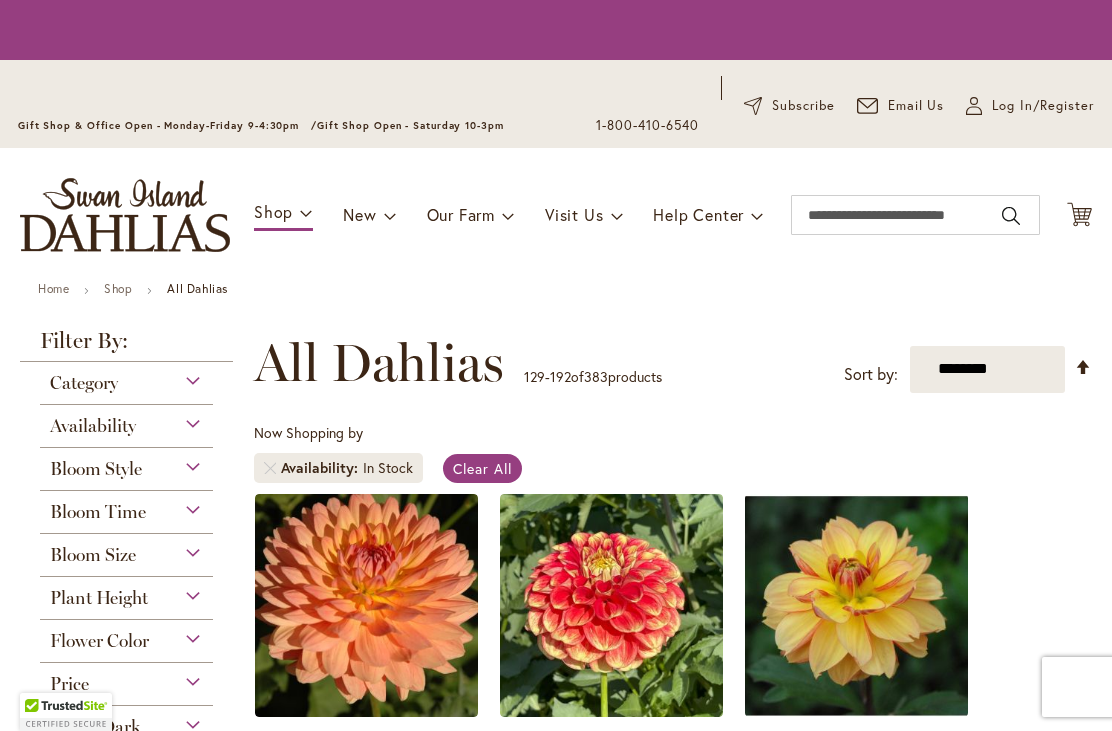 scroll, scrollTop: 0, scrollLeft: 0, axis: both 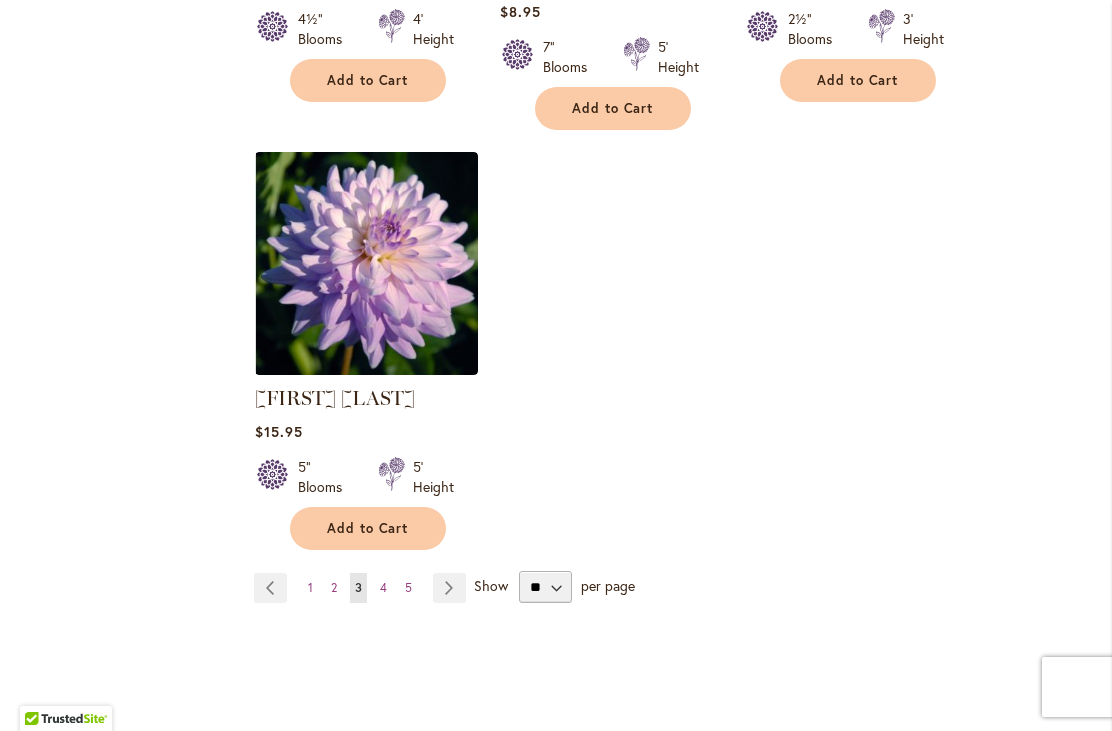 click on "Page
4" at bounding box center (383, 588) 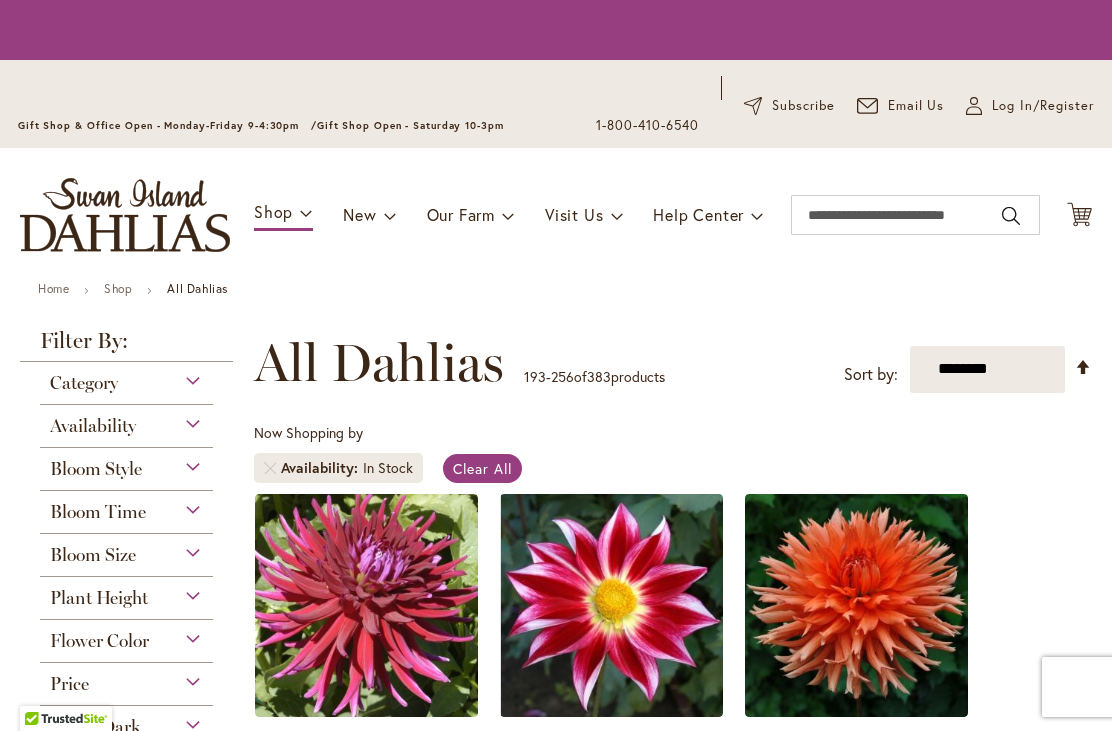 scroll, scrollTop: 0, scrollLeft: 0, axis: both 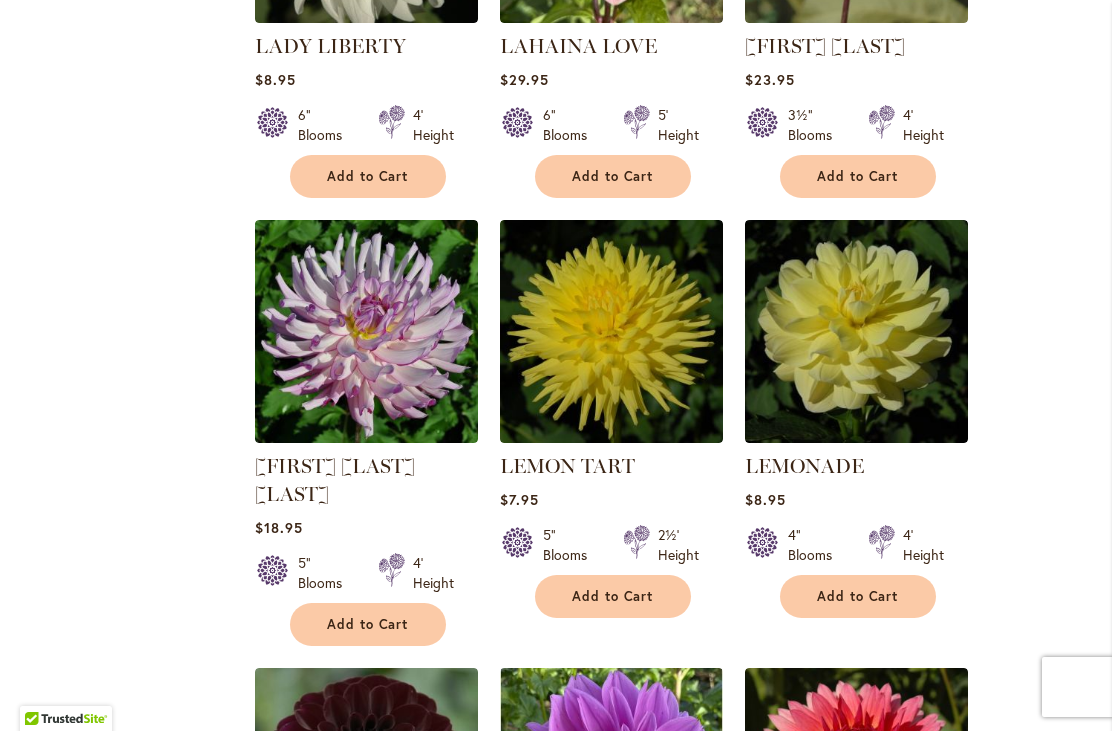 click on "Add to Cart" at bounding box center (858, 596) 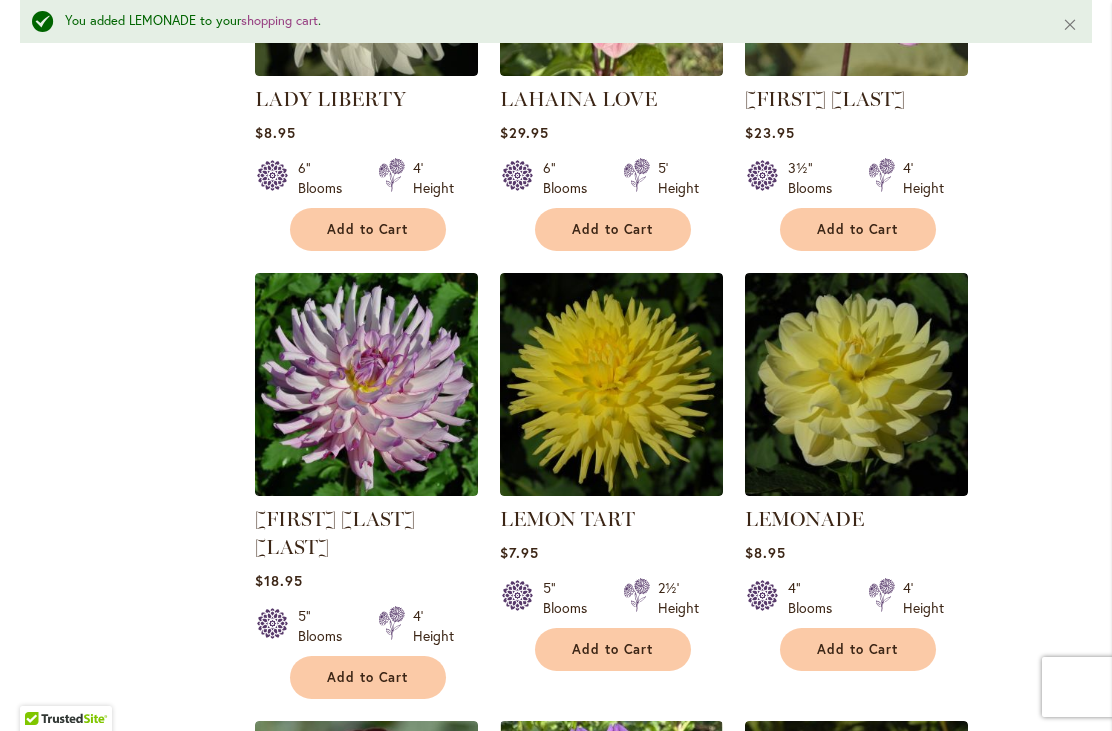 click on "LEMONADE" at bounding box center (804, 519) 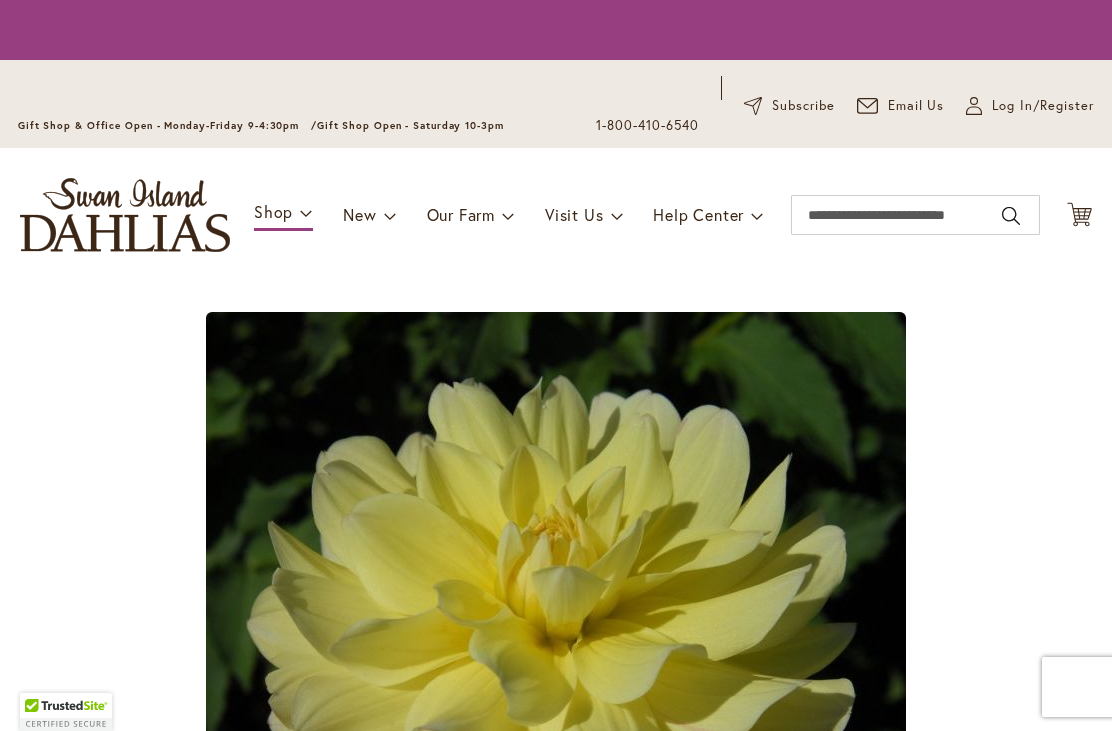 scroll, scrollTop: 0, scrollLeft: 0, axis: both 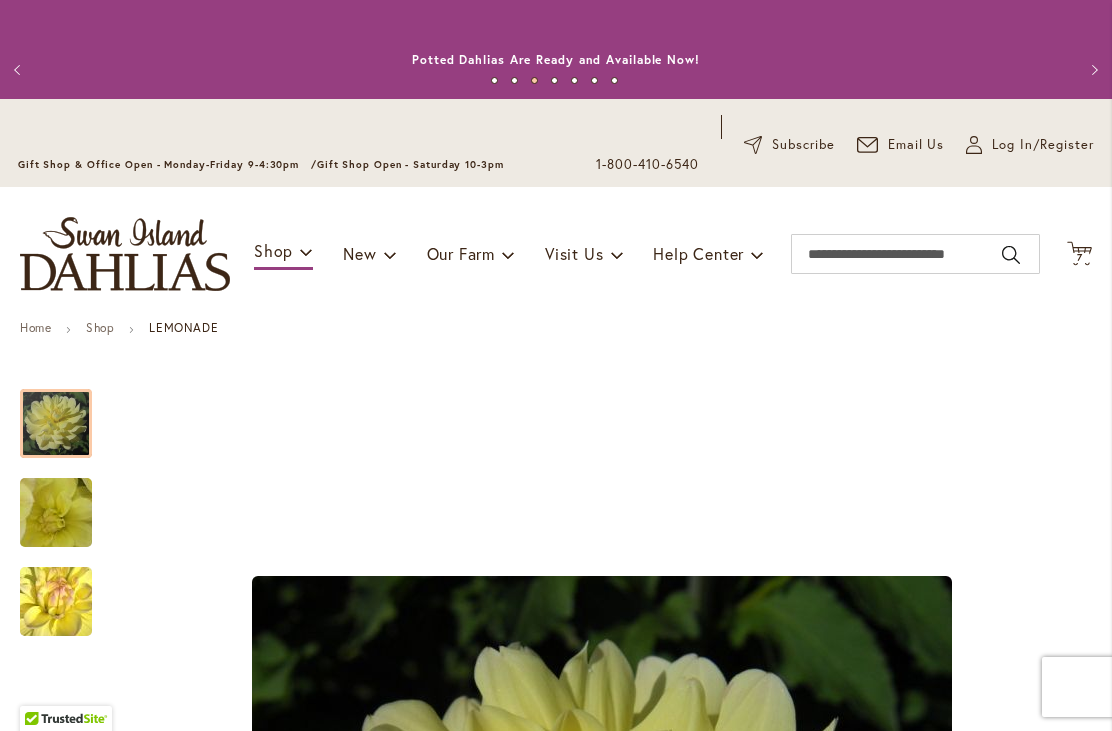 click on "Cart
.cls-1 {
fill: #231f20;
}" at bounding box center [1079, 254] 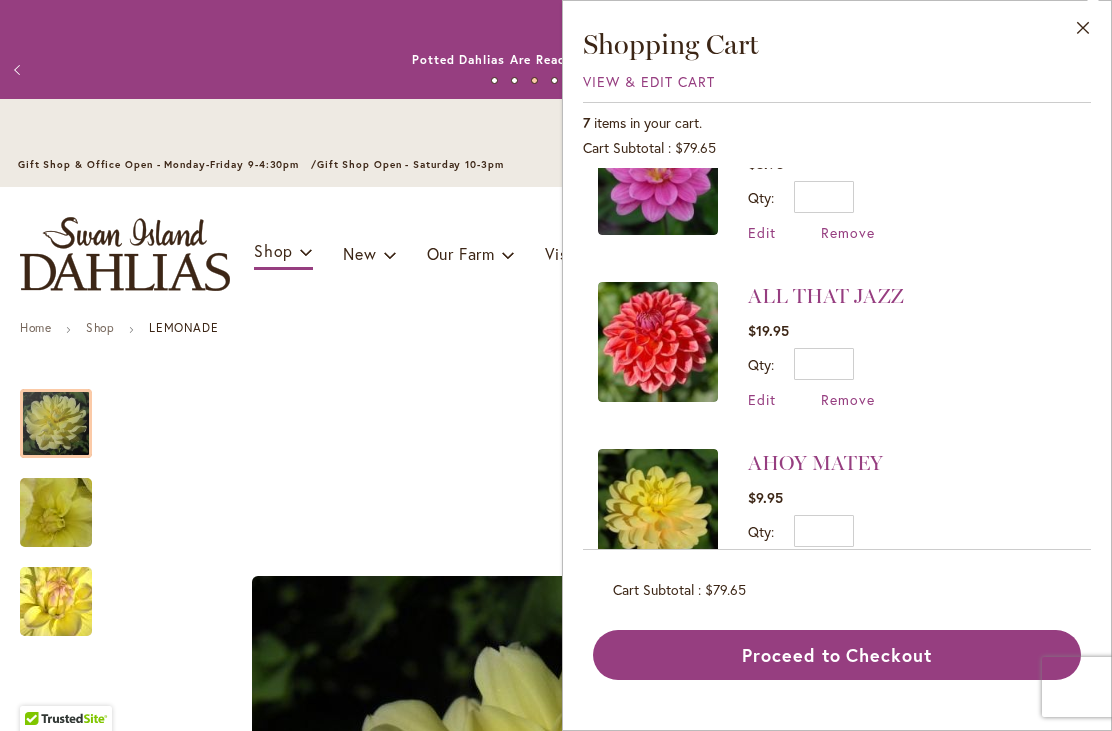 scroll, scrollTop: 567, scrollLeft: 0, axis: vertical 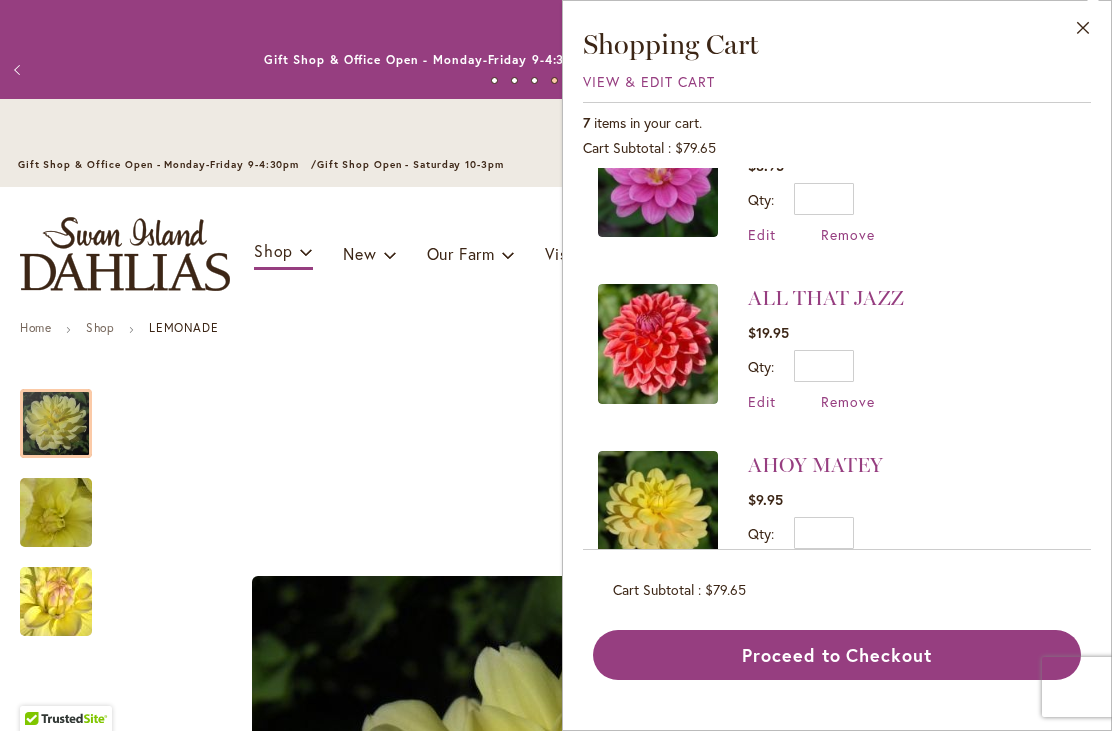 click at bounding box center (658, 511) 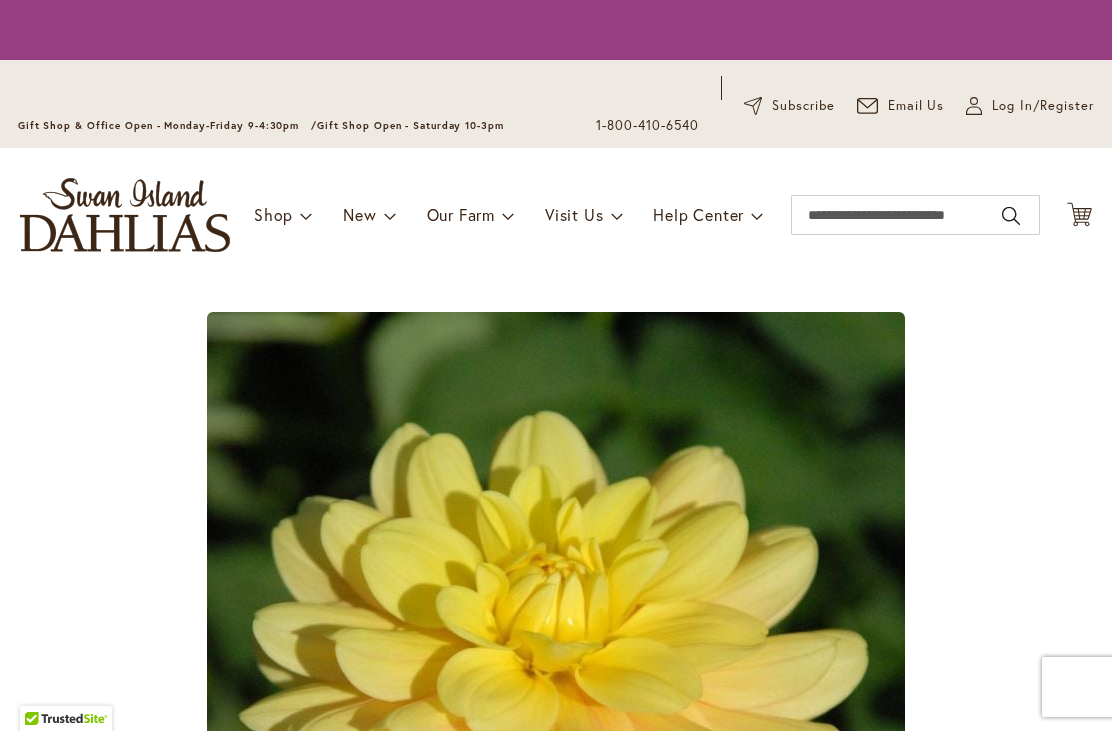 scroll, scrollTop: 0, scrollLeft: 0, axis: both 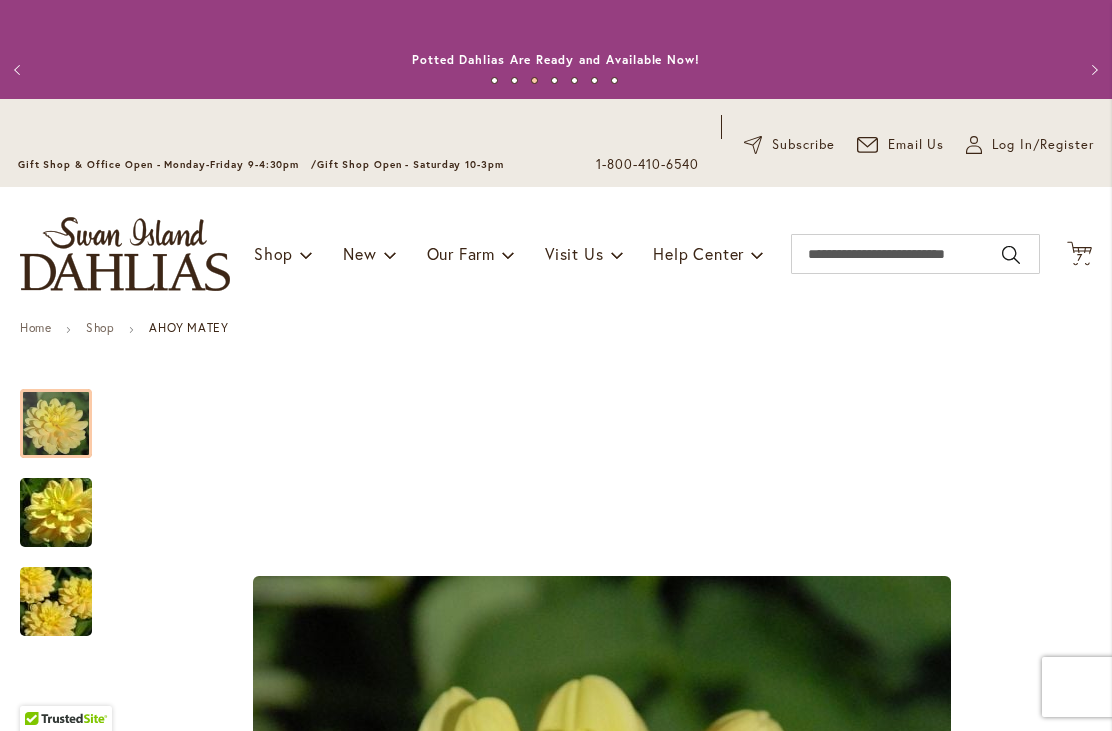 click 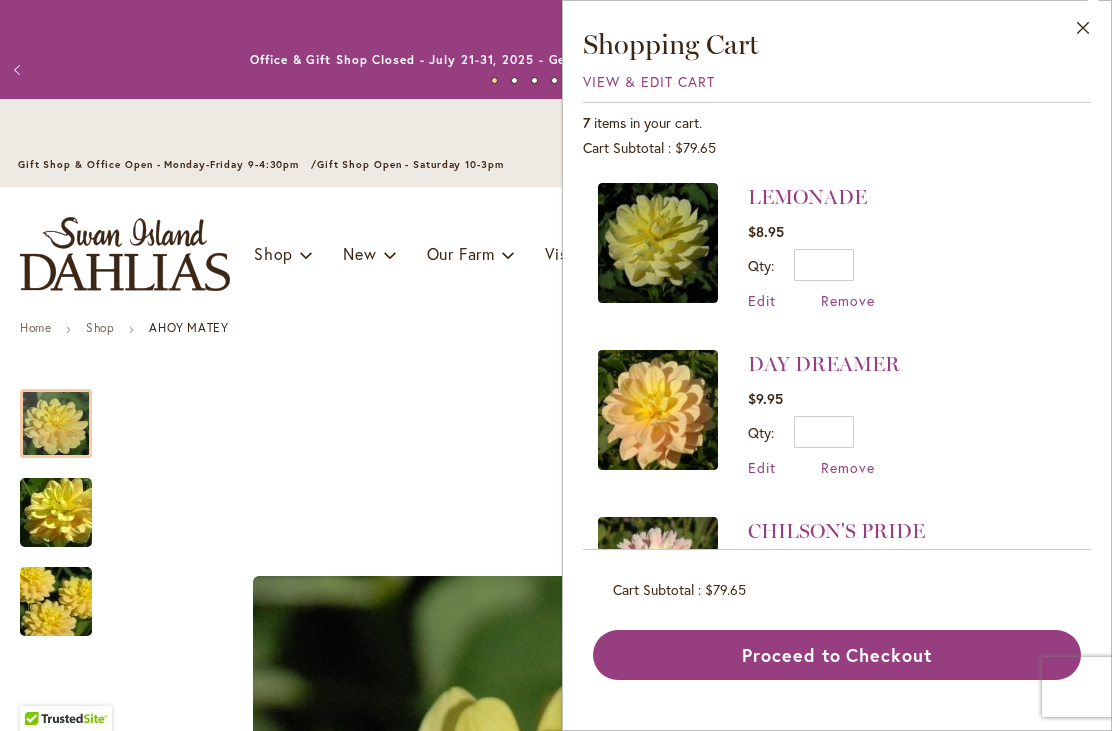 scroll, scrollTop: 0, scrollLeft: 0, axis: both 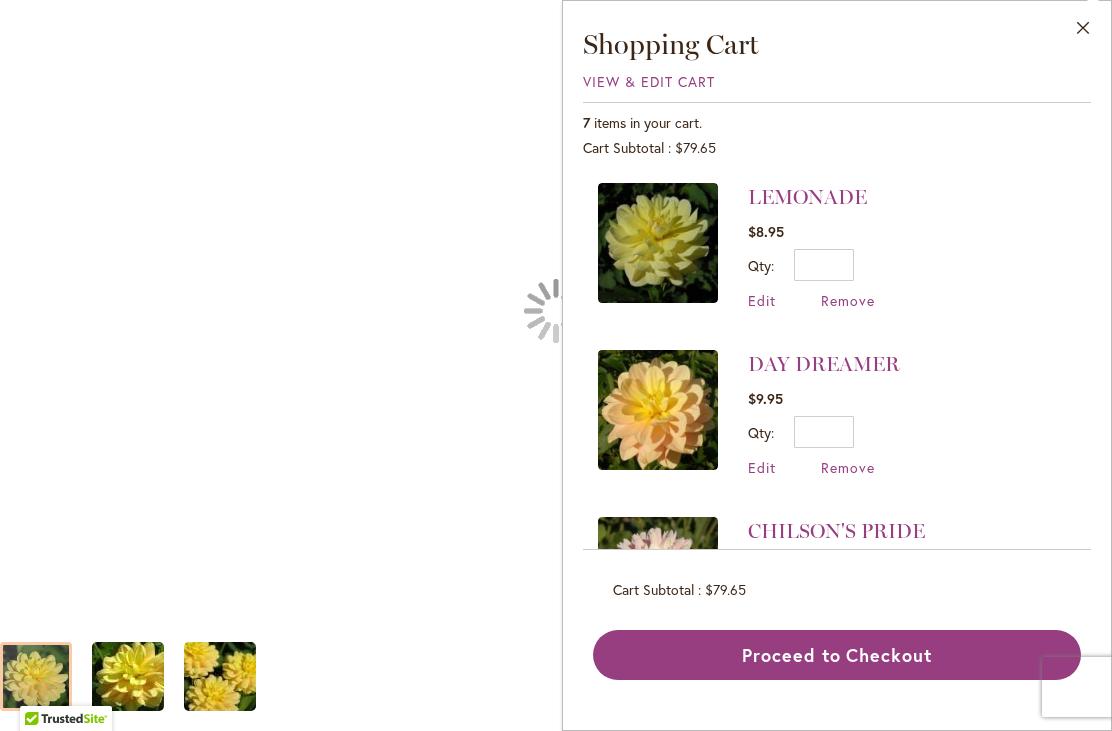 click at bounding box center [556, 311] 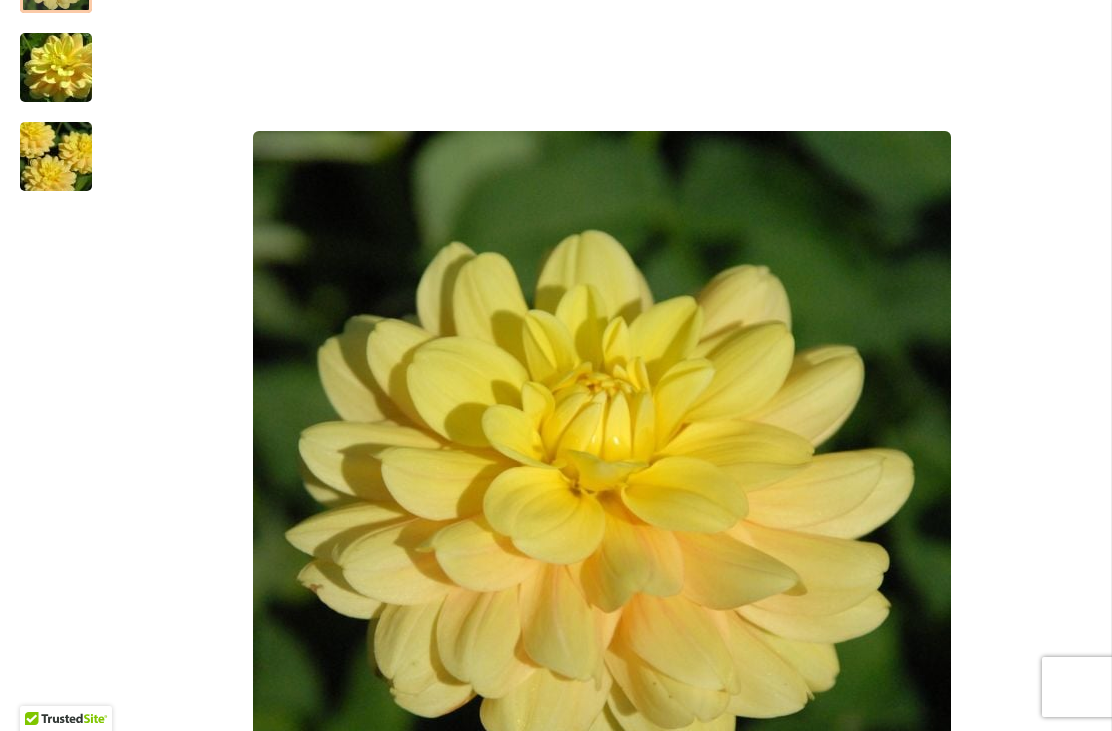 click at bounding box center [602, 481] 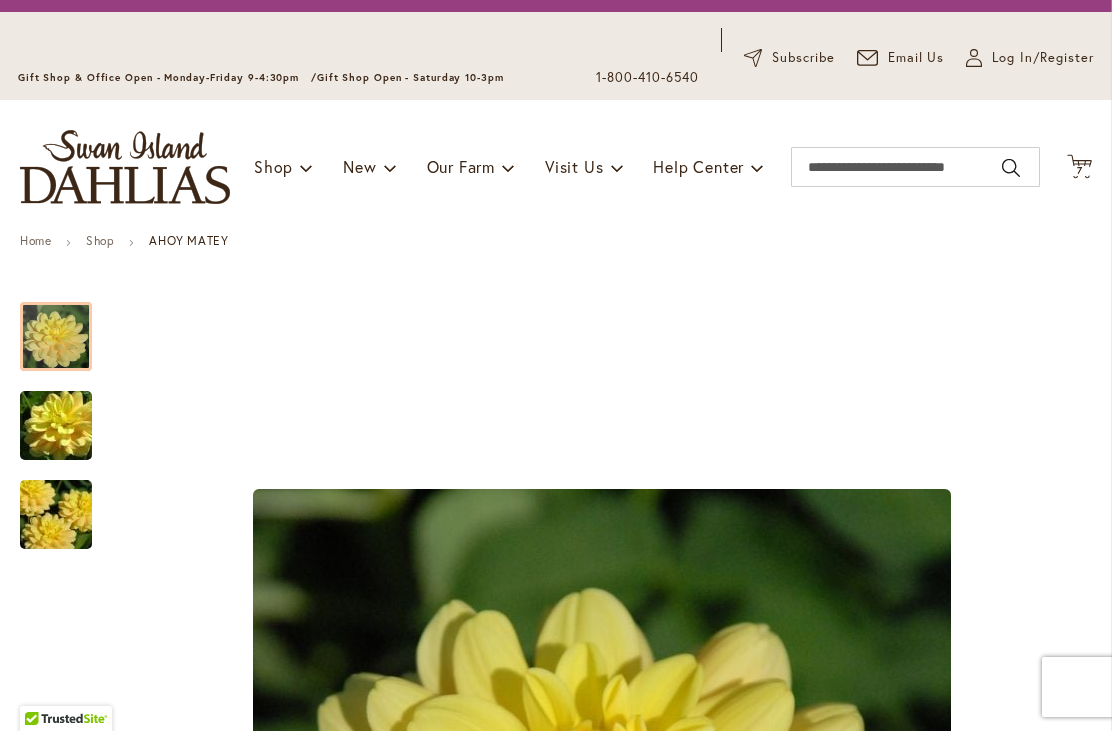 scroll, scrollTop: 61, scrollLeft: 0, axis: vertical 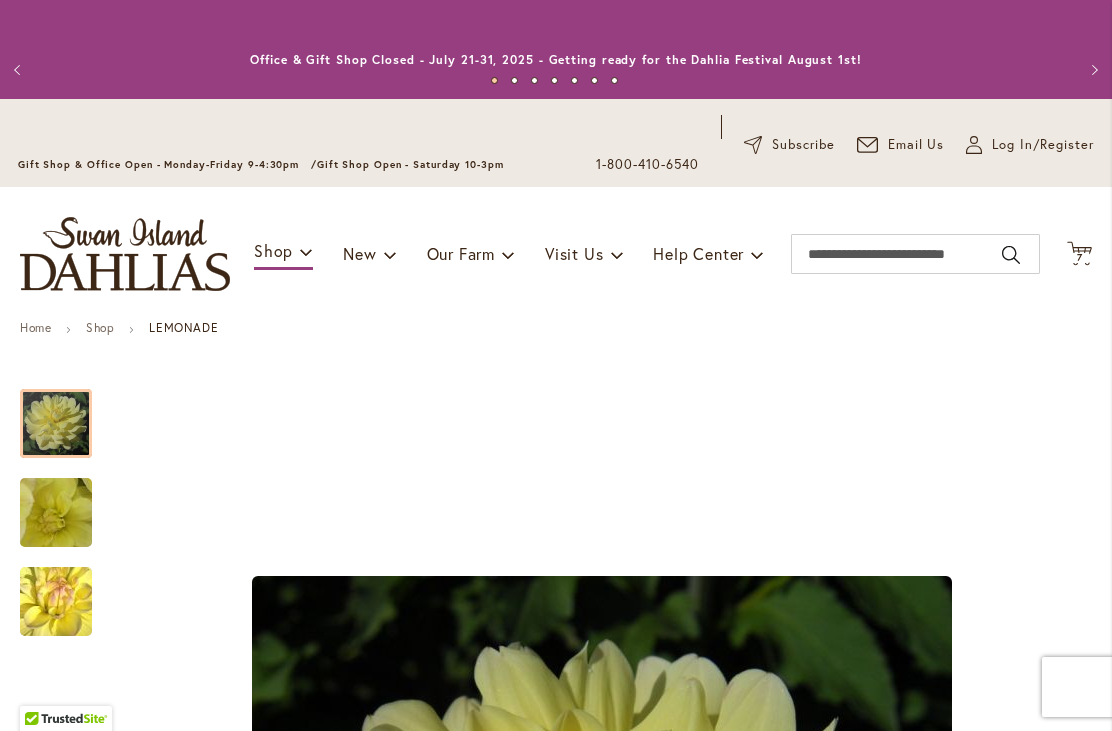 click on "Cart
.cls-1 {
fill: #231f20;
}" 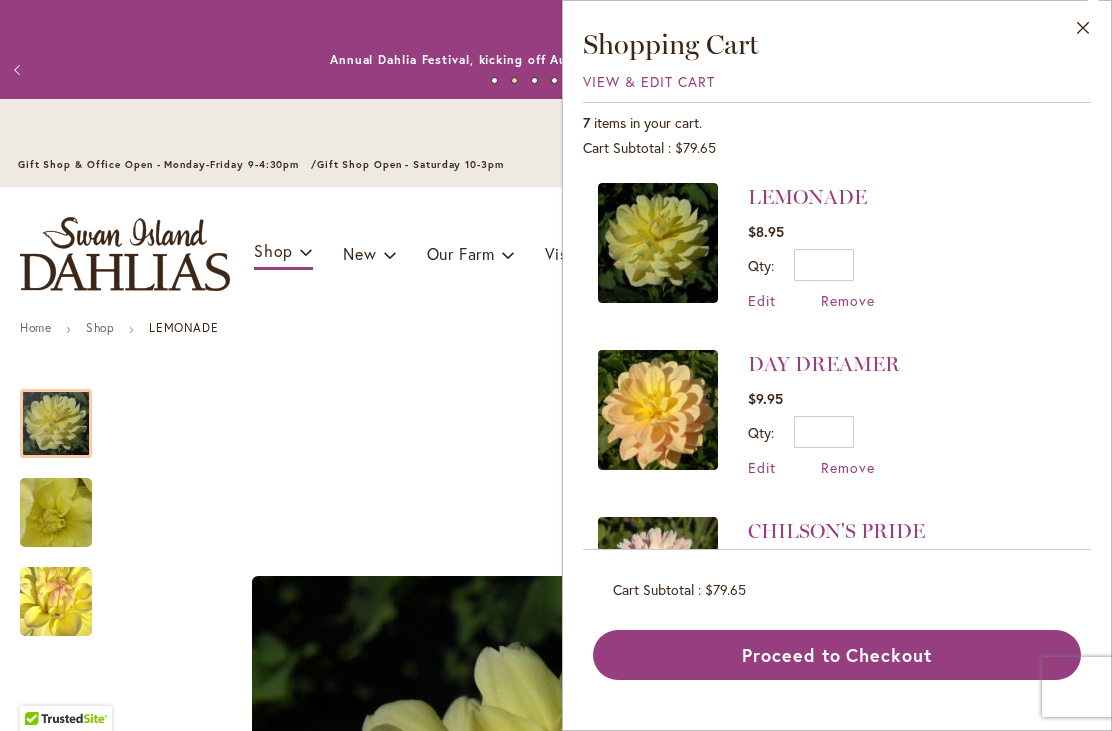 scroll, scrollTop: 0, scrollLeft: 0, axis: both 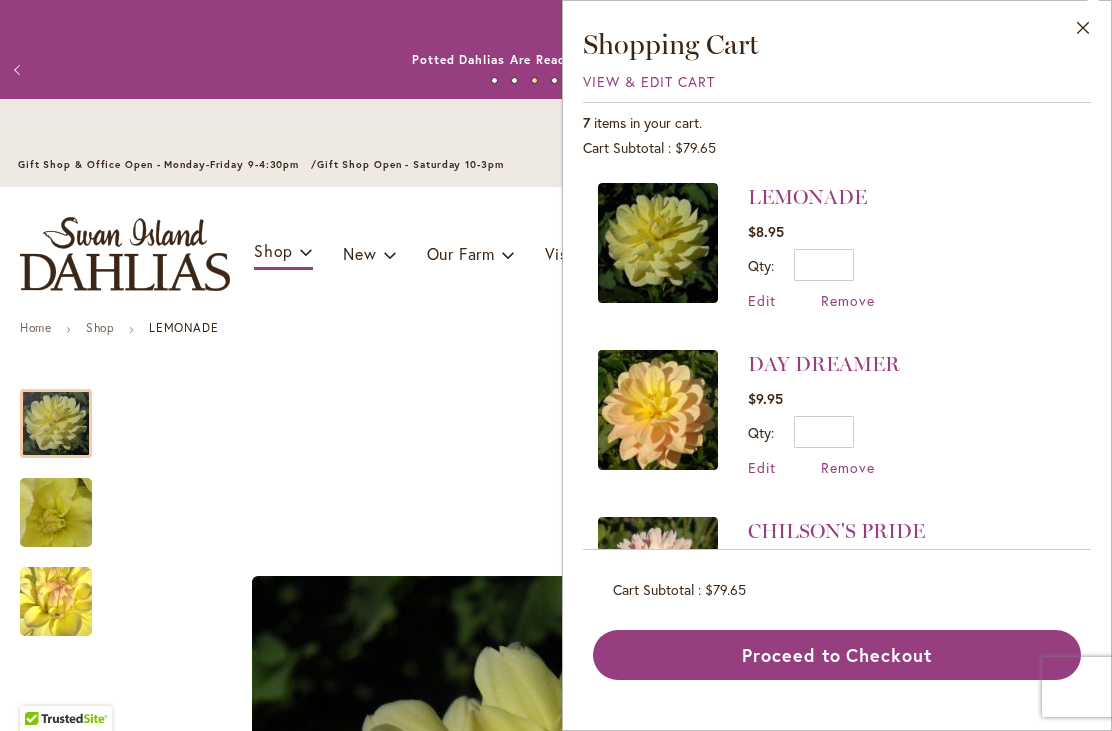 click on "Remove" at bounding box center [848, 300] 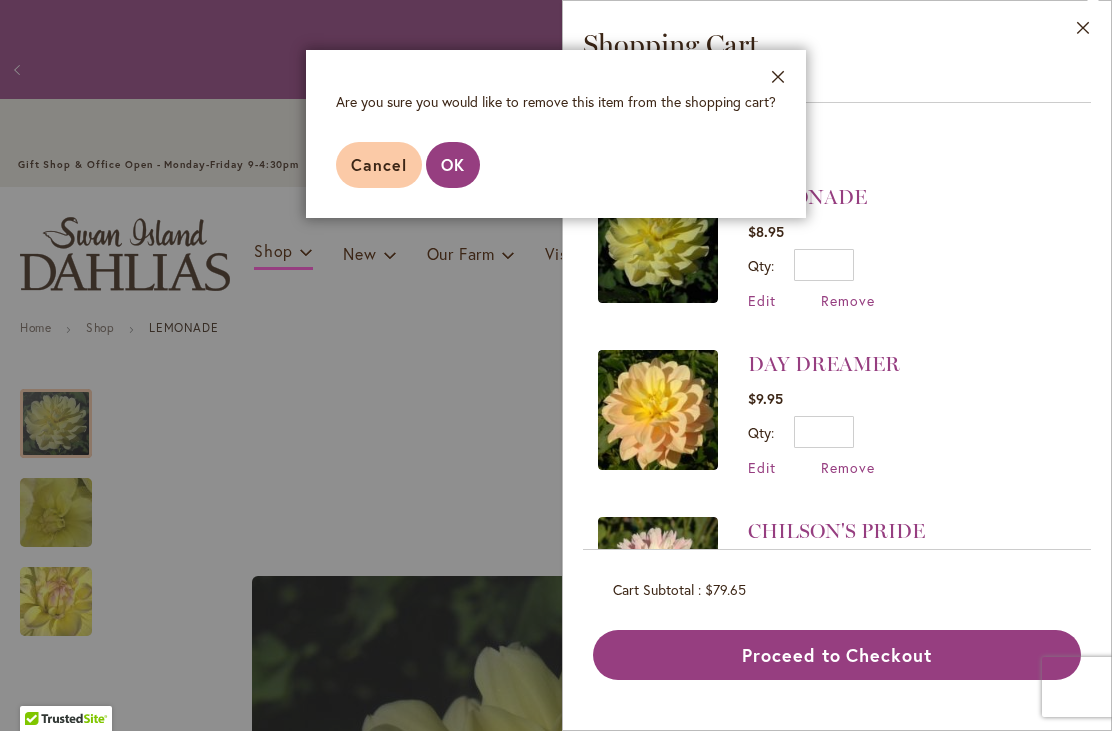 click on "OK" at bounding box center (453, 164) 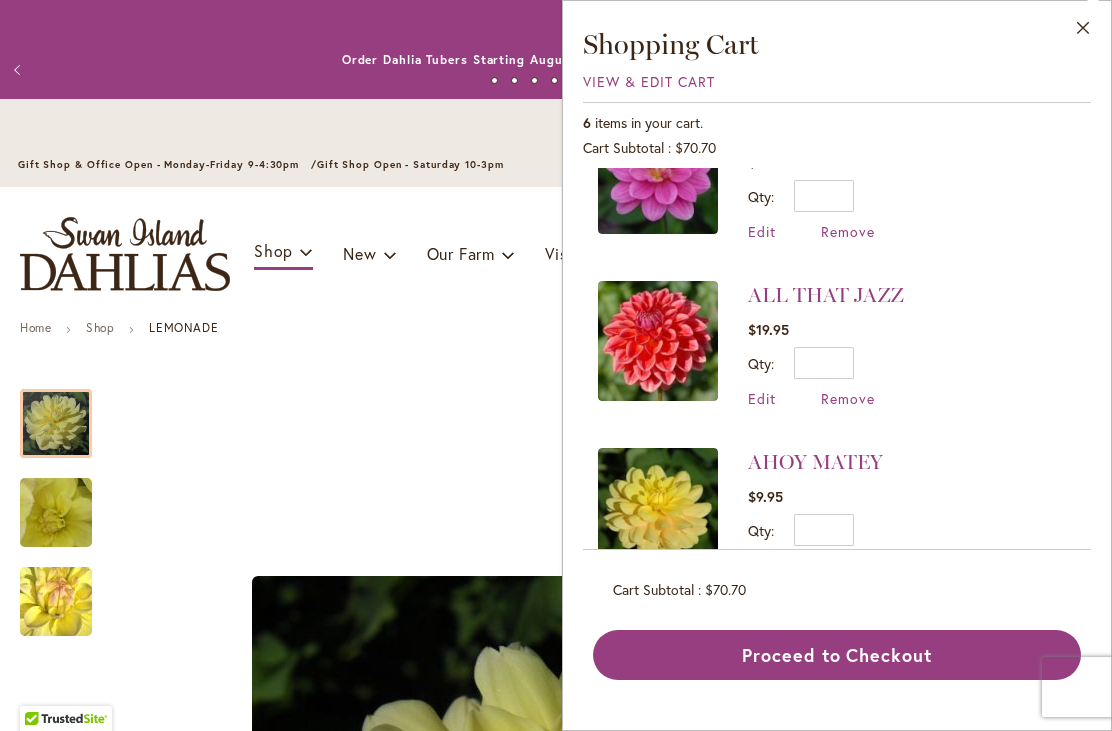 scroll, scrollTop: 400, scrollLeft: 0, axis: vertical 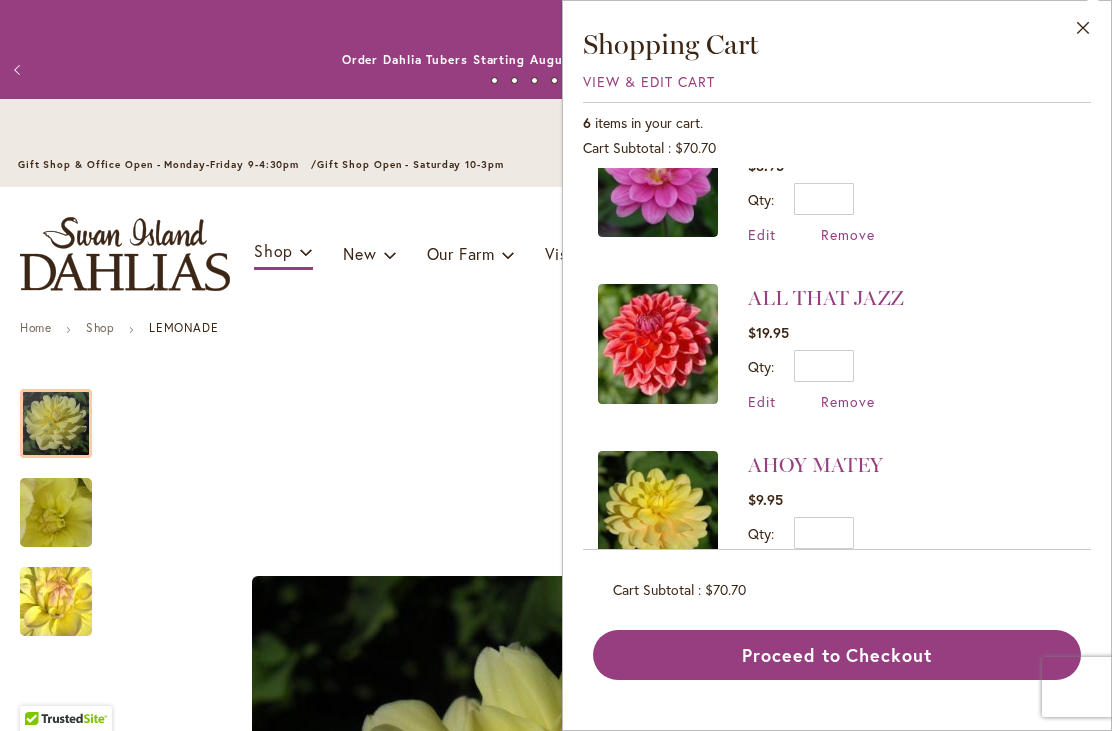 click at bounding box center (658, 511) 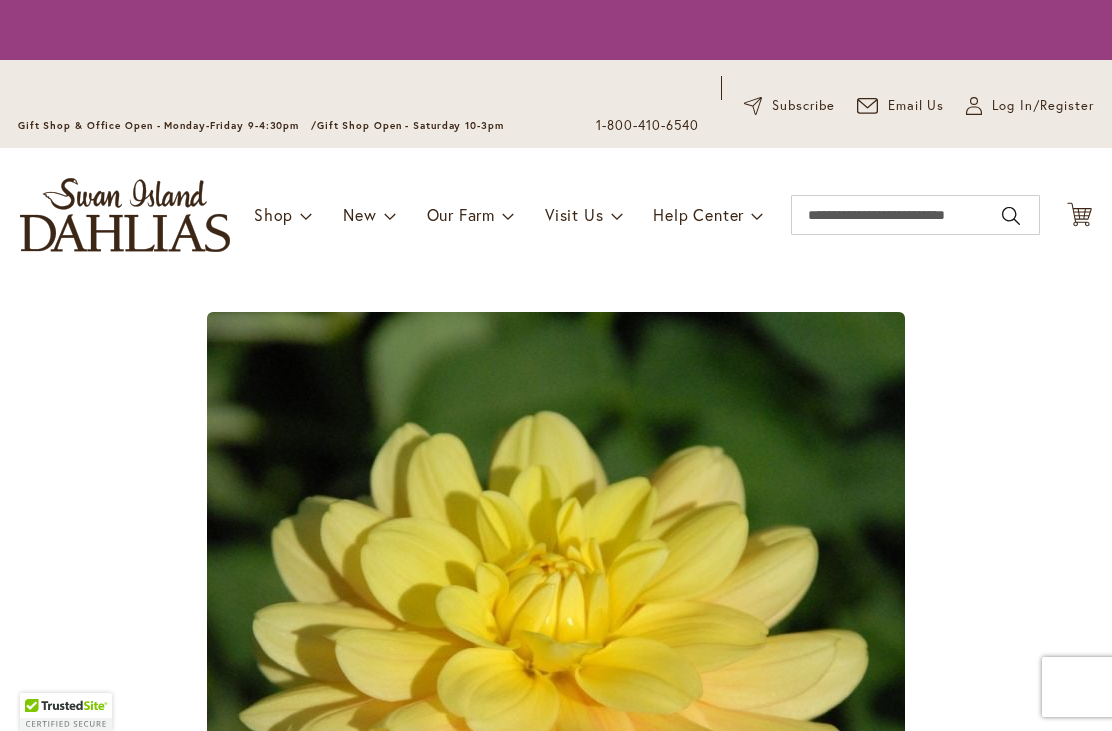 scroll, scrollTop: 0, scrollLeft: 0, axis: both 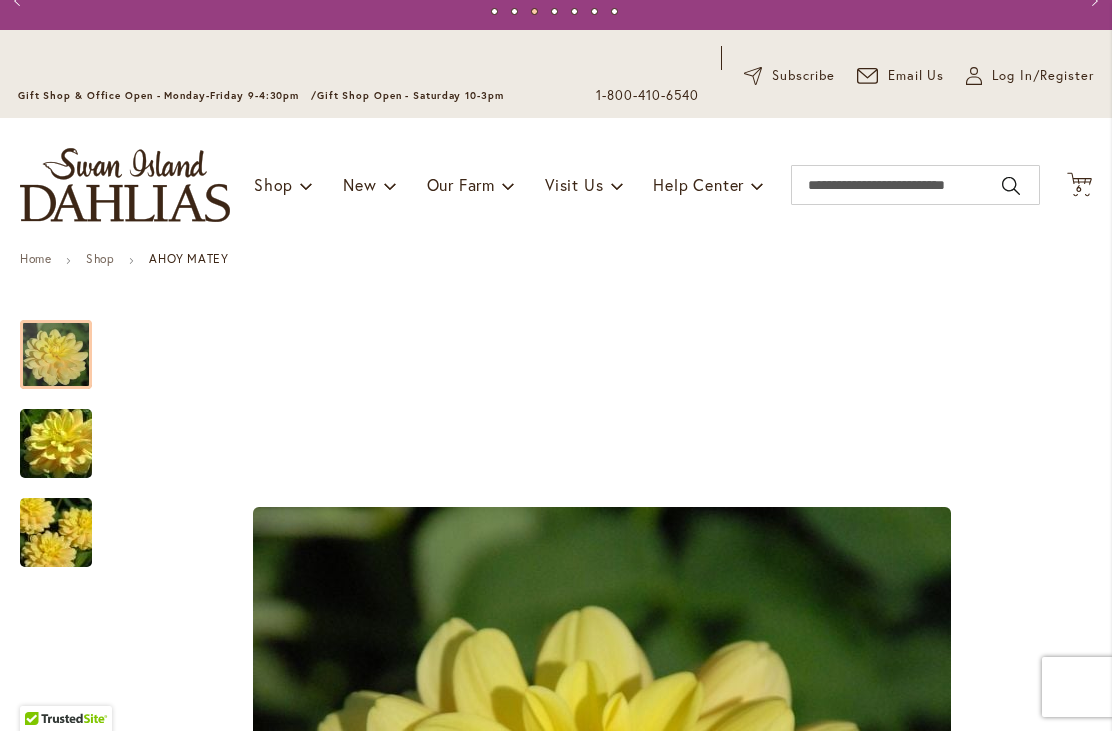click on "Cart
.cls-1 {
fill: #231f20;
}" 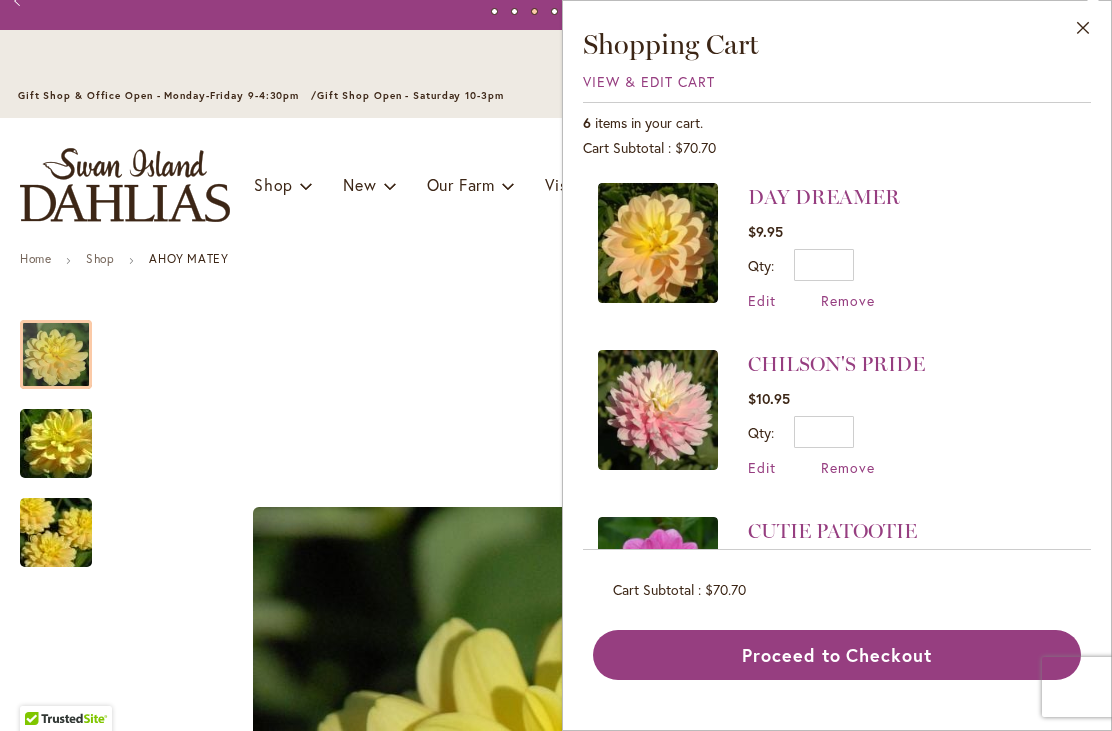 scroll, scrollTop: 0, scrollLeft: 0, axis: both 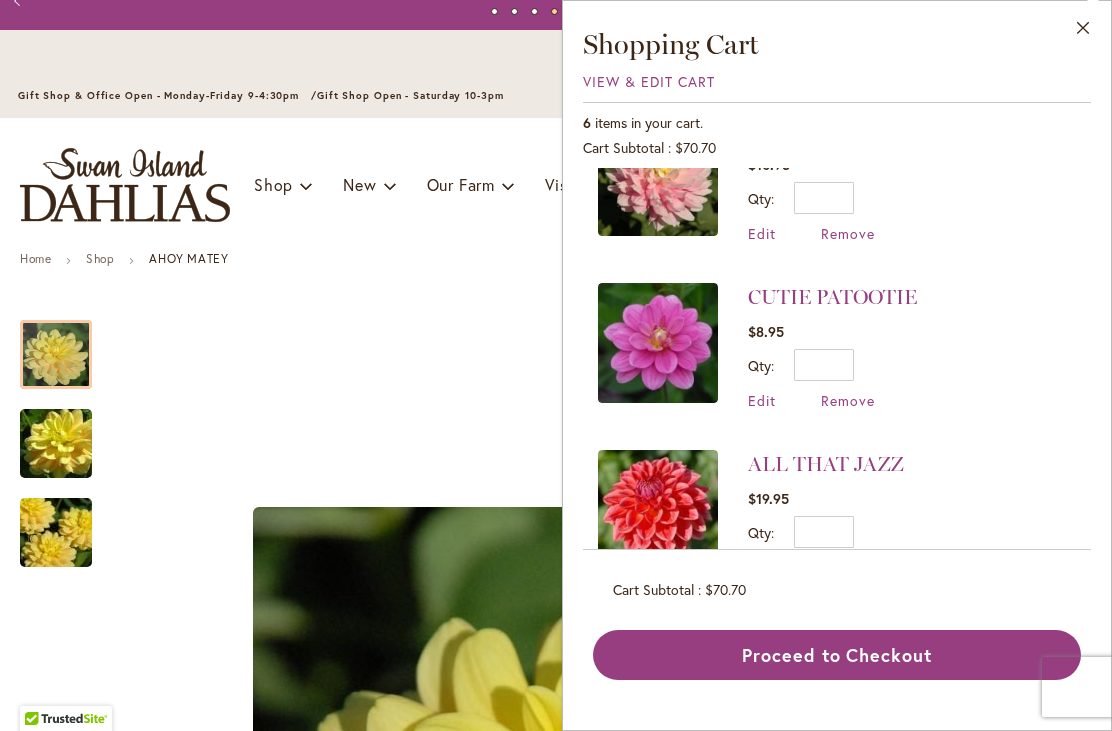 click on "Close" at bounding box center (1083, 32) 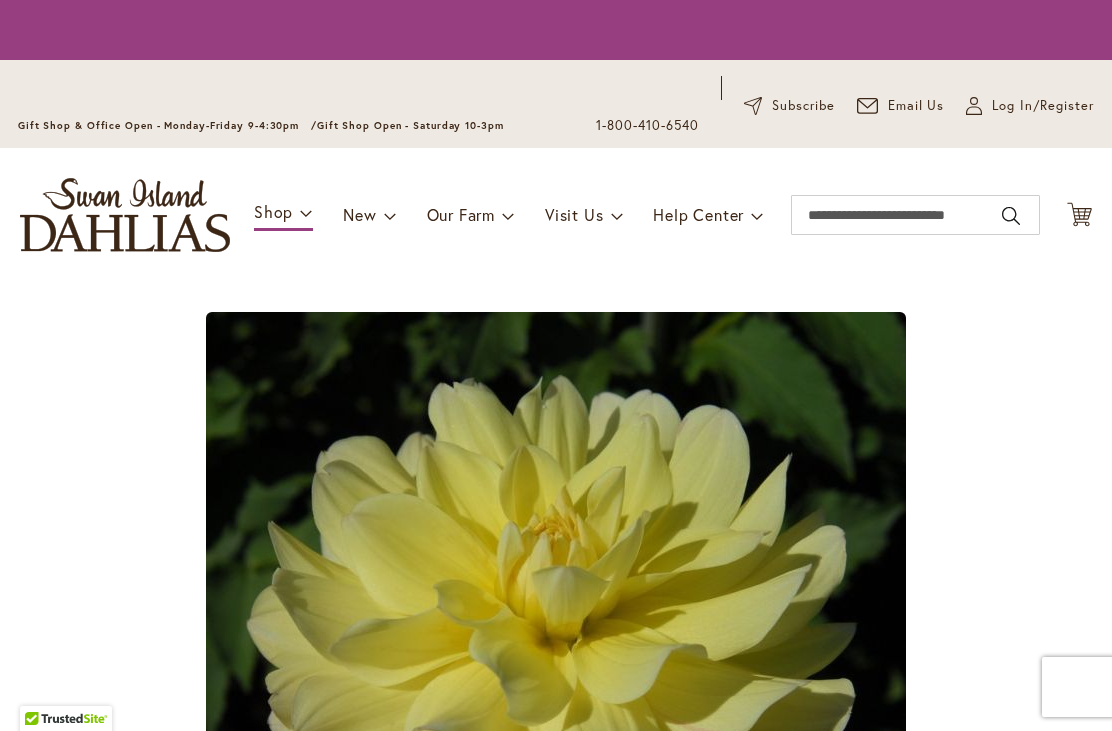 scroll, scrollTop: 0, scrollLeft: 0, axis: both 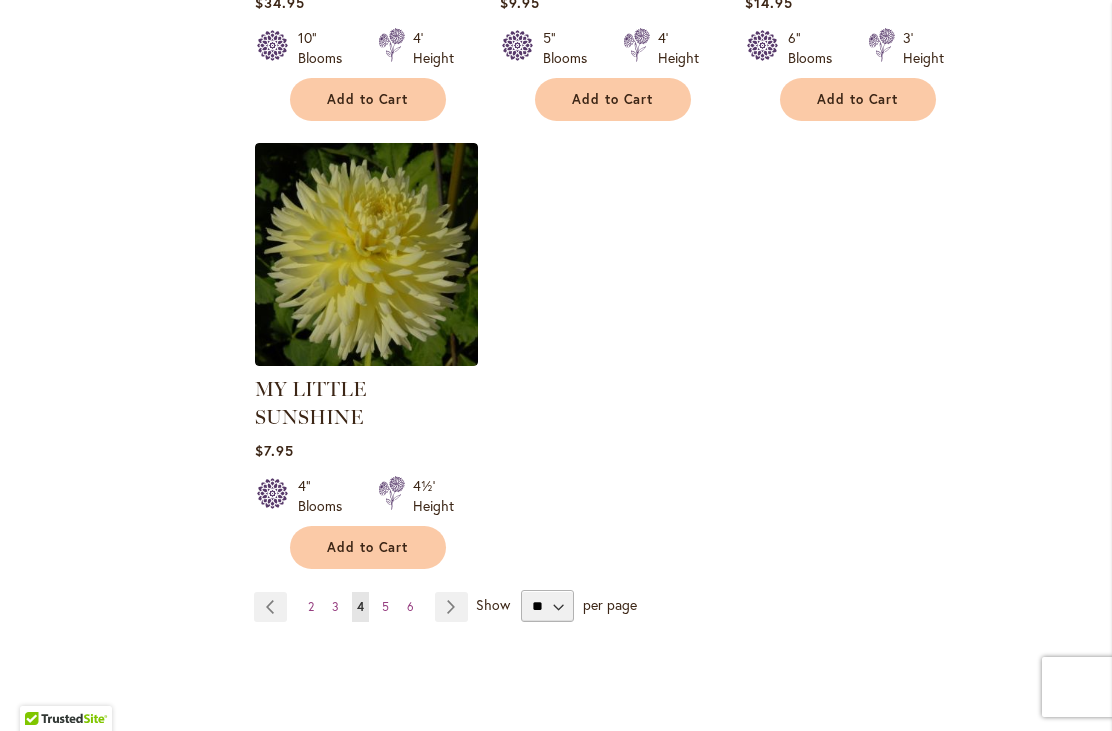 click on "Page
5" at bounding box center [385, 607] 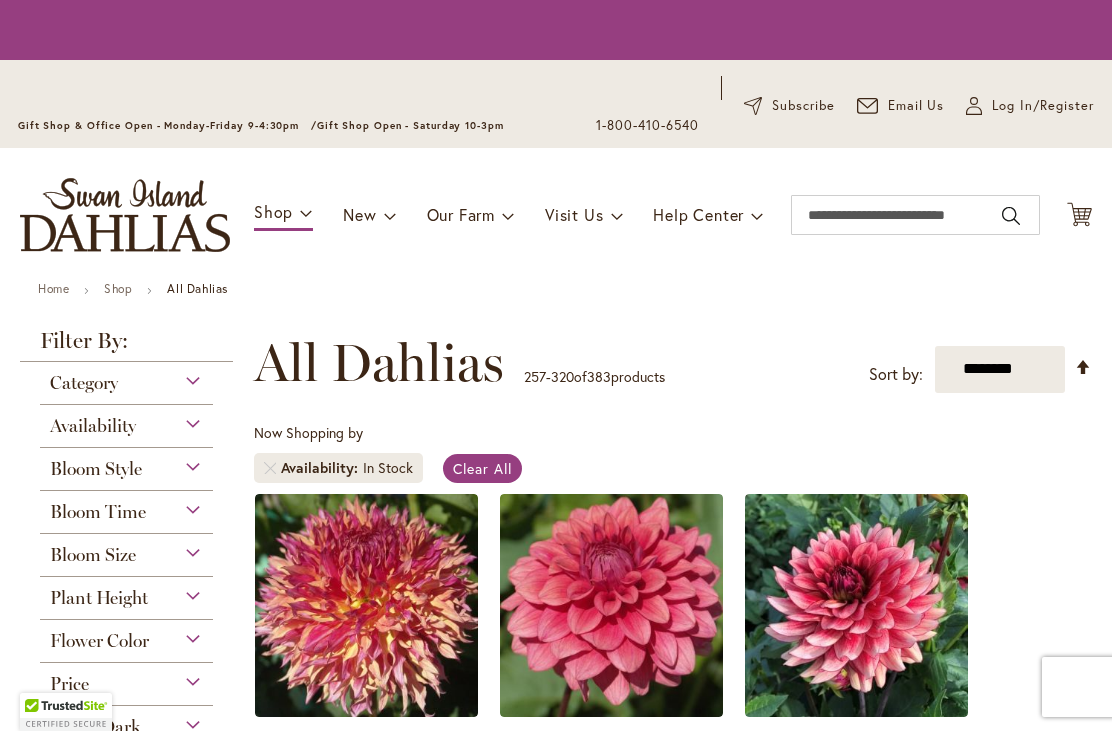 scroll, scrollTop: 0, scrollLeft: 0, axis: both 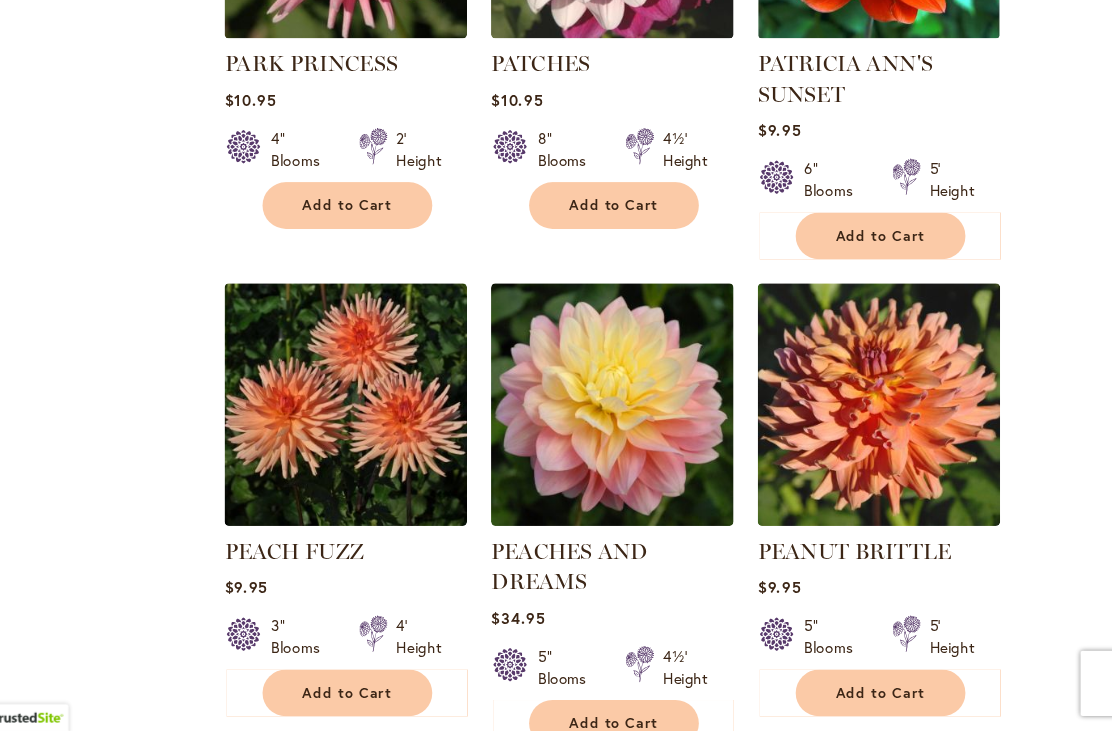 click on "Add to Cart" at bounding box center (368, 247) 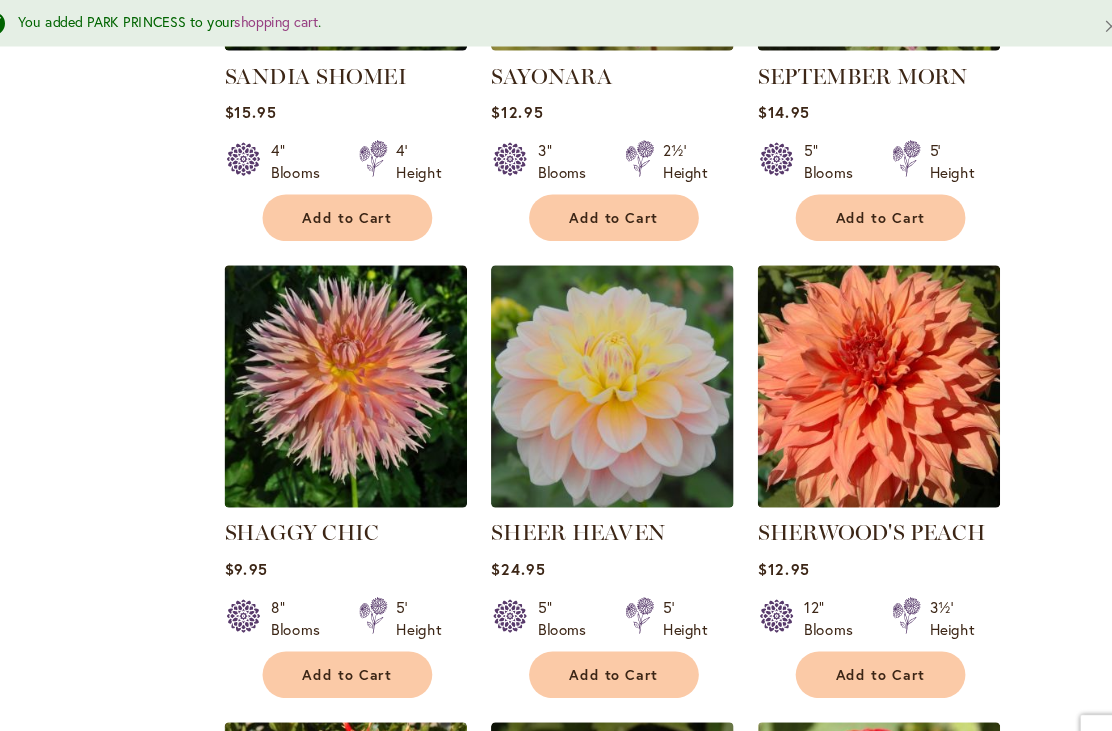 scroll, scrollTop: 8526, scrollLeft: 0, axis: vertical 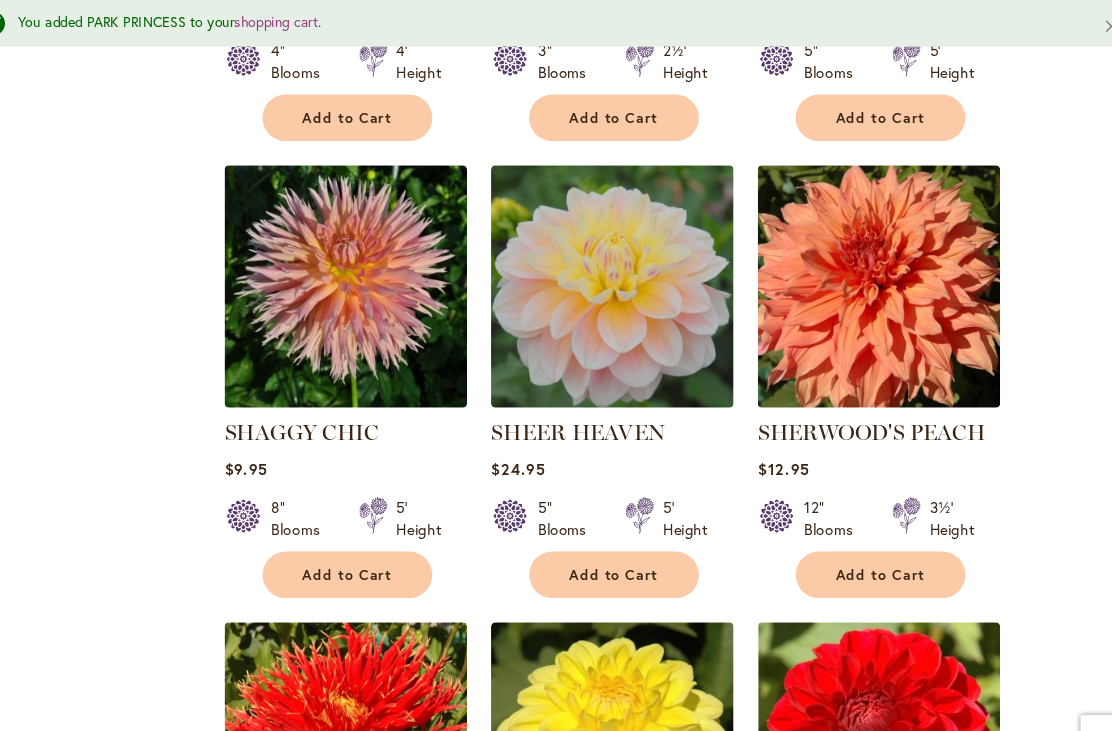 click at bounding box center [366, 263] 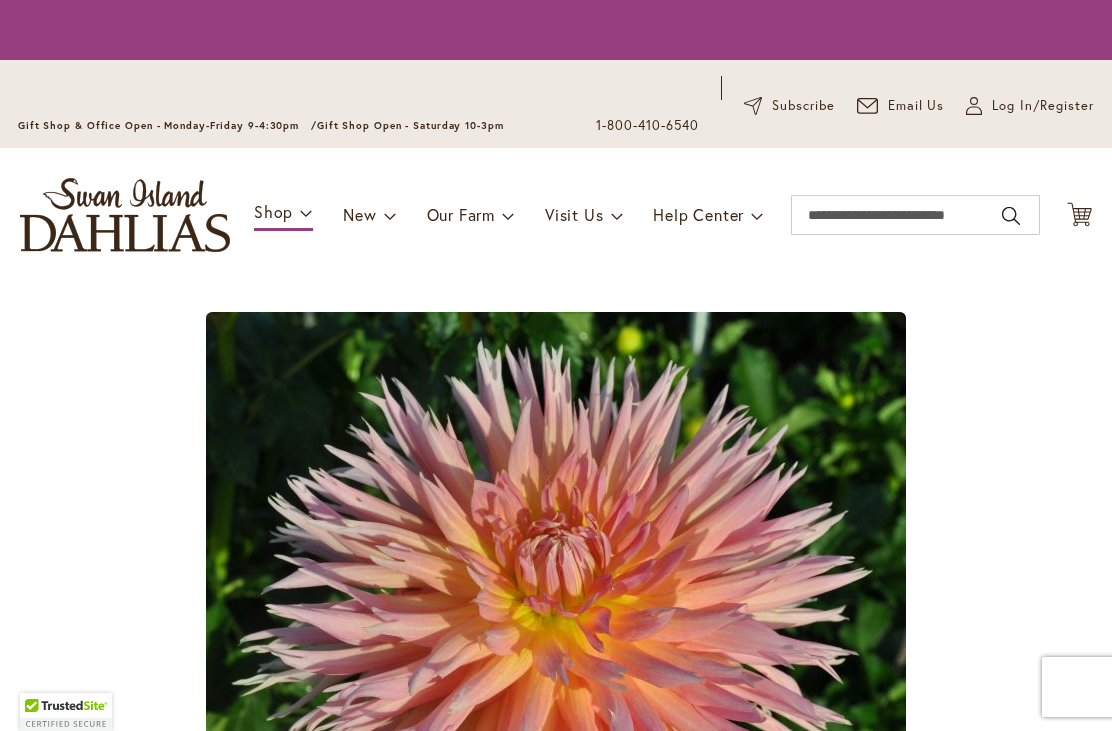 scroll, scrollTop: 0, scrollLeft: 0, axis: both 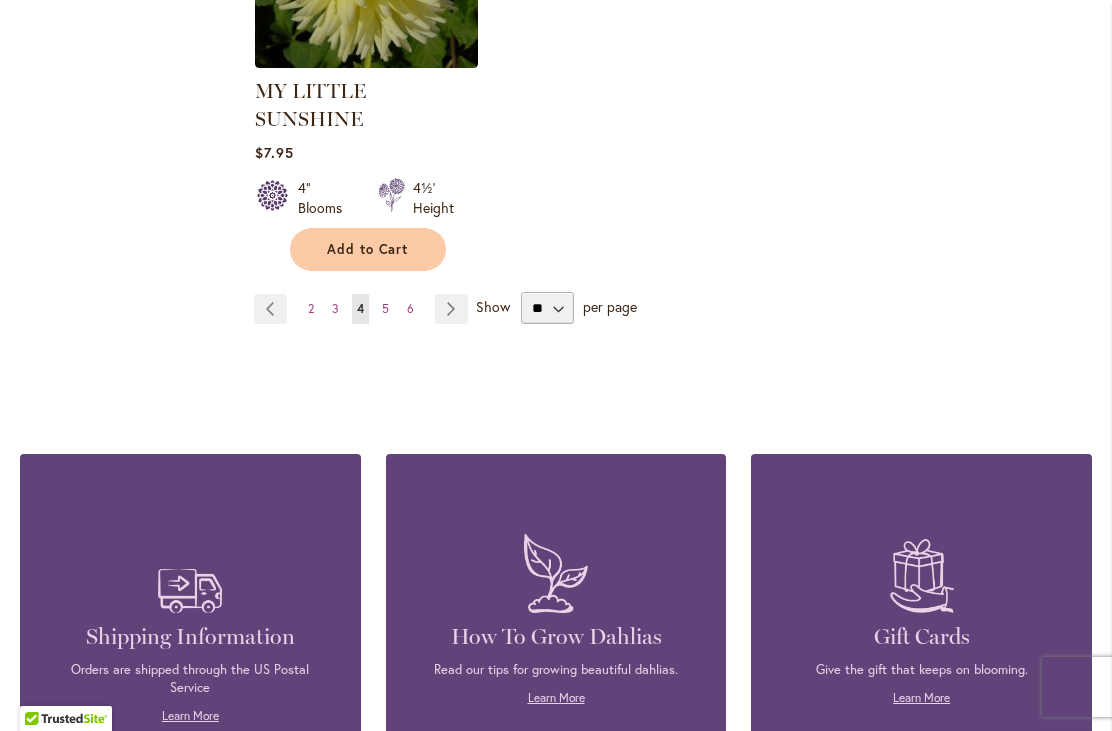 click on "Page
5" at bounding box center [385, 309] 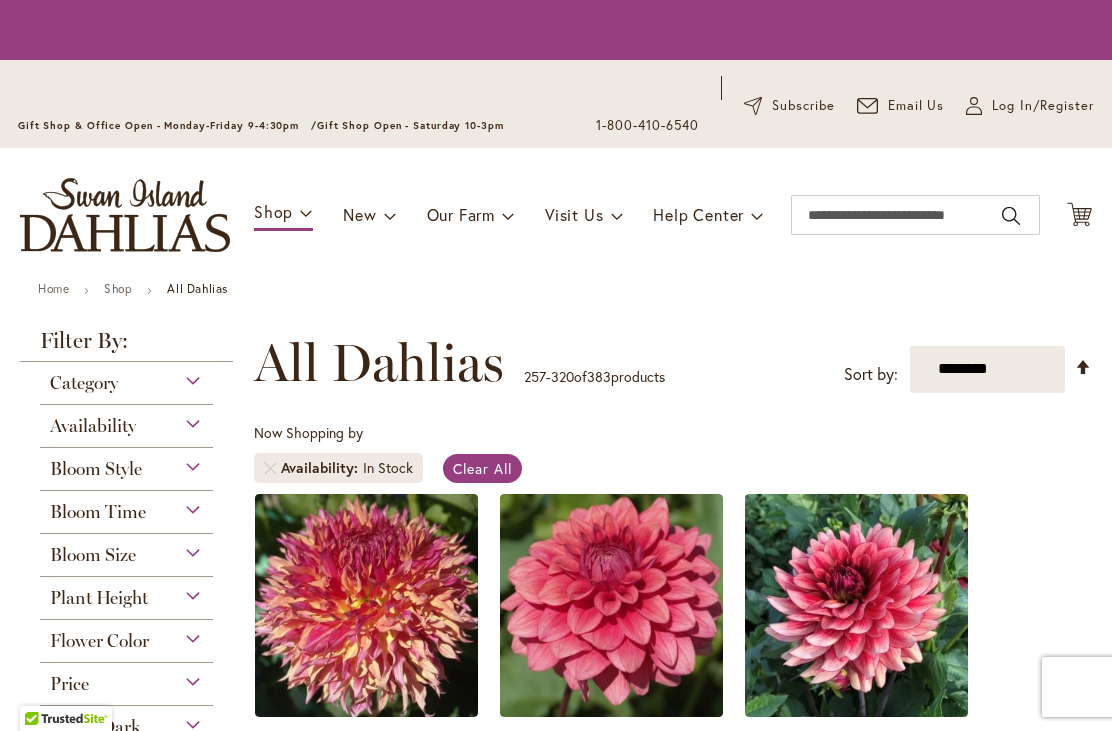 scroll, scrollTop: 0, scrollLeft: 0, axis: both 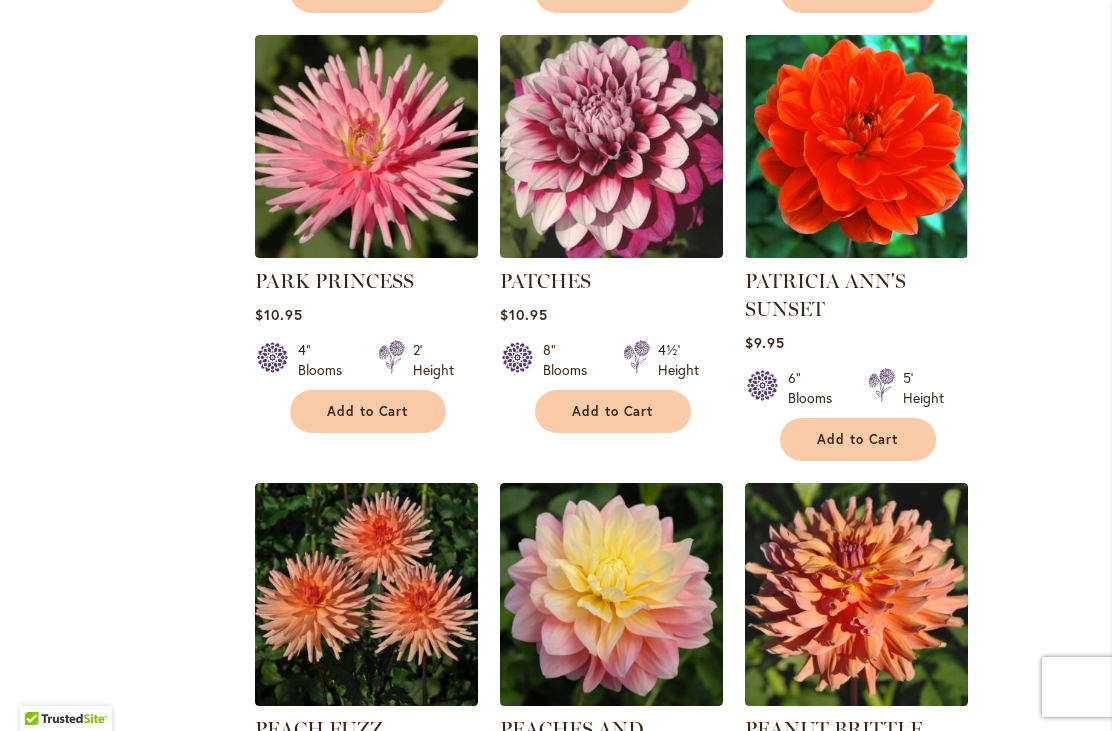 click at bounding box center [366, 146] 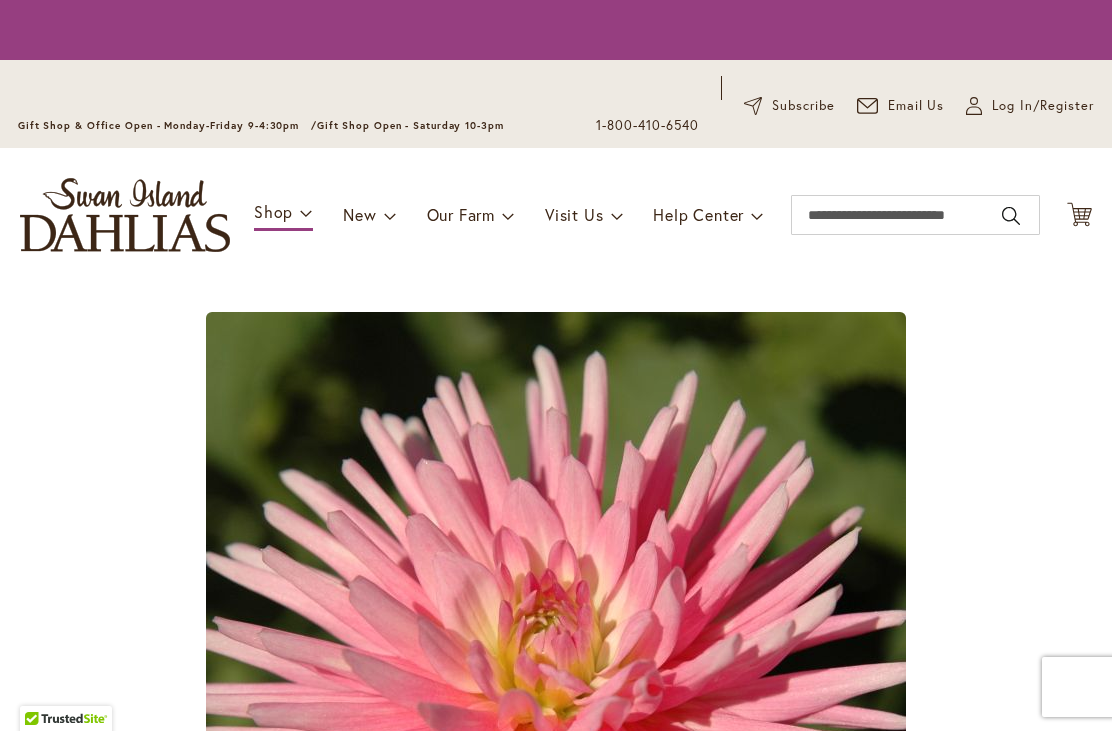 scroll, scrollTop: 0, scrollLeft: 0, axis: both 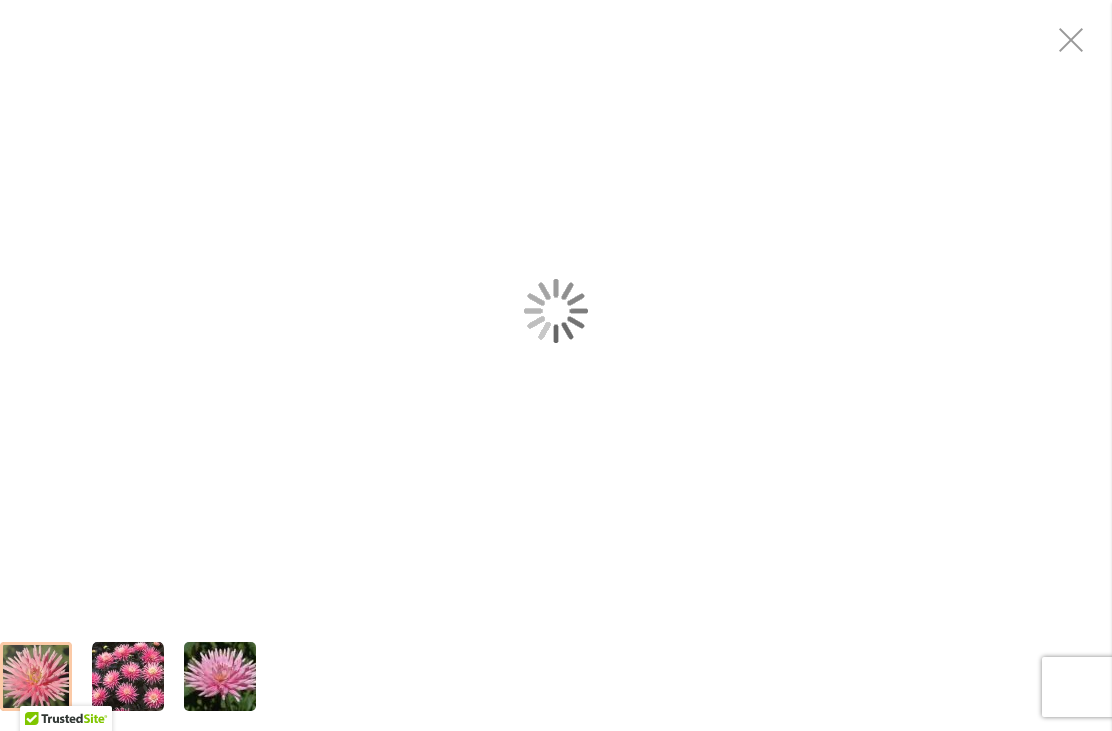 click at bounding box center [556, 676] 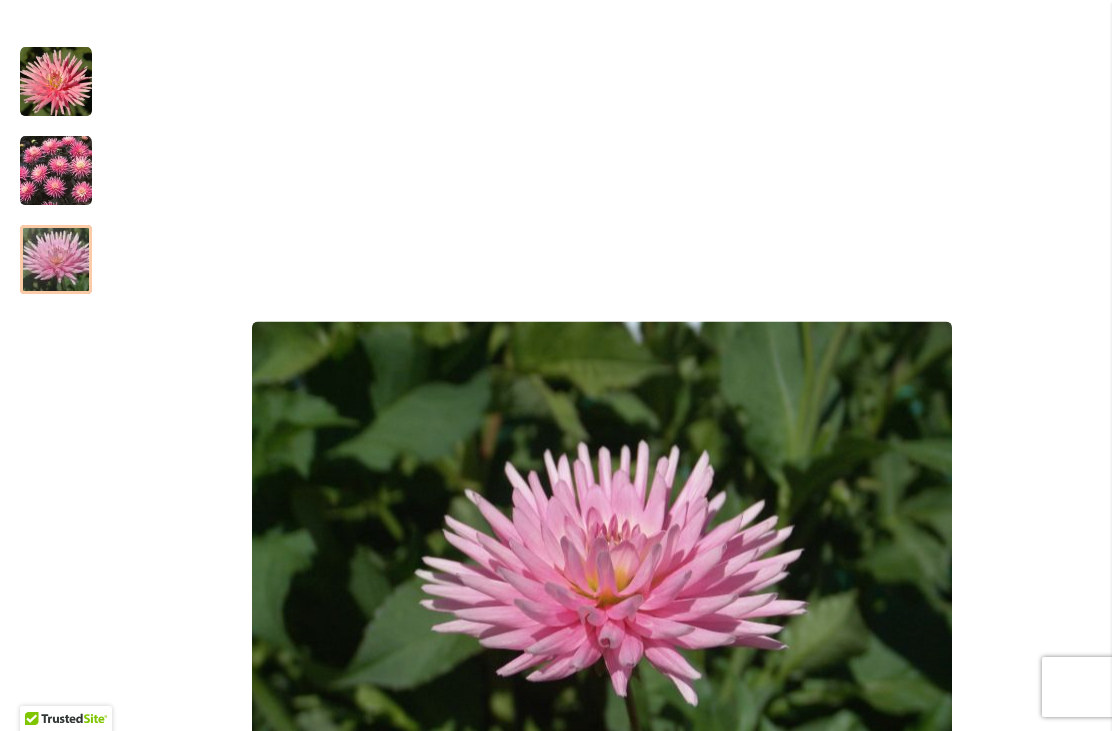 scroll, scrollTop: 369, scrollLeft: 0, axis: vertical 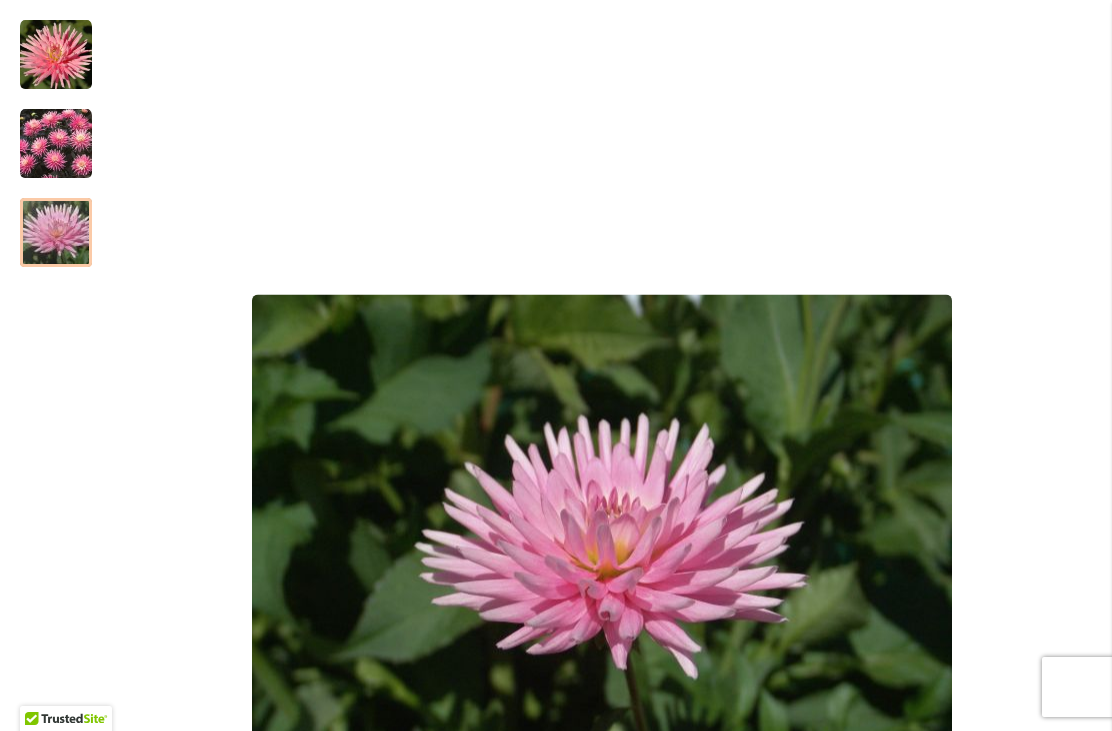 click at bounding box center [602, 557] 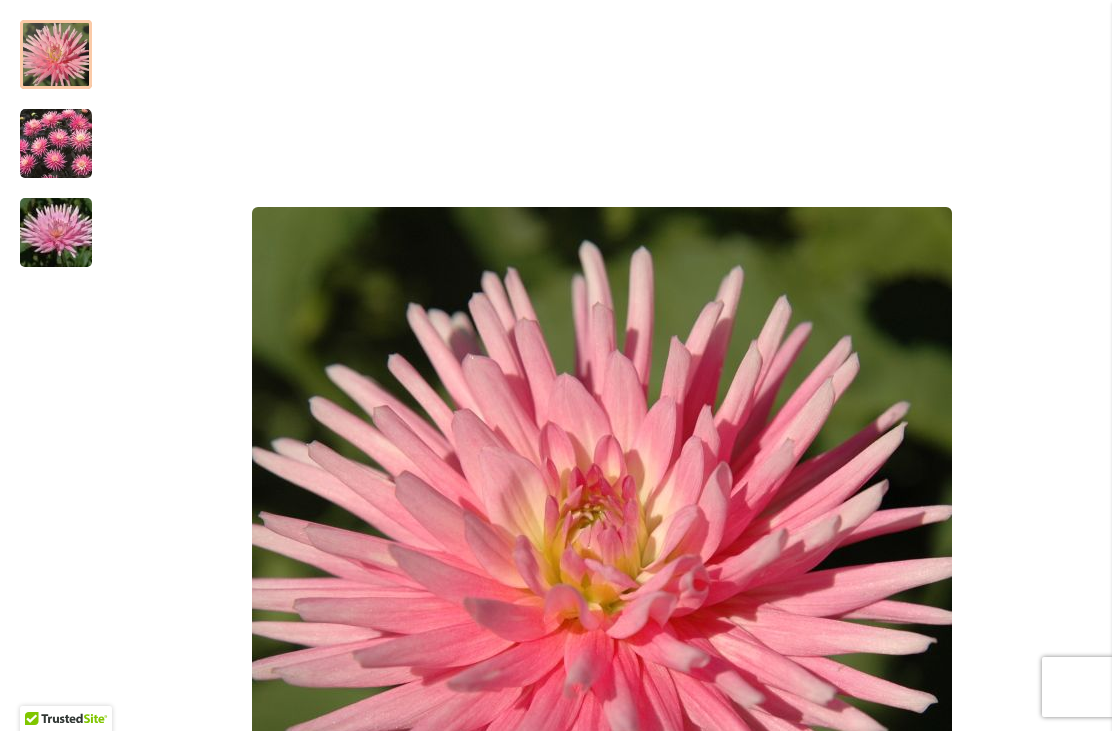click at bounding box center [56, 55] 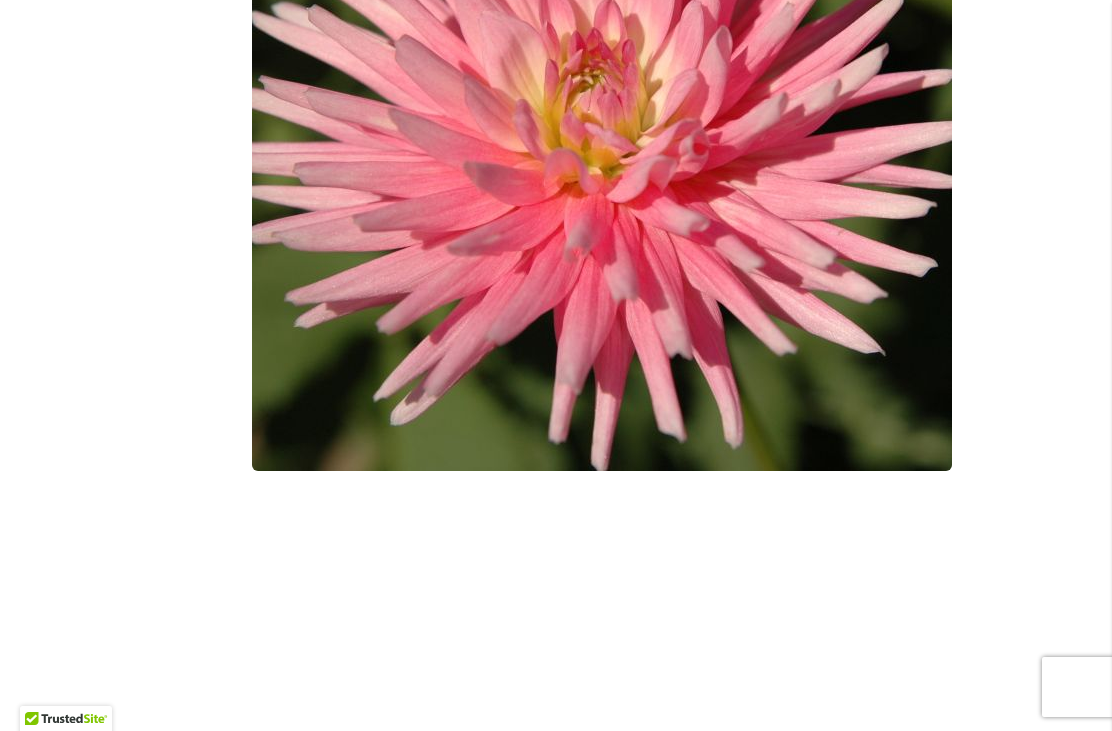 scroll, scrollTop: 804, scrollLeft: 0, axis: vertical 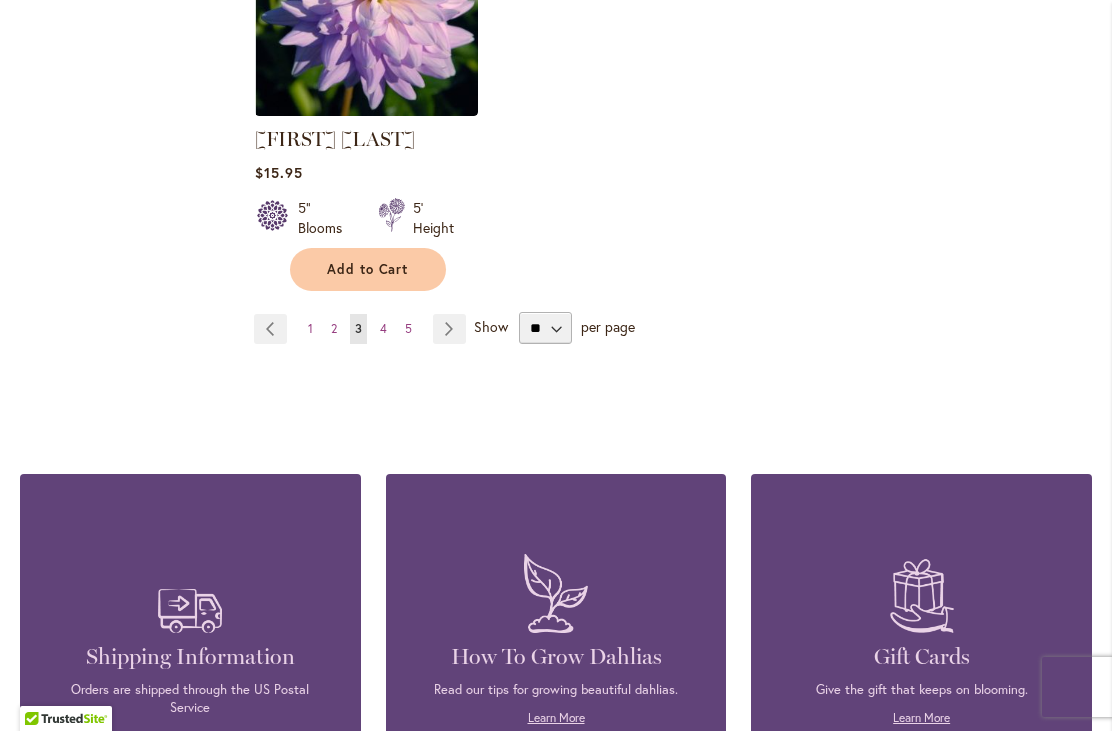 click on "5" at bounding box center [408, 328] 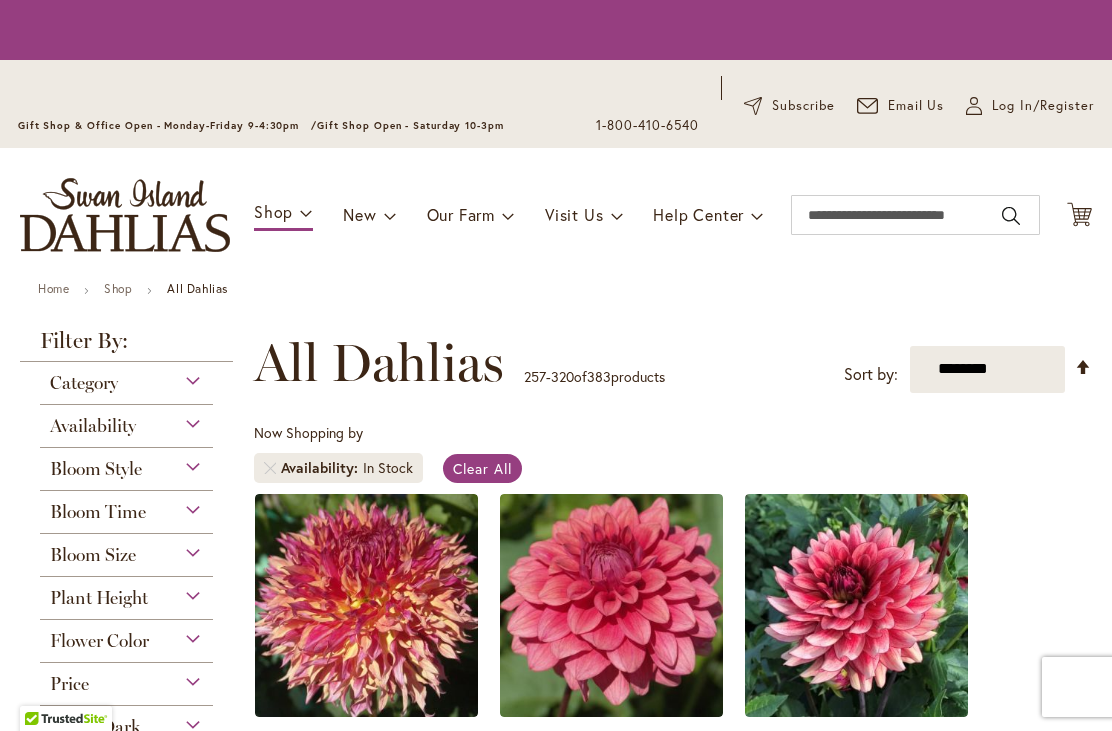 scroll, scrollTop: 0, scrollLeft: 0, axis: both 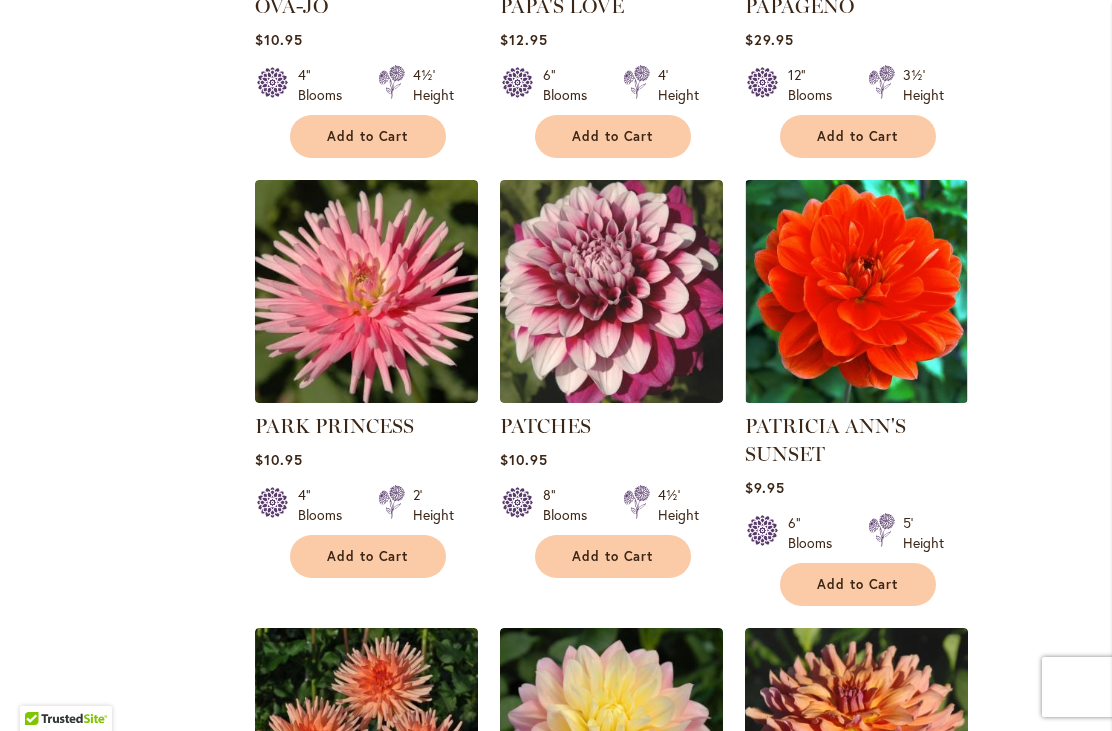 click at bounding box center (366, 291) 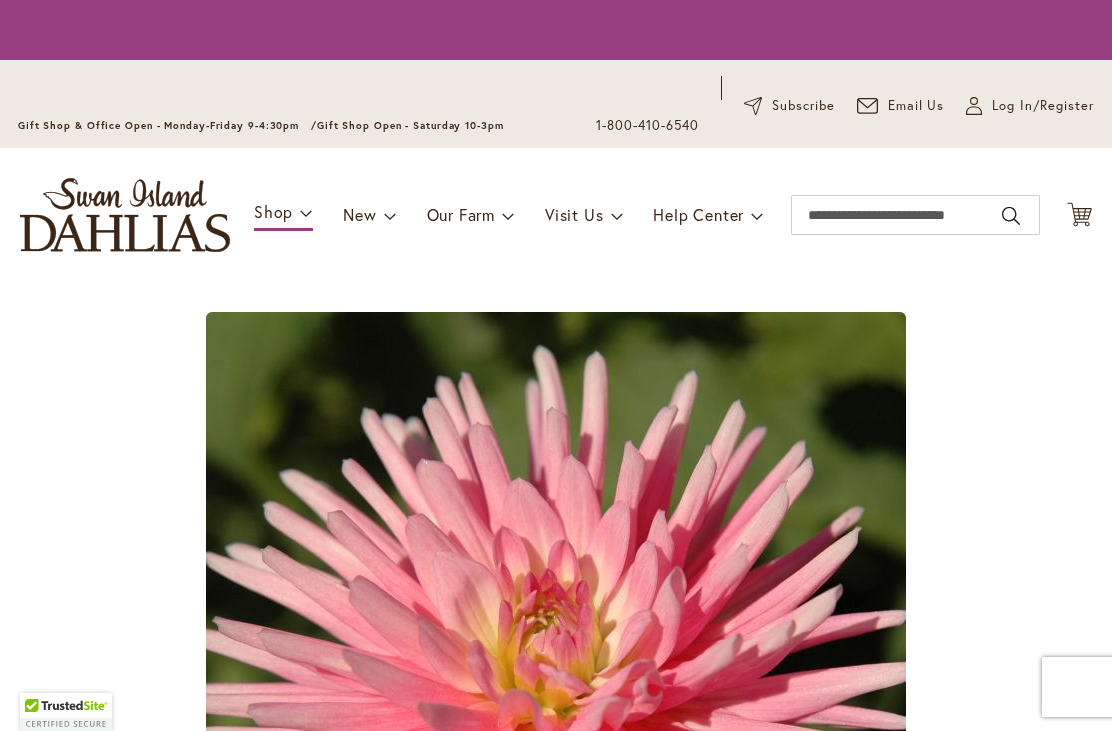scroll, scrollTop: 0, scrollLeft: 0, axis: both 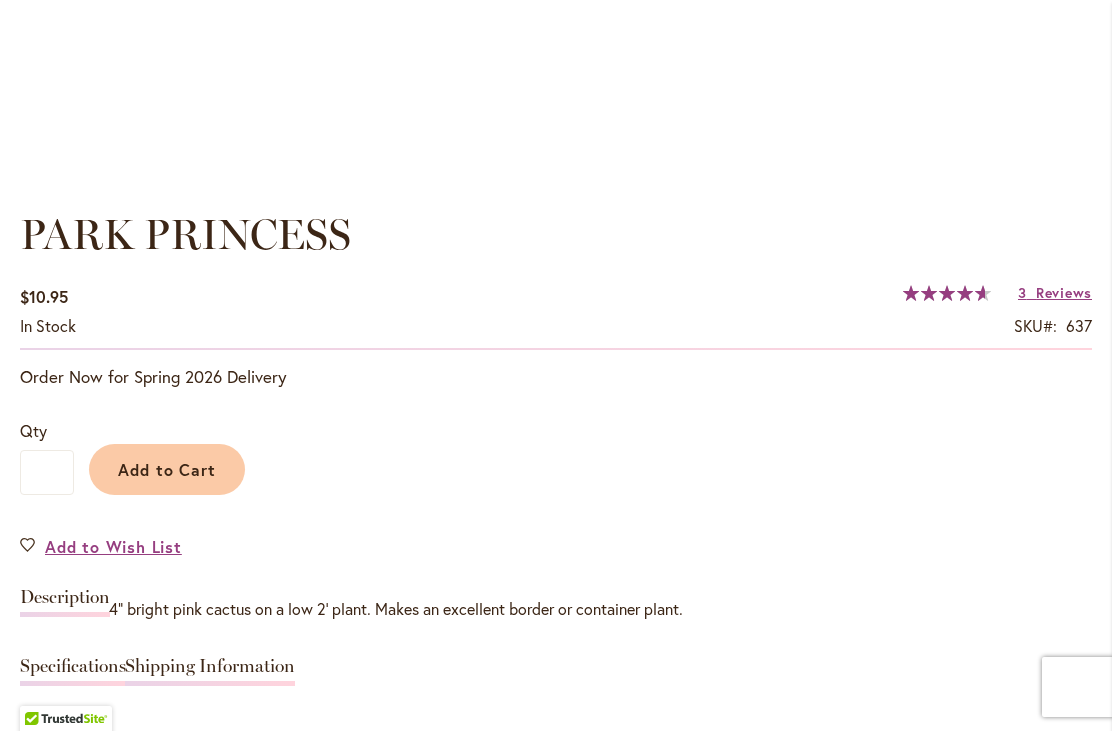 click on "Reviews" at bounding box center [1064, 292] 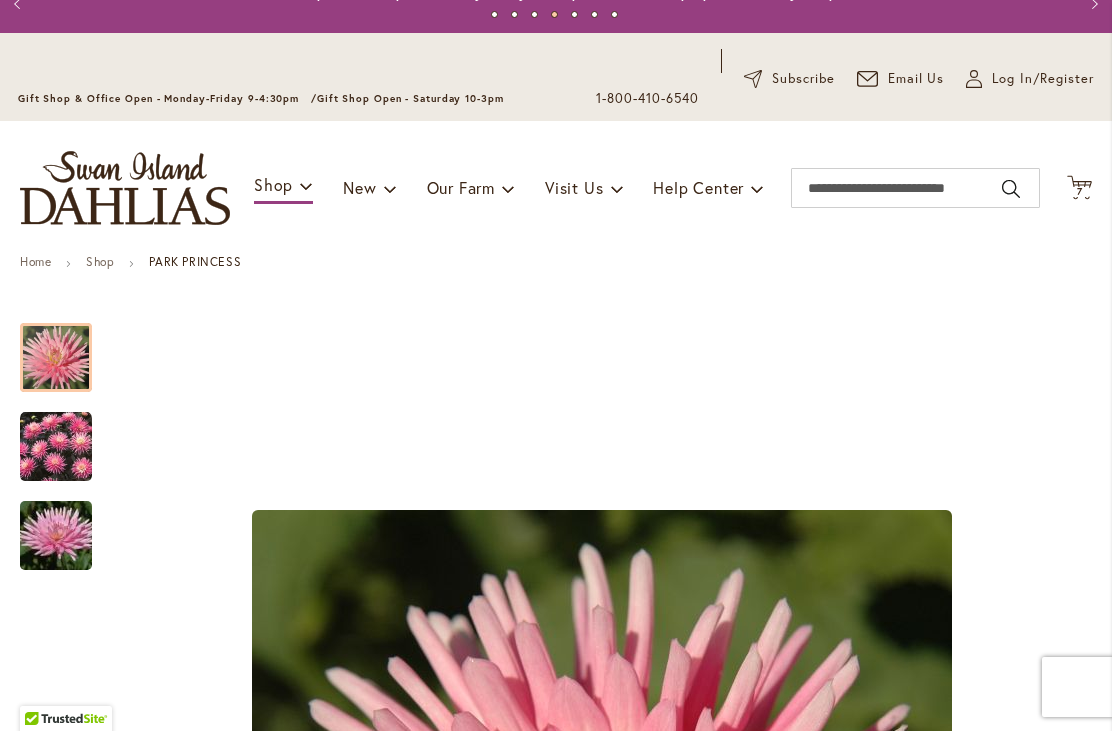 scroll, scrollTop: 65, scrollLeft: 0, axis: vertical 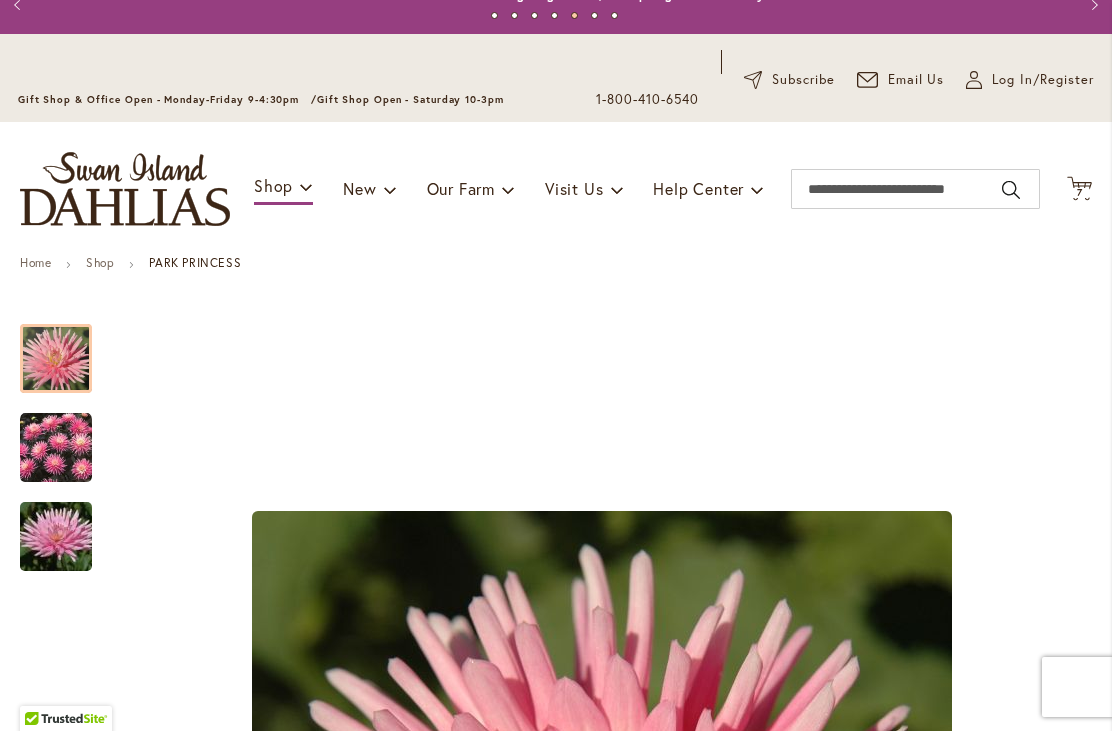 click 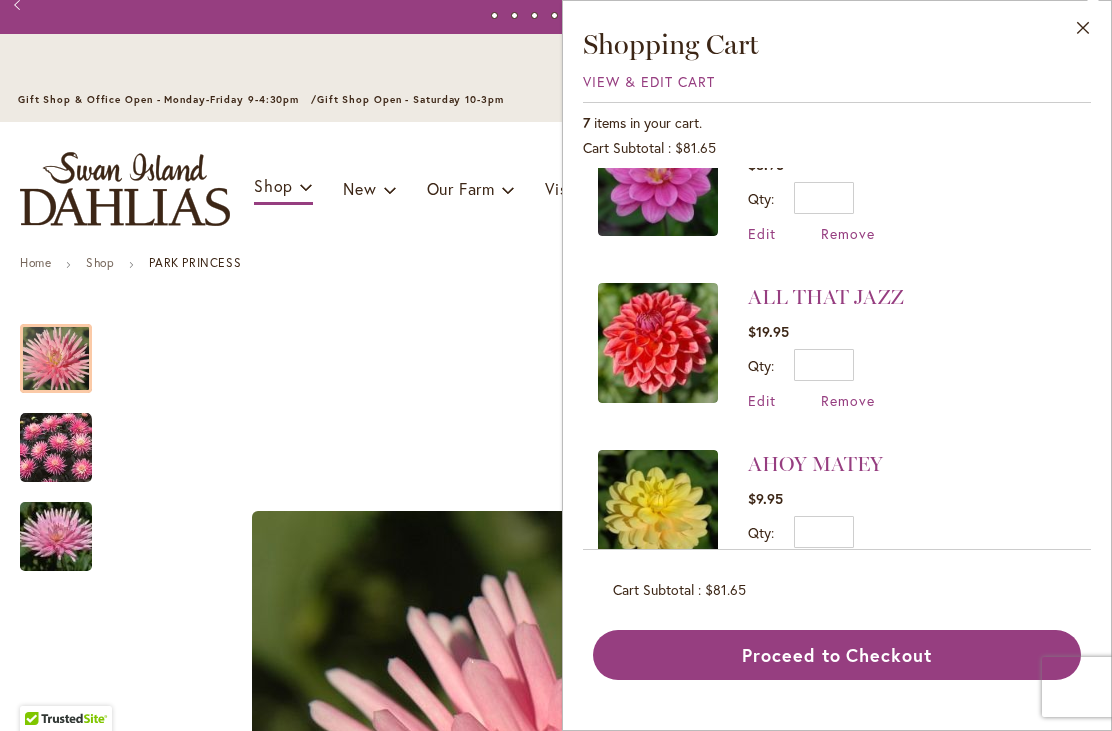 scroll, scrollTop: 567, scrollLeft: 0, axis: vertical 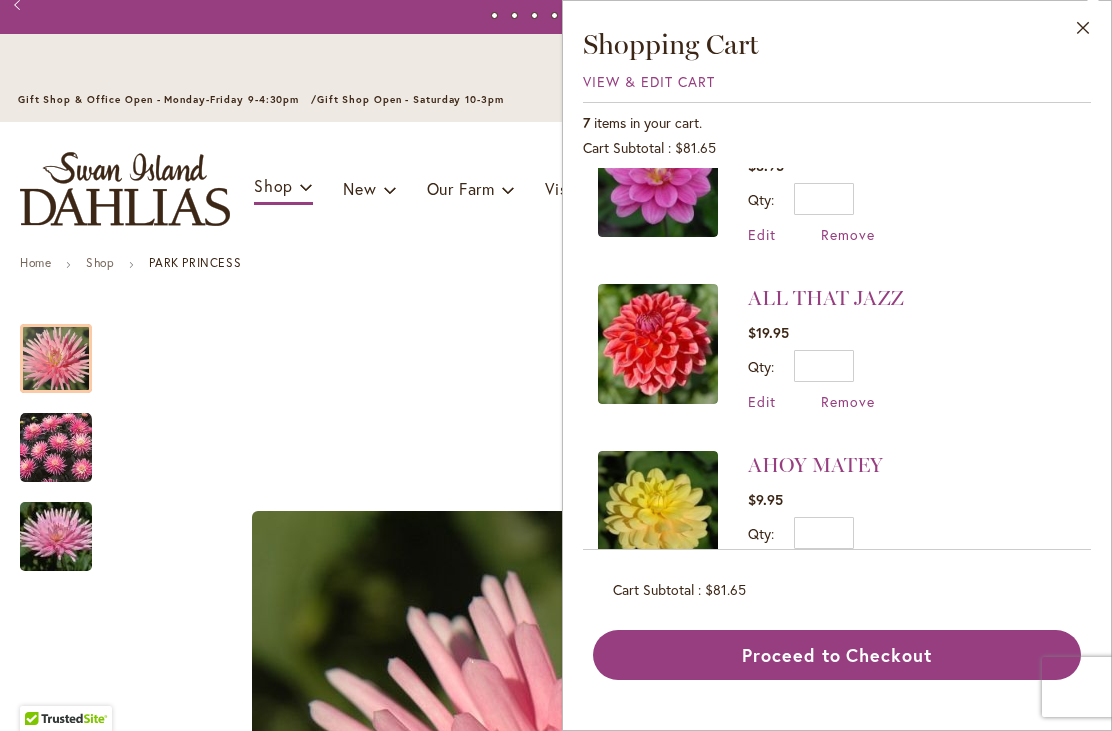 click on "Close" at bounding box center [1083, 32] 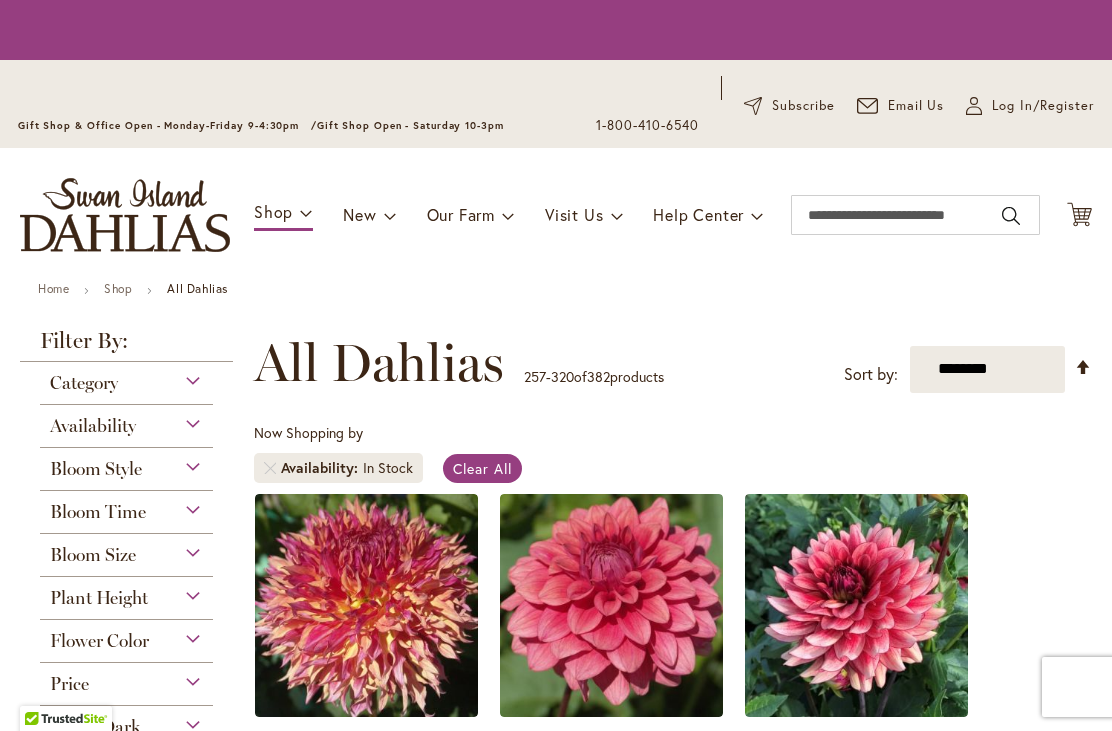 scroll, scrollTop: 0, scrollLeft: 0, axis: both 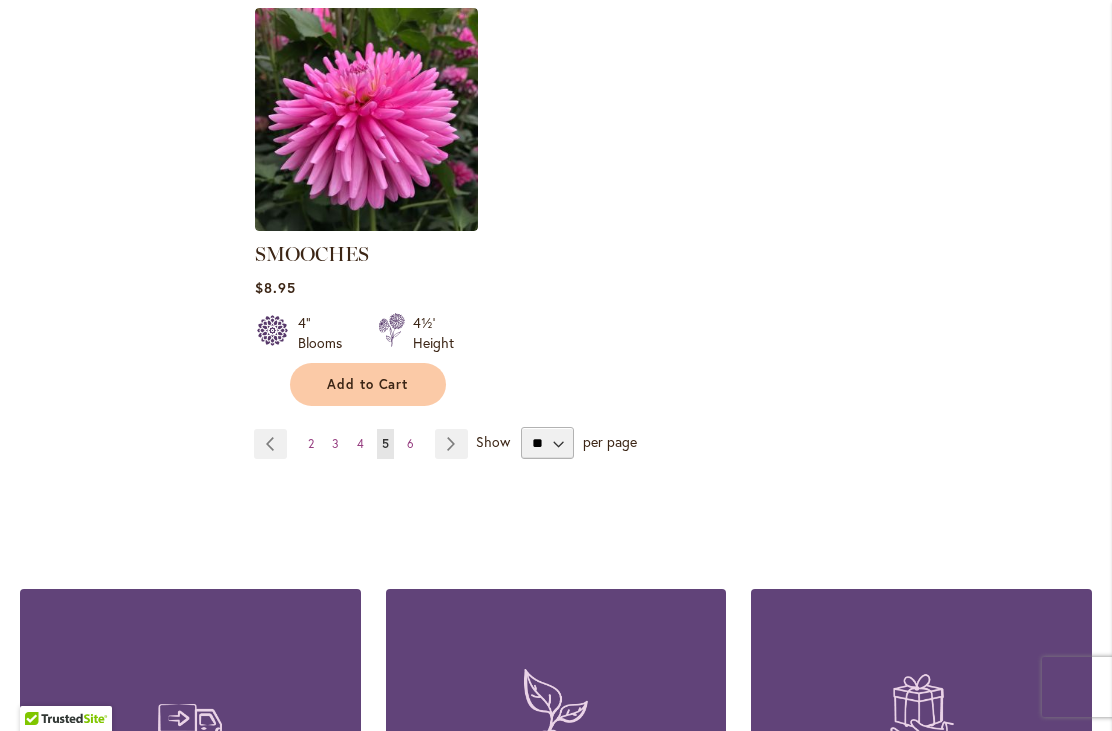 click on "Page
6" at bounding box center [410, 444] 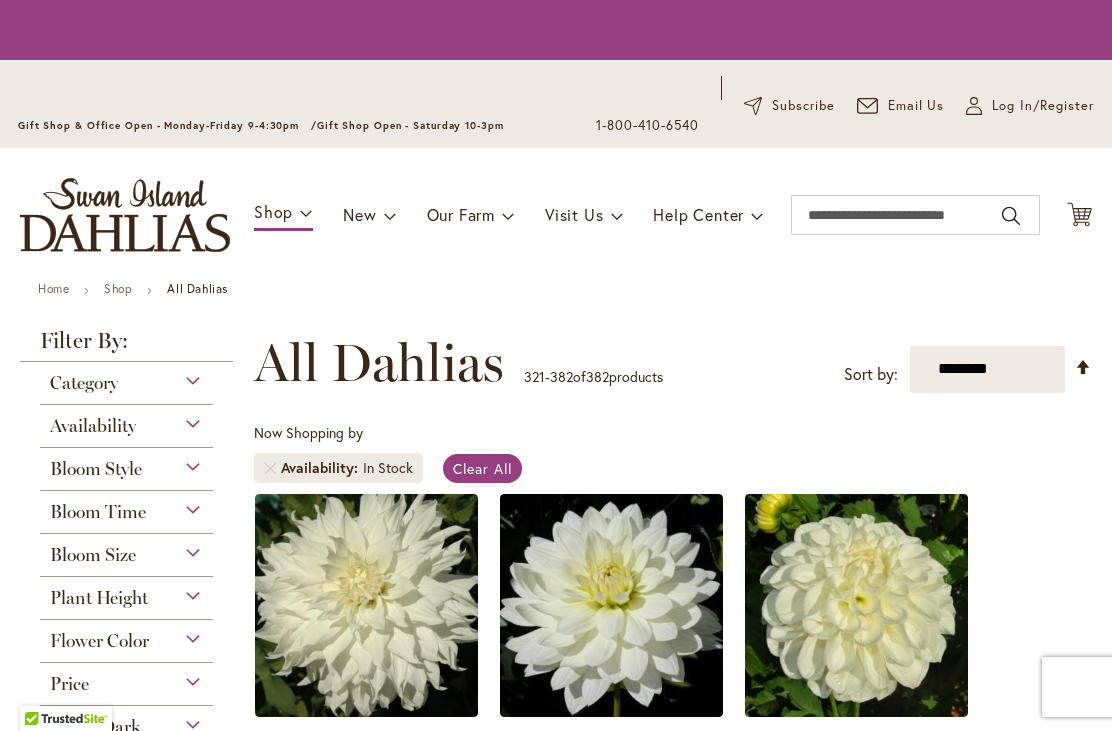 scroll, scrollTop: 0, scrollLeft: 0, axis: both 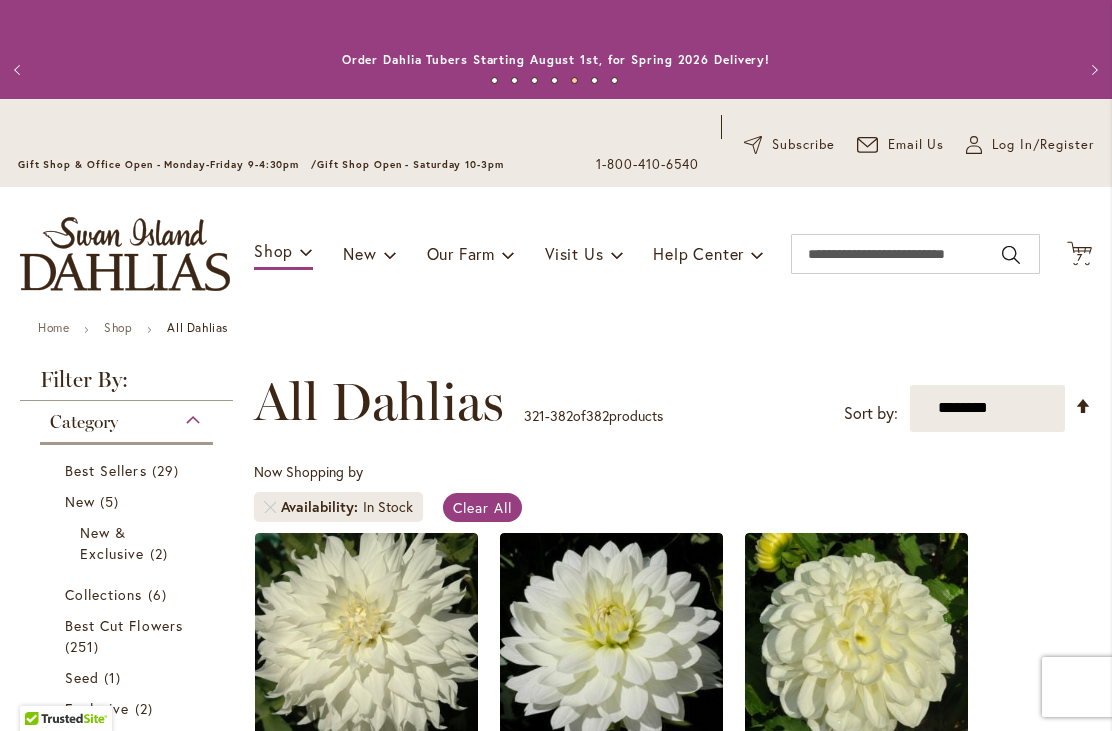 click on "7
7
items" at bounding box center [1080, 258] 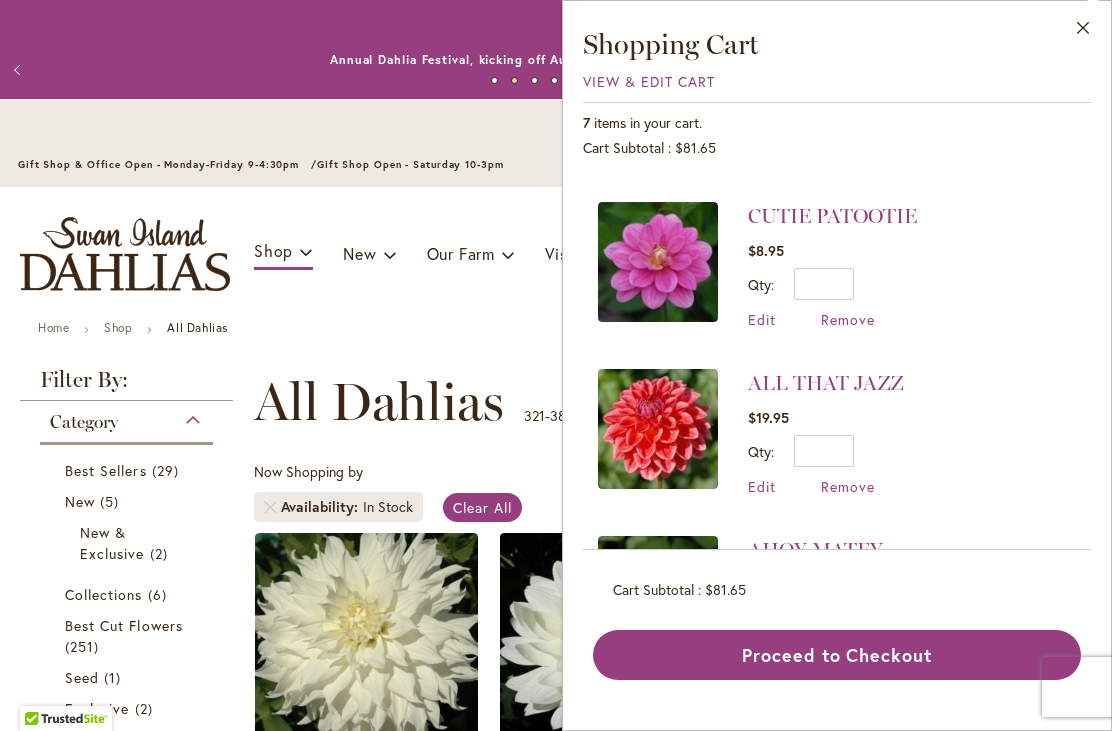 scroll, scrollTop: 474, scrollLeft: 0, axis: vertical 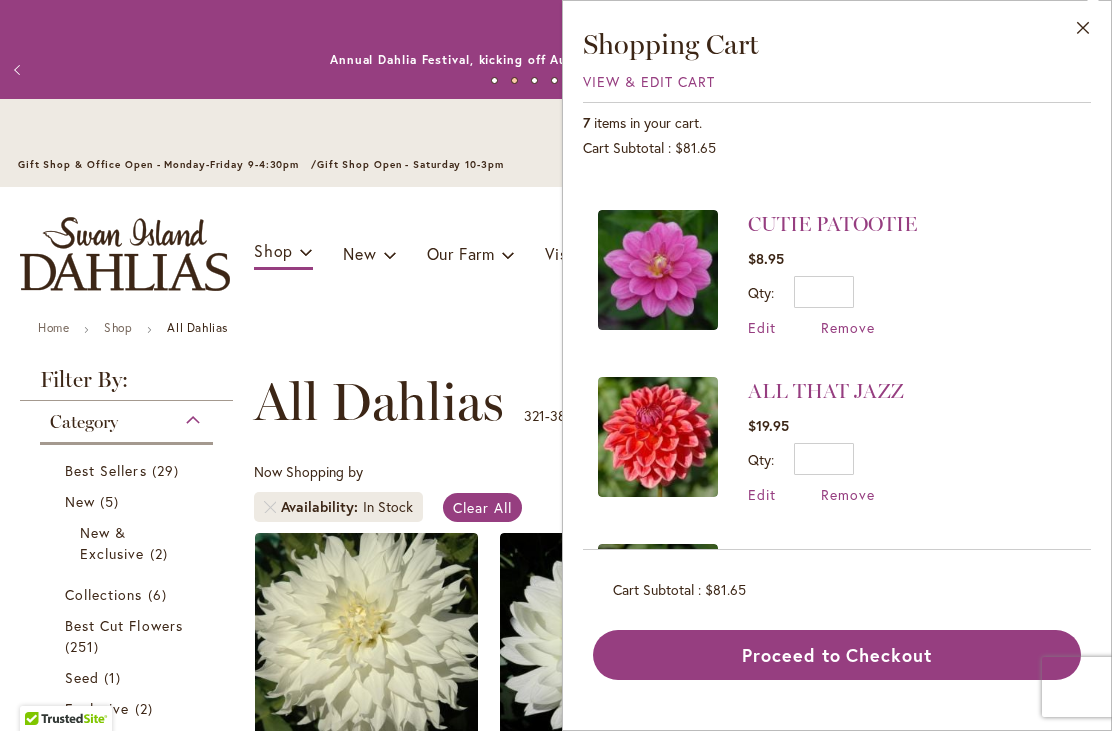 click at bounding box center (658, 437) 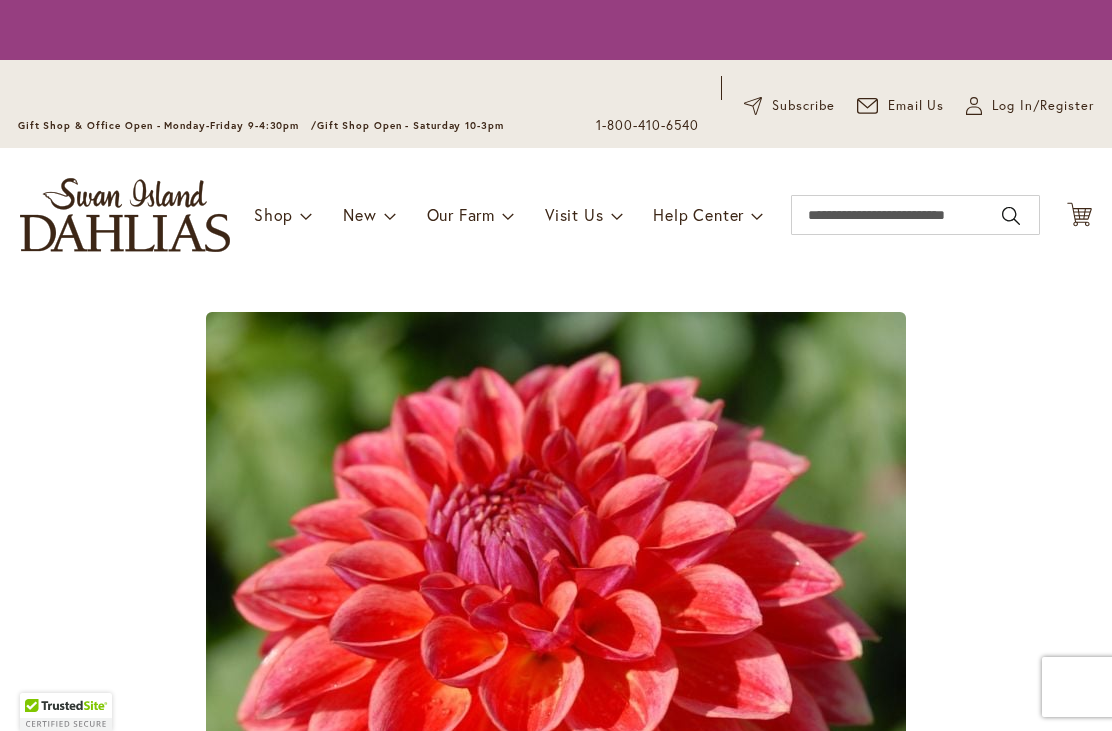 scroll, scrollTop: 0, scrollLeft: 0, axis: both 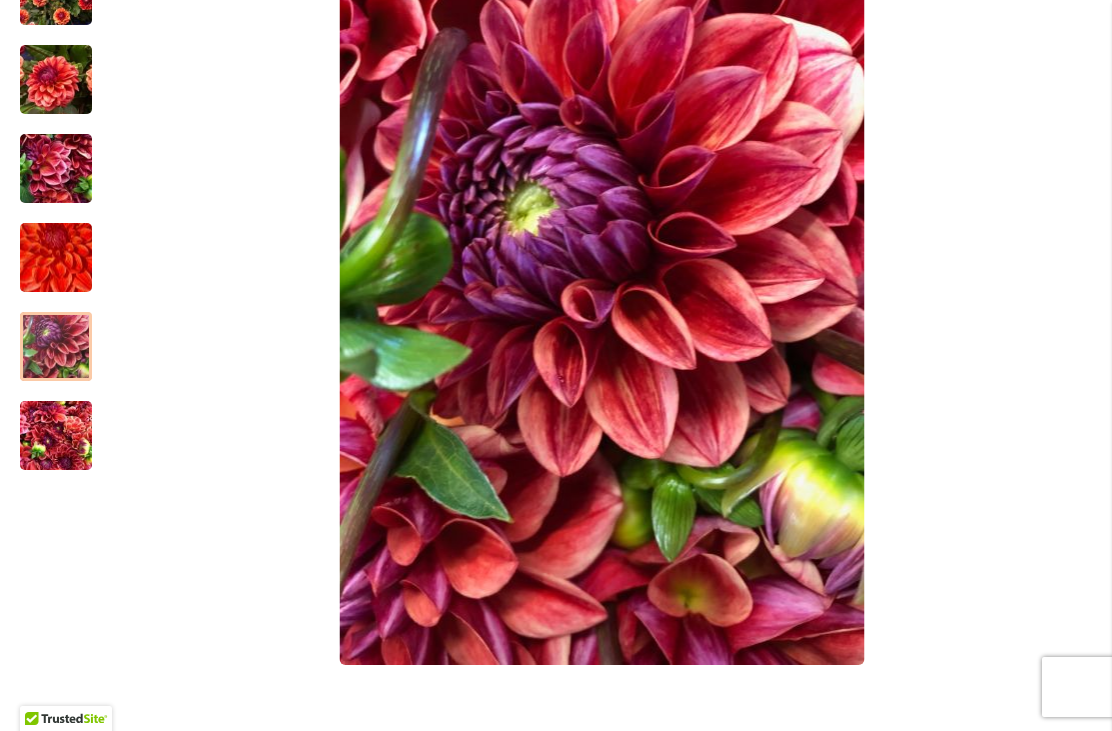 click at bounding box center (56, 346) 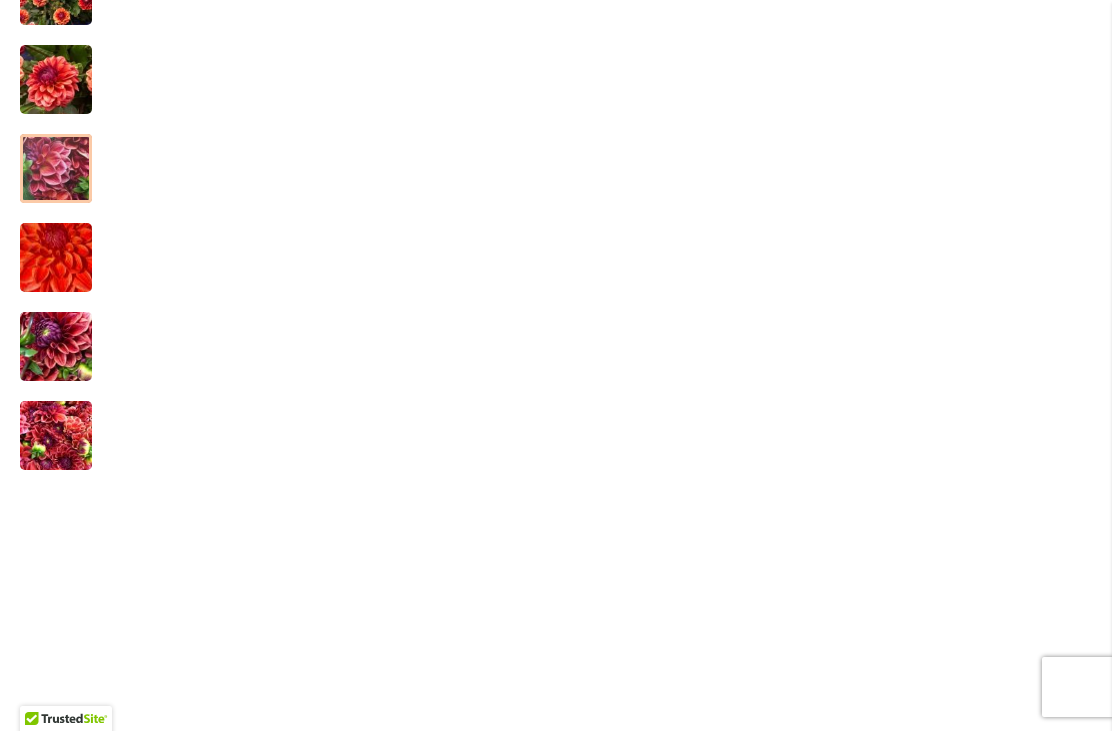 click at bounding box center (56, 169) 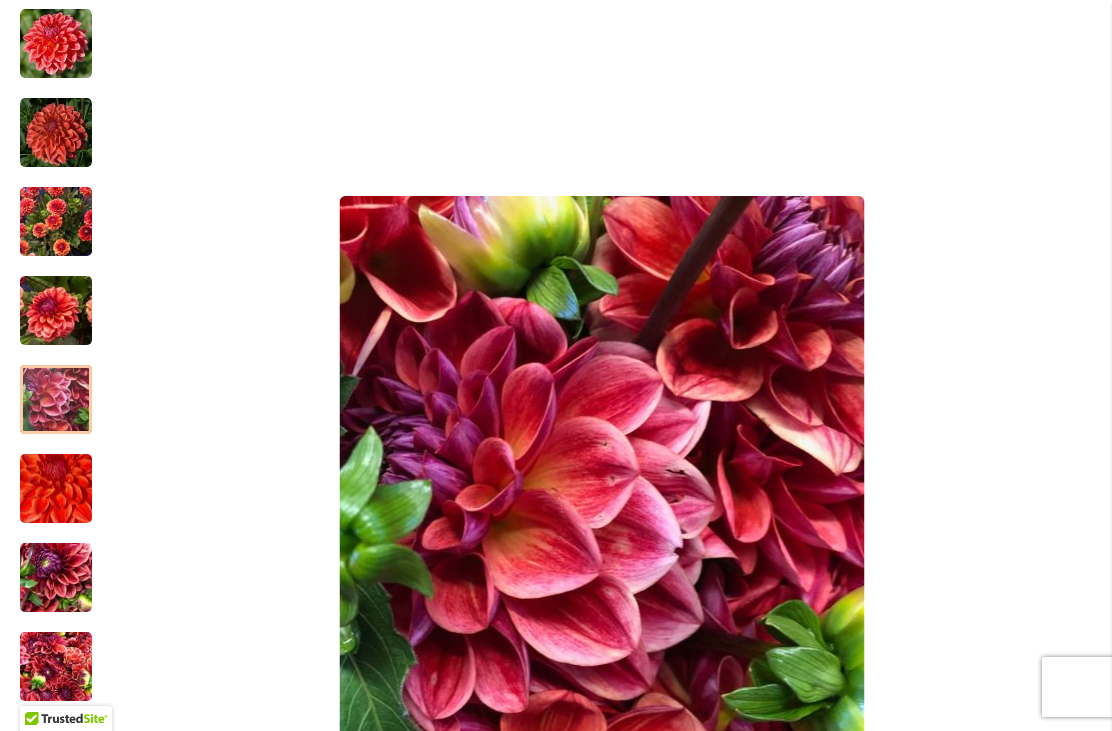 scroll, scrollTop: 377, scrollLeft: 0, axis: vertical 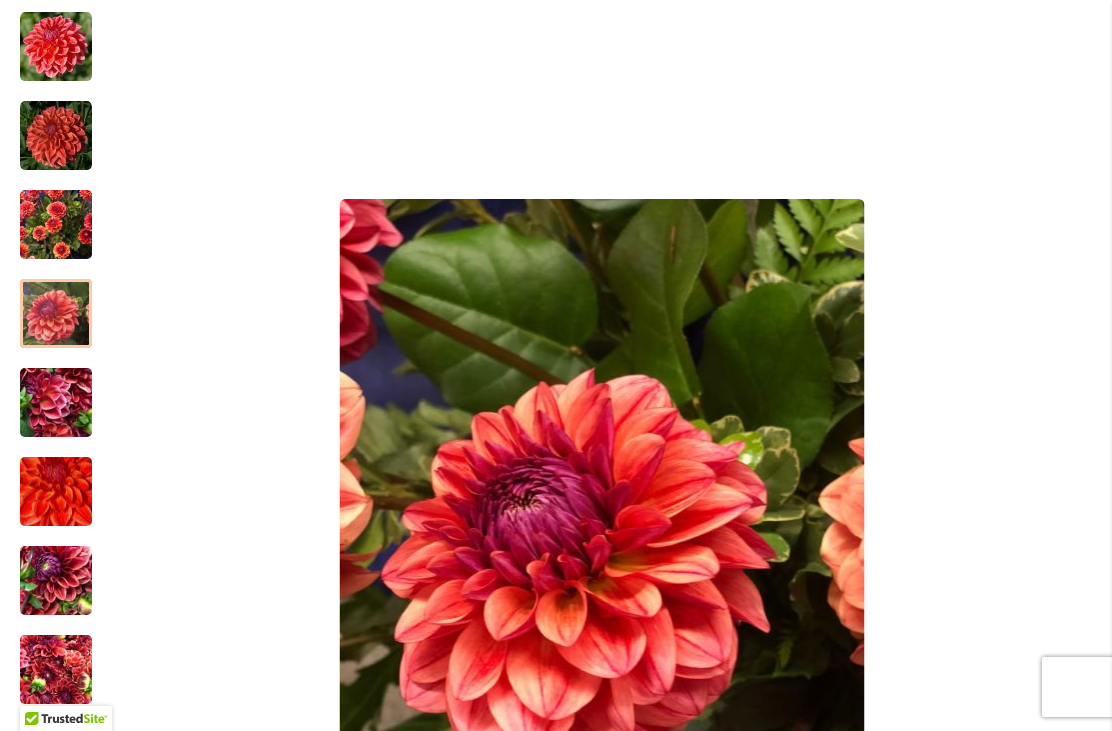 click at bounding box center [56, 314] 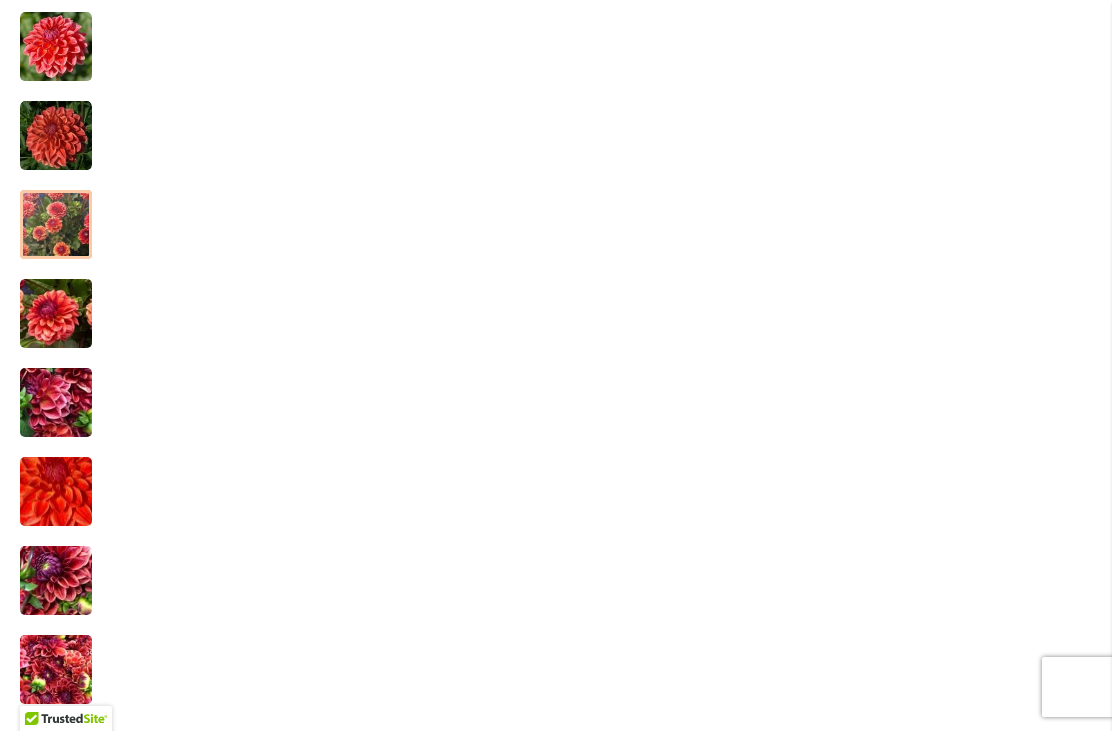 click at bounding box center [56, 225] 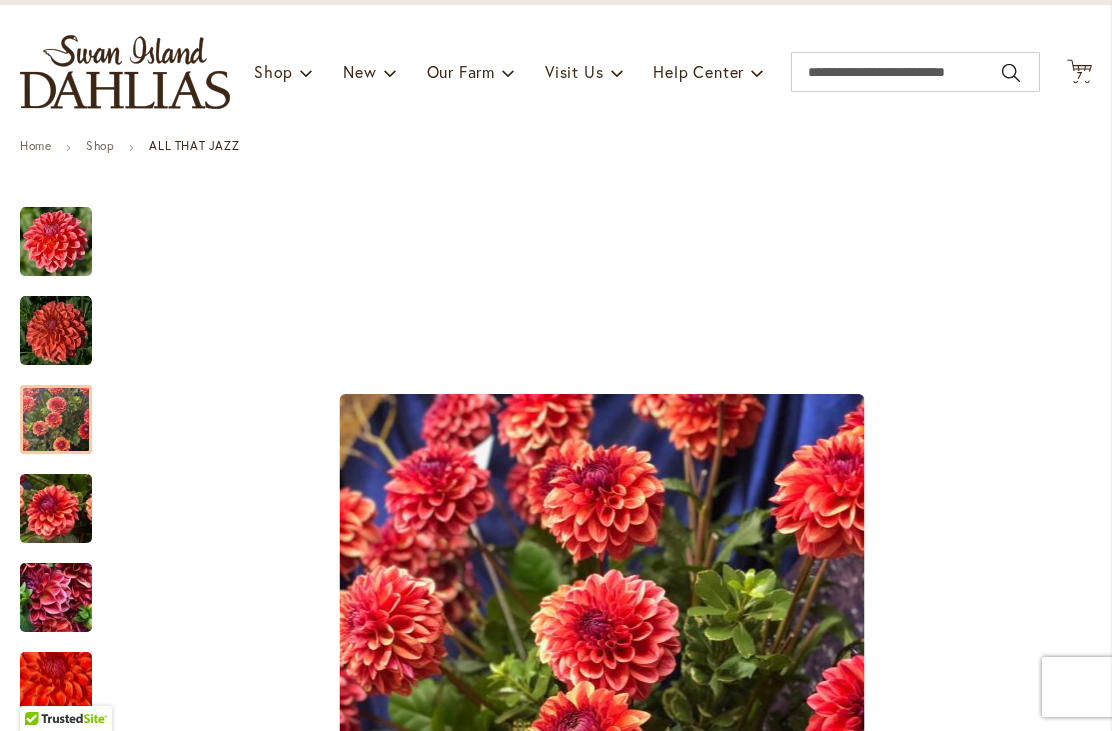 scroll, scrollTop: 180, scrollLeft: 0, axis: vertical 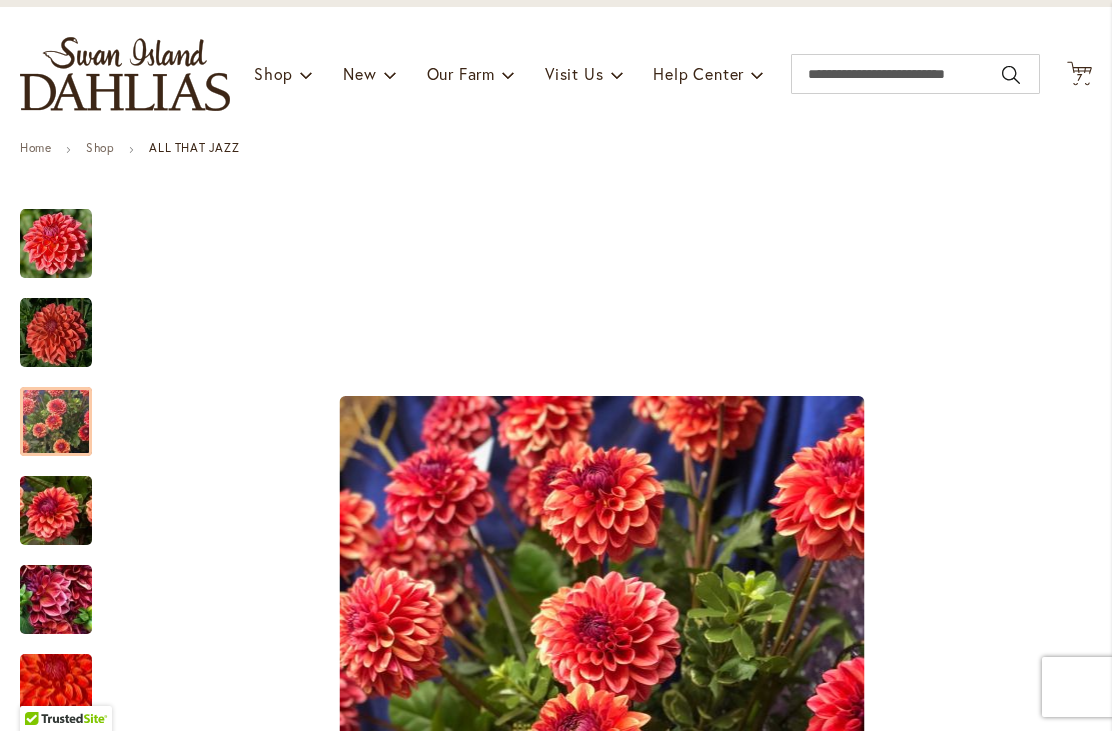 click at bounding box center [56, 421] 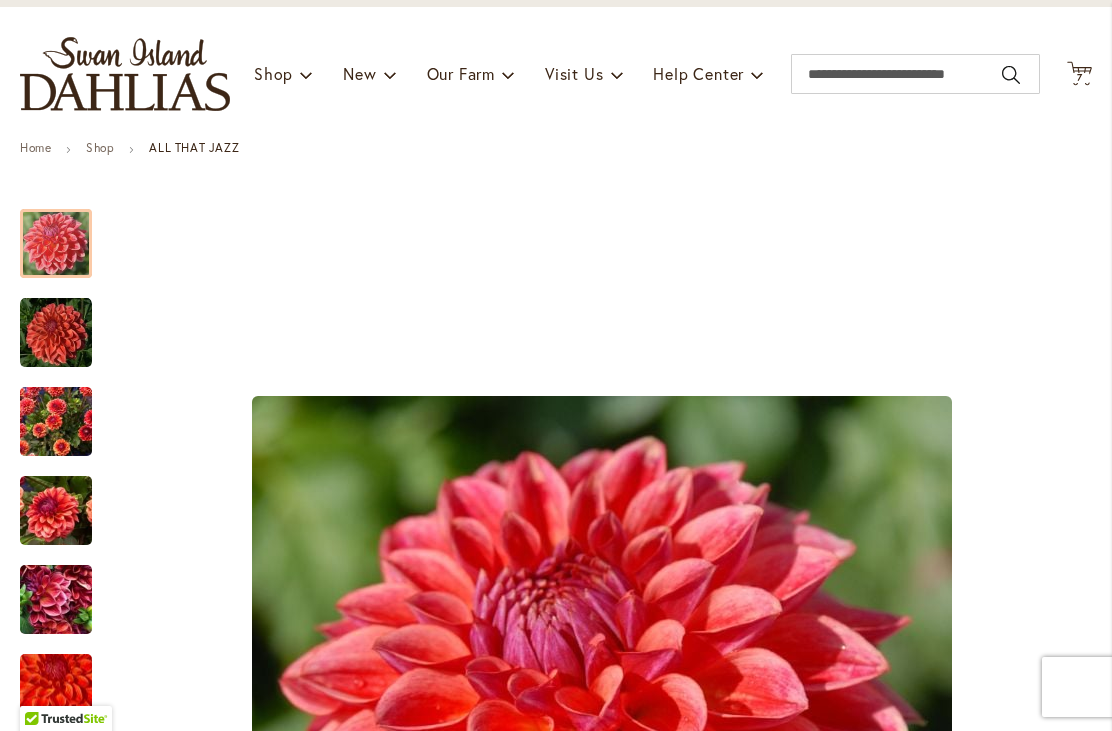 click at bounding box center (56, 244) 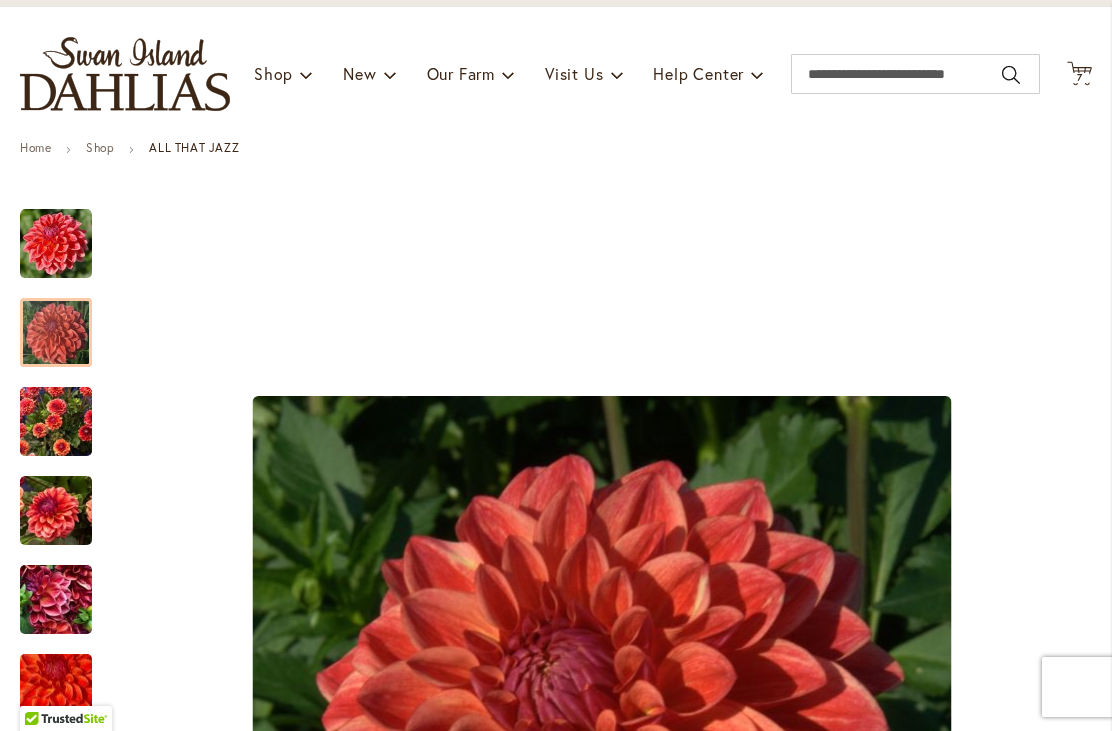 click at bounding box center (56, 333) 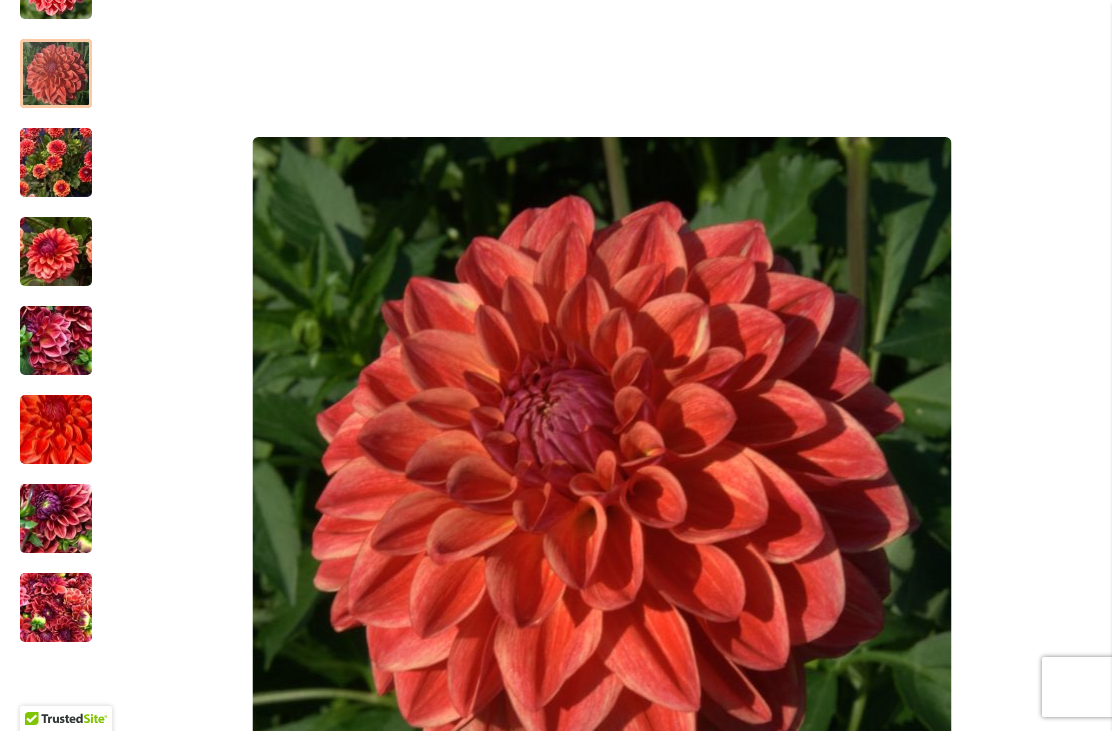 scroll, scrollTop: 442, scrollLeft: 0, axis: vertical 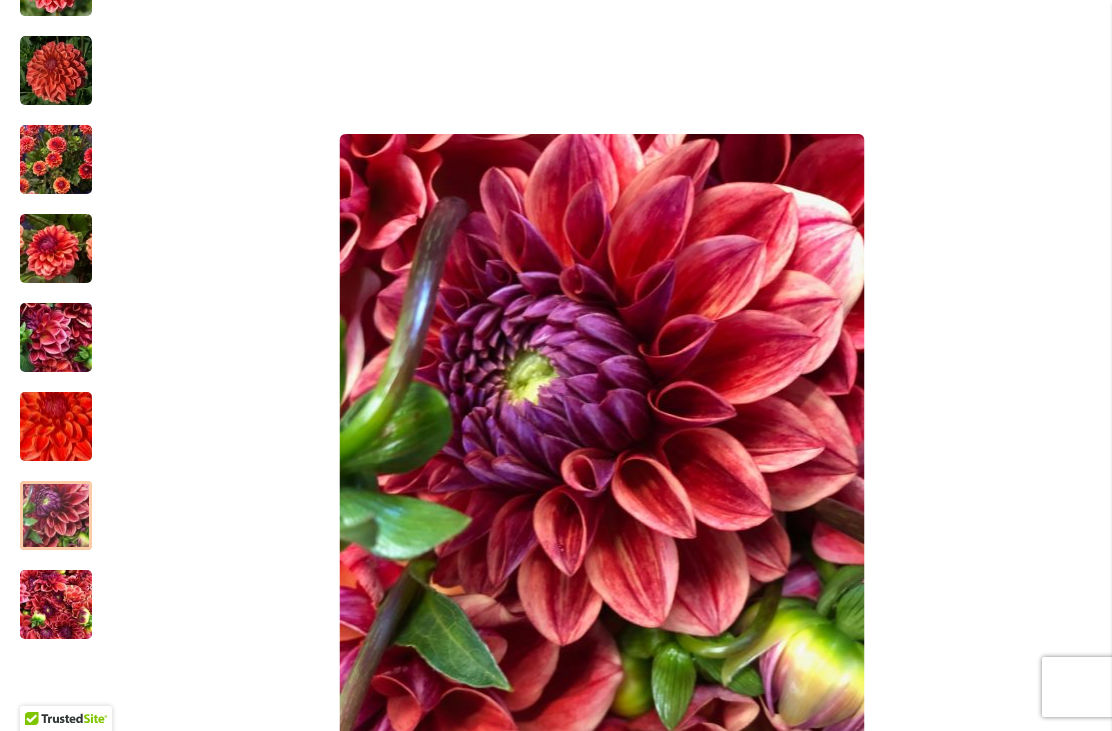 click at bounding box center (56, 516) 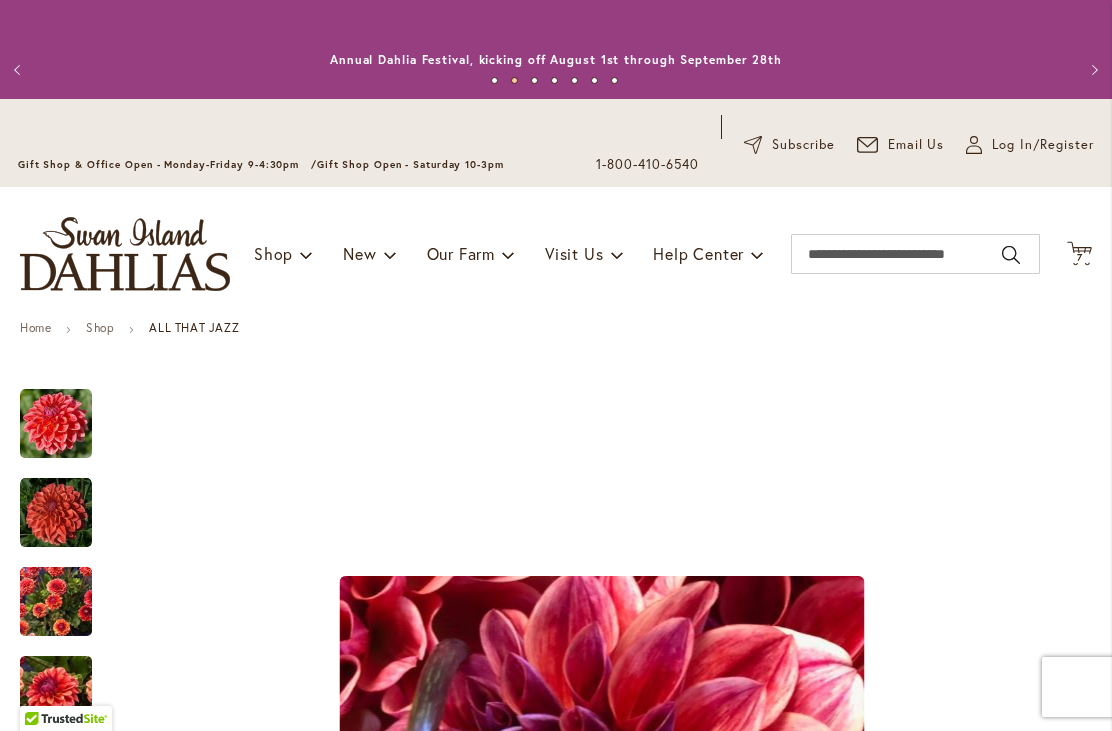 scroll, scrollTop: 0, scrollLeft: 0, axis: both 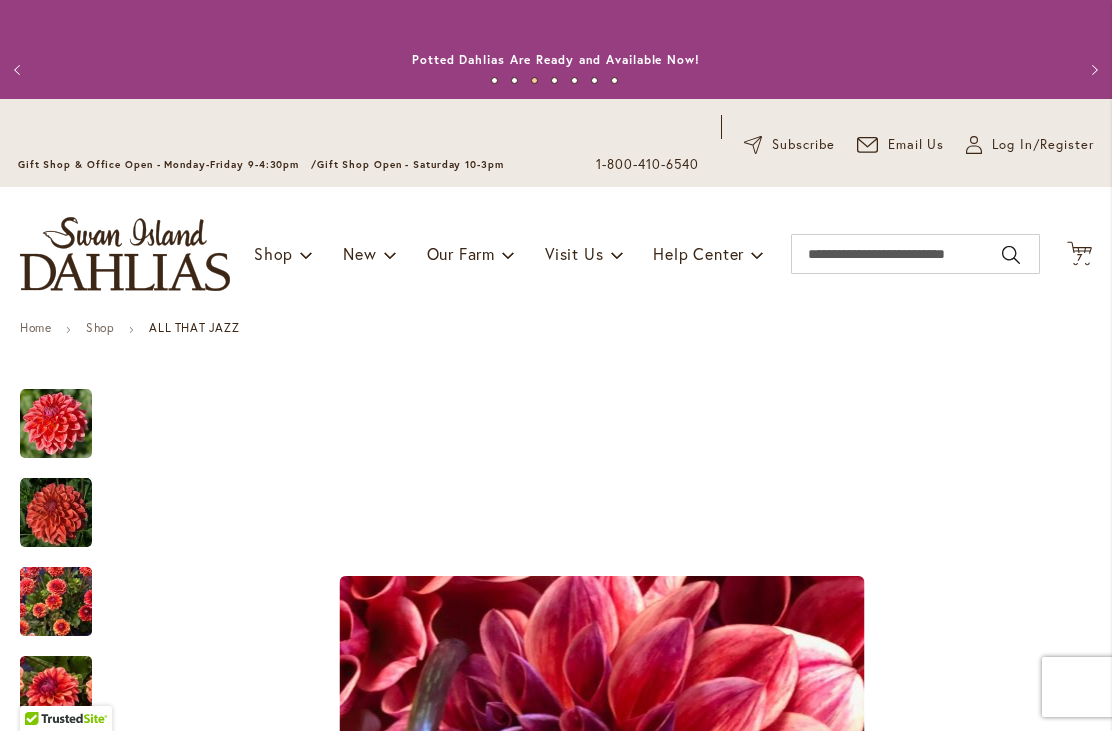 click on "7" at bounding box center [1080, 257] 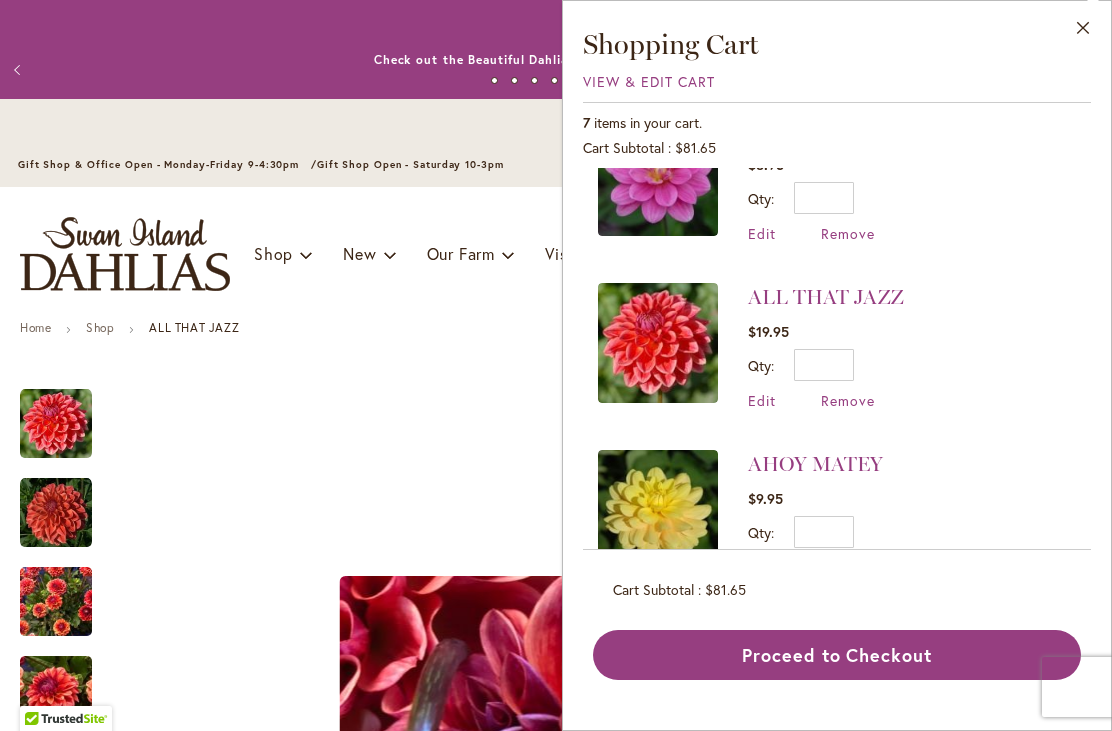 scroll, scrollTop: 567, scrollLeft: 0, axis: vertical 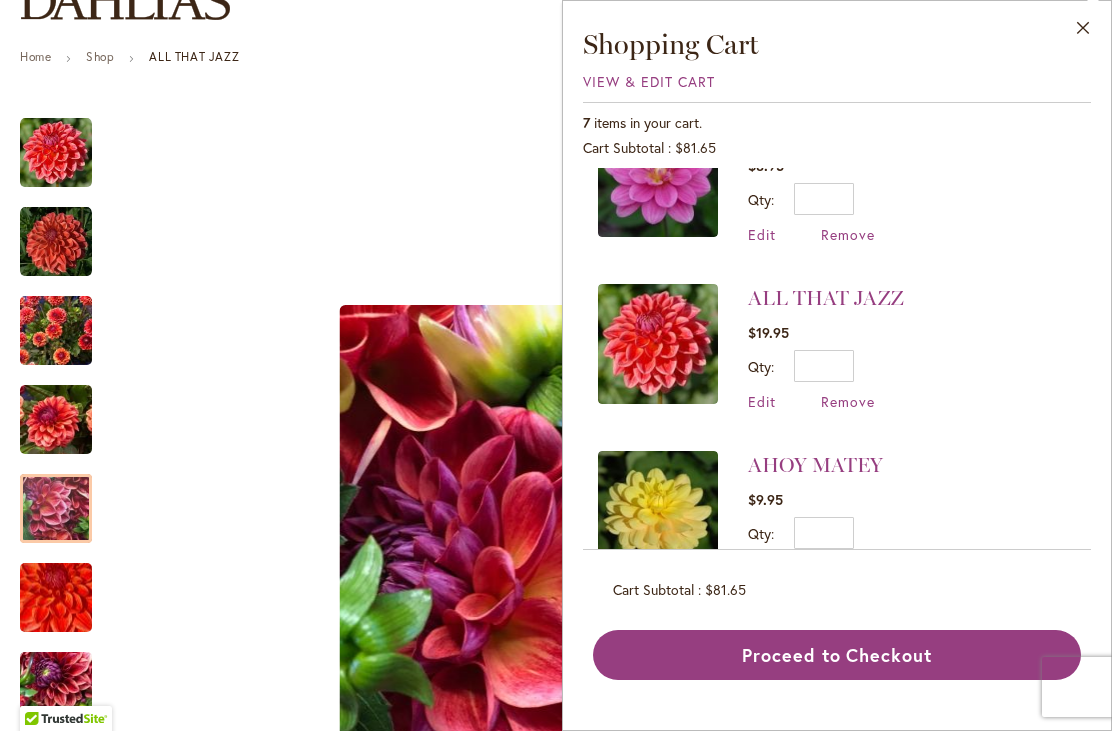 click at bounding box center (56, 509) 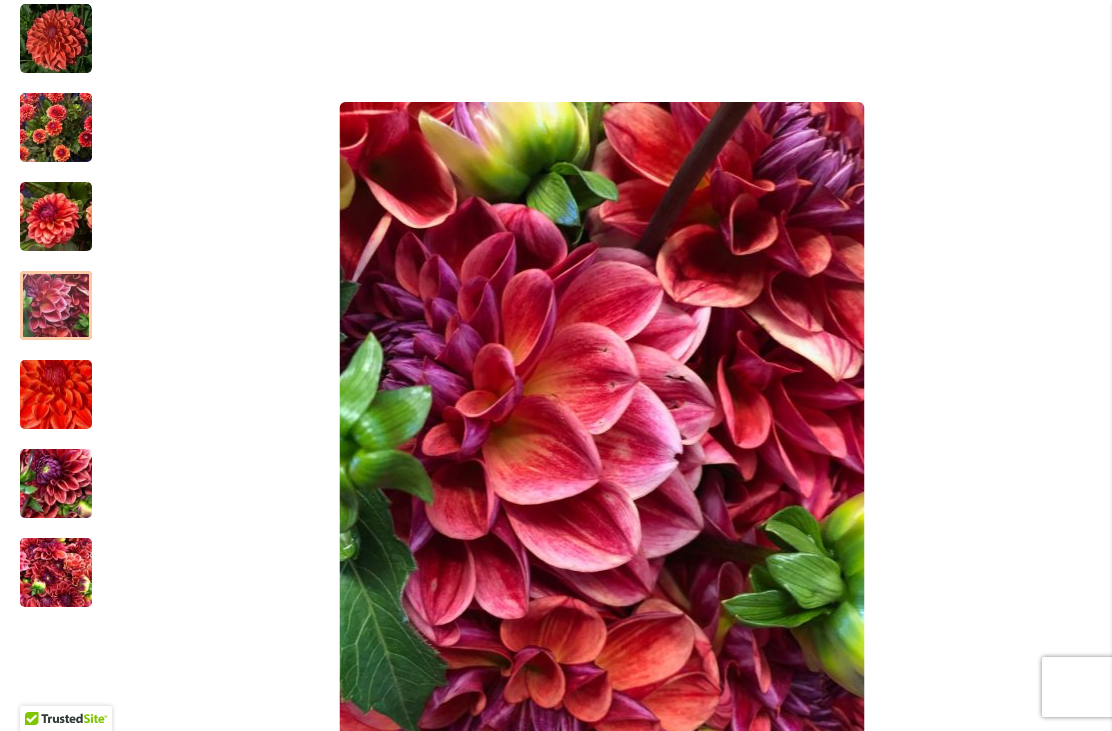 scroll, scrollTop: 475, scrollLeft: 0, axis: vertical 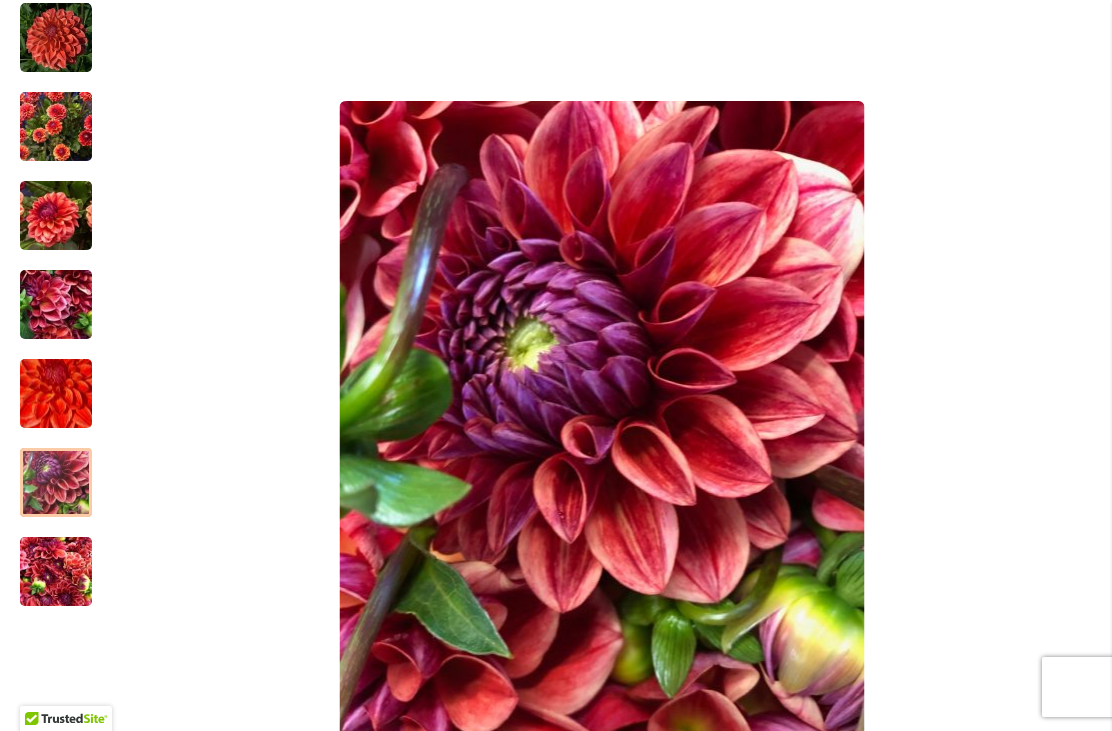 click at bounding box center [56, 483] 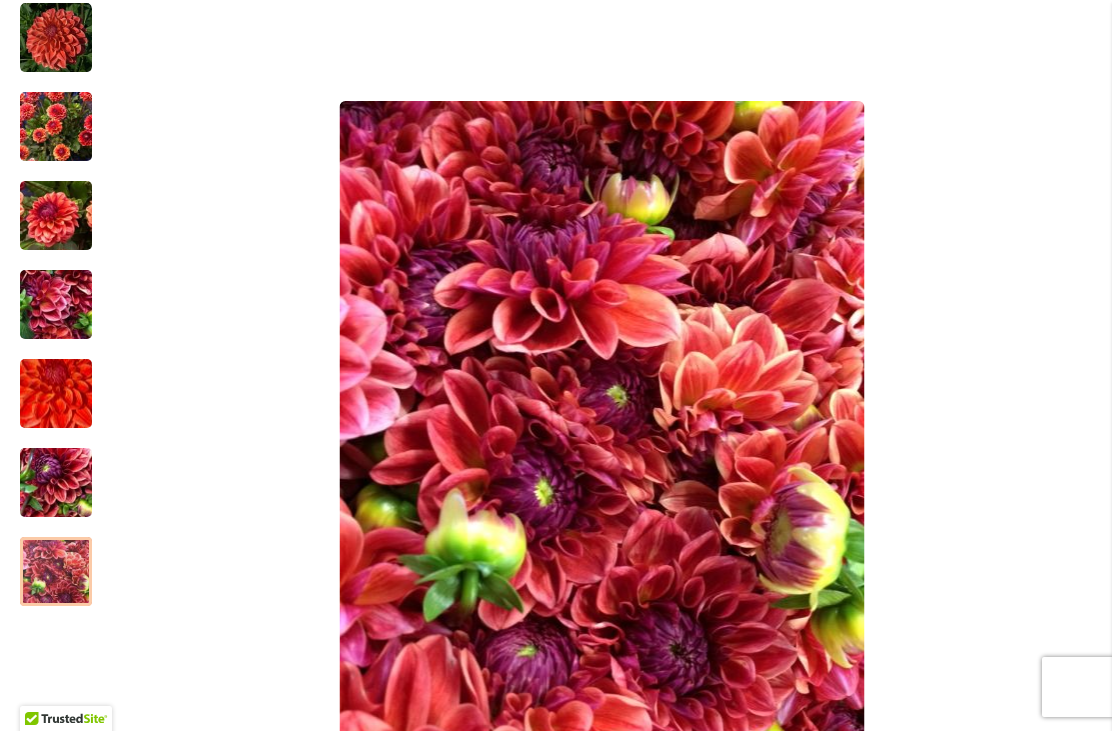 click at bounding box center (56, 572) 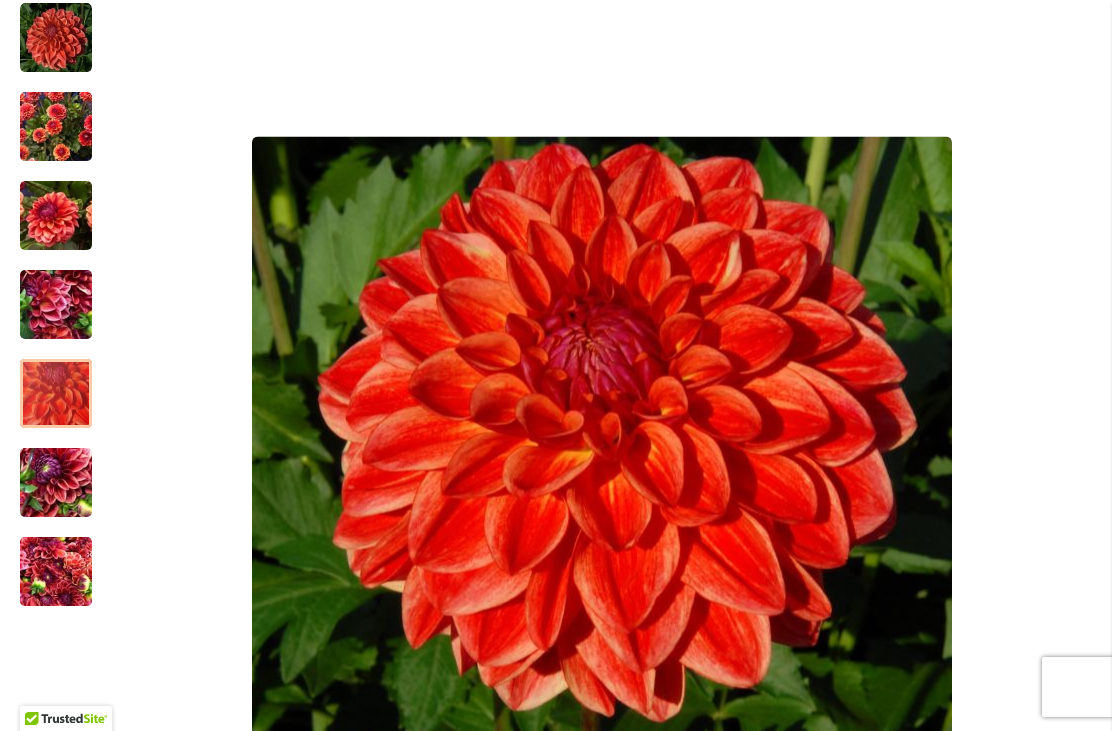 click at bounding box center (56, 393) 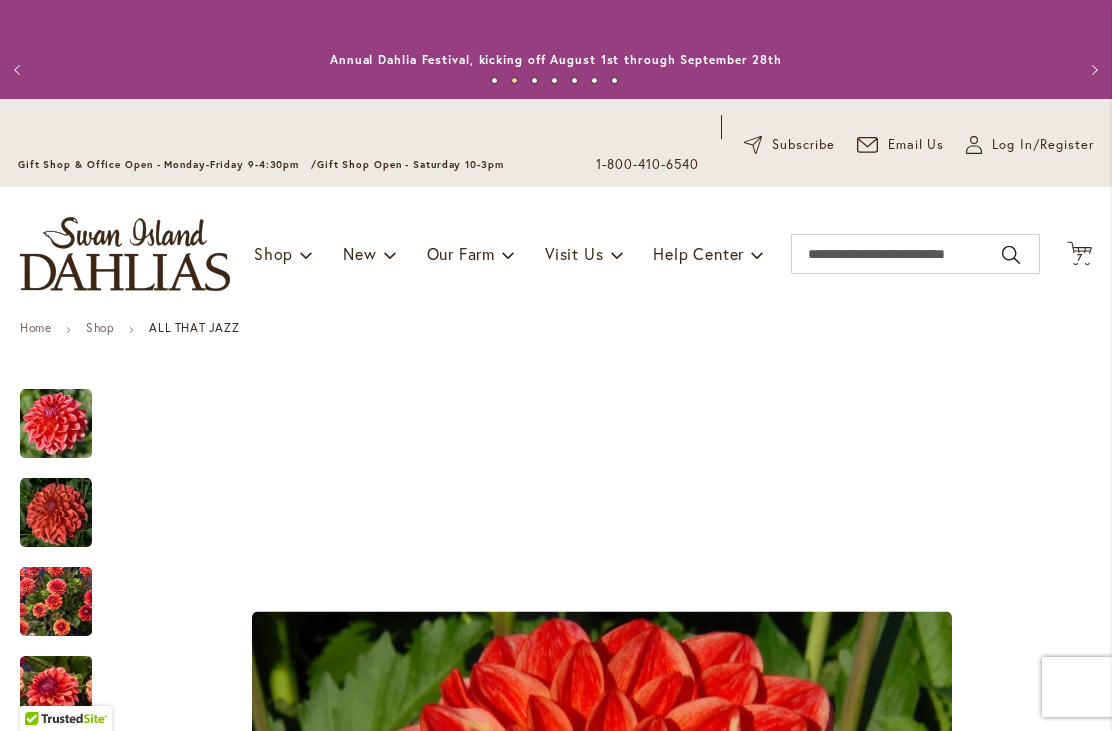 scroll, scrollTop: 0, scrollLeft: 0, axis: both 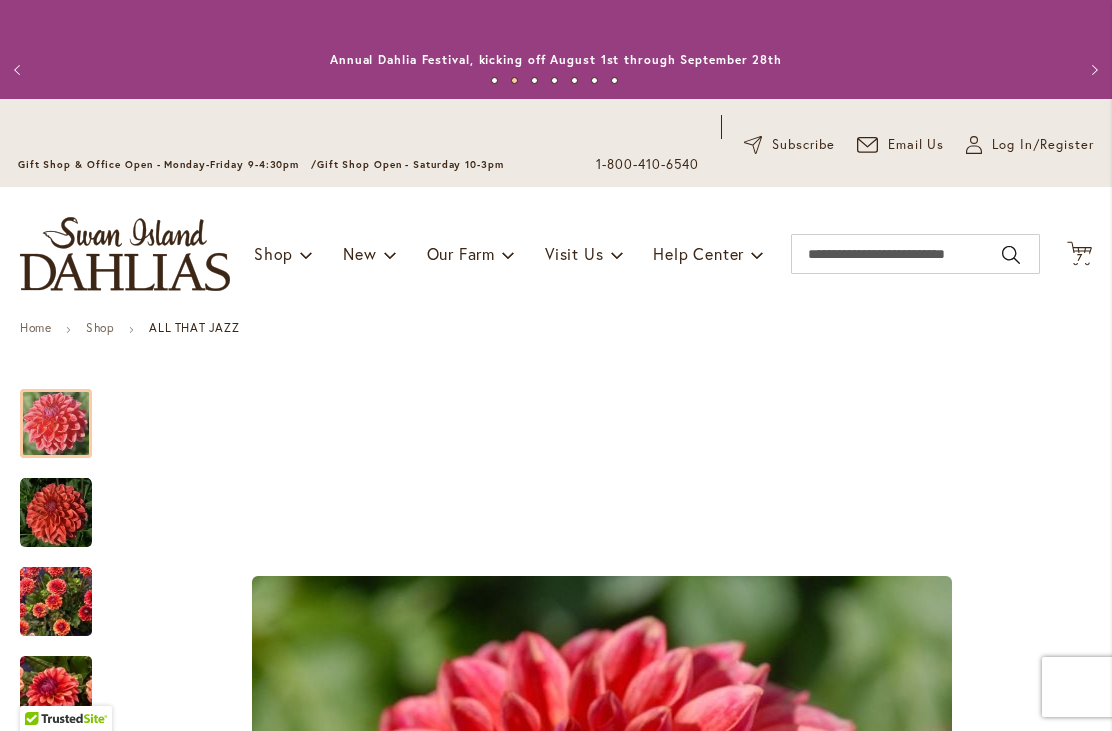 click at bounding box center [56, 424] 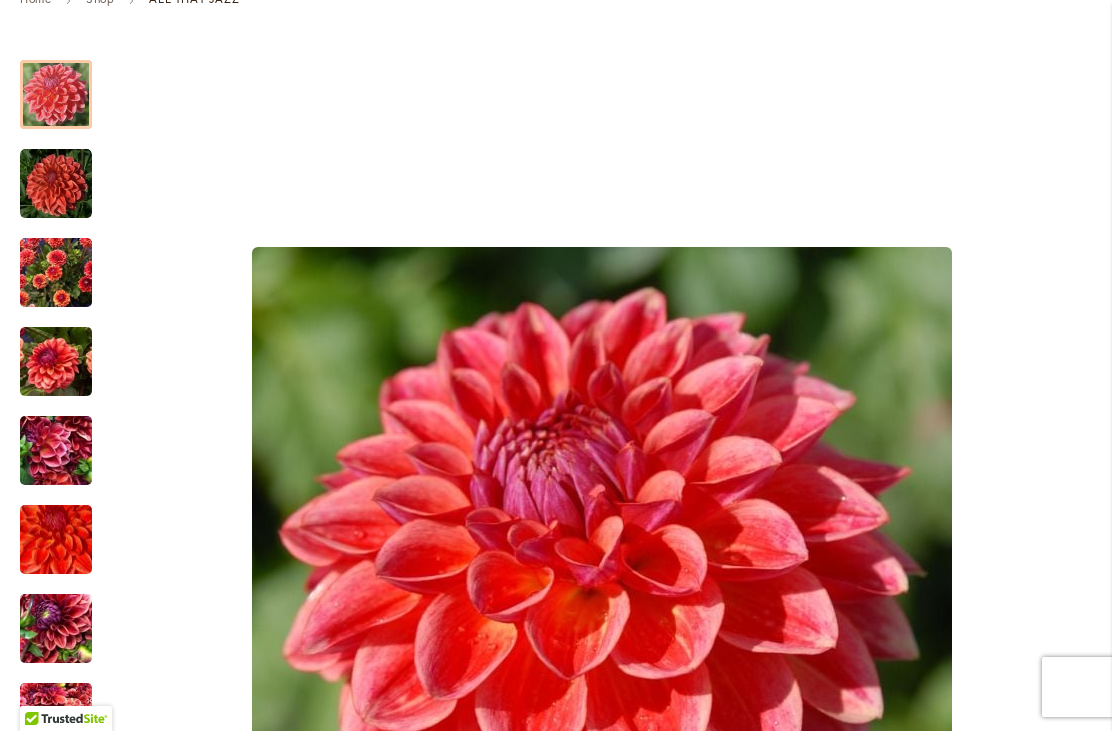 scroll, scrollTop: 336, scrollLeft: 0, axis: vertical 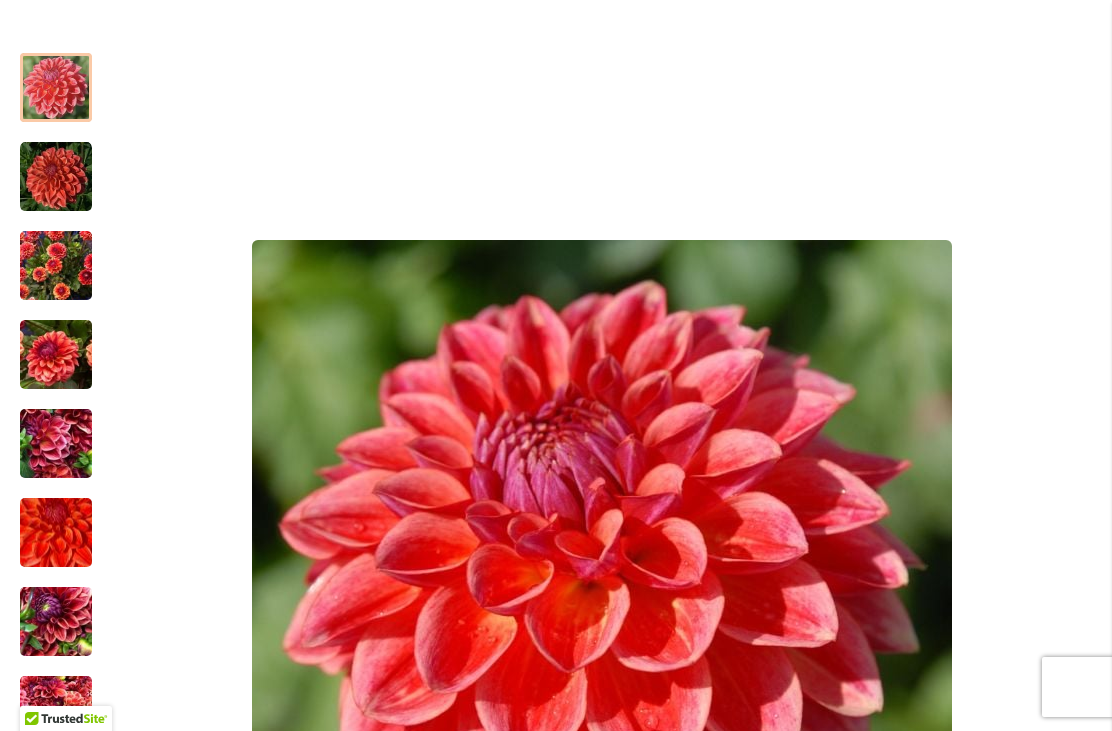 click at bounding box center (56, 177) 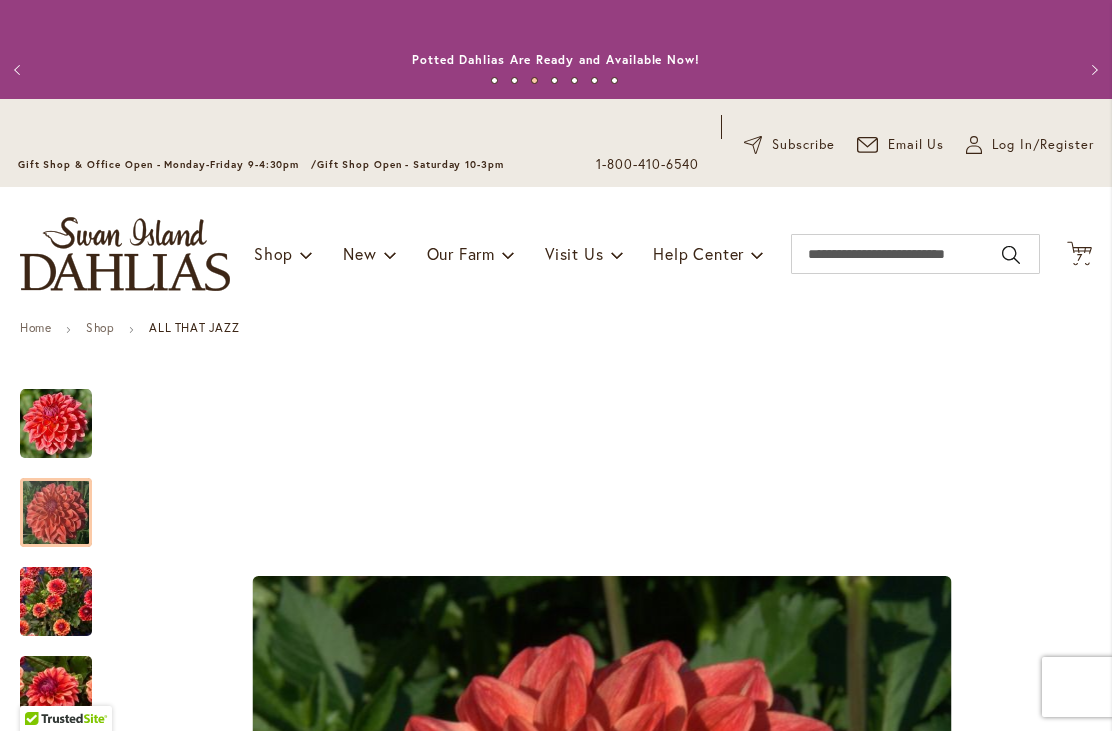 scroll, scrollTop: 0, scrollLeft: 0, axis: both 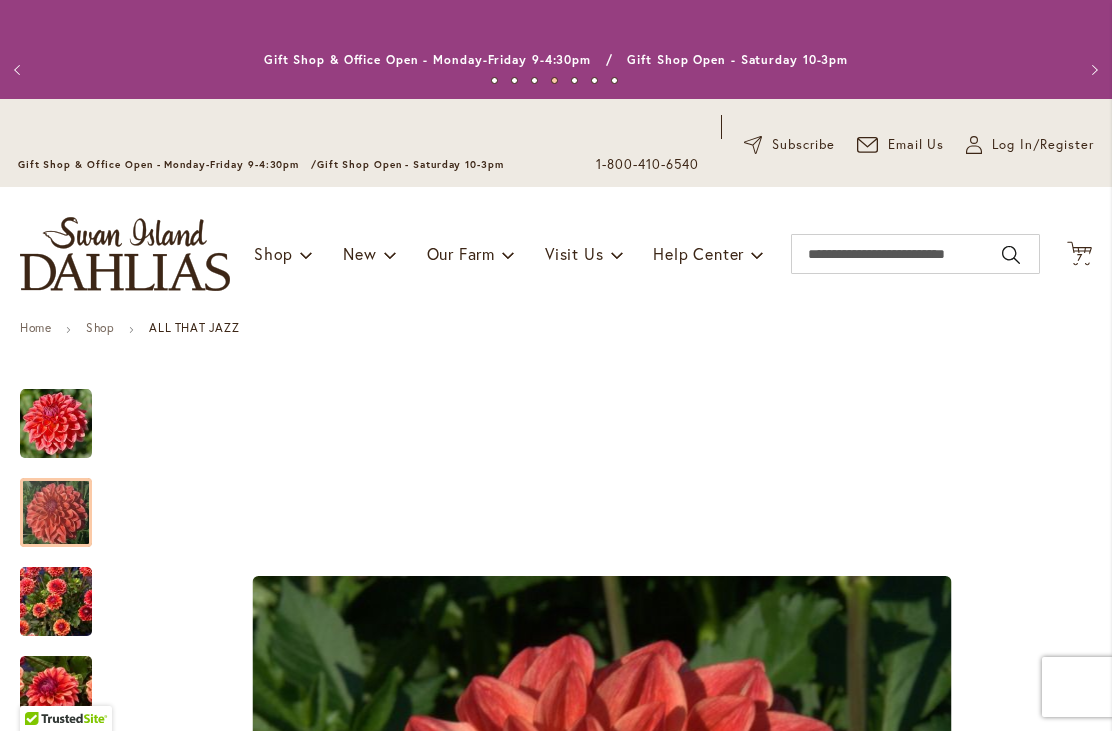 click on "7" at bounding box center [1080, 257] 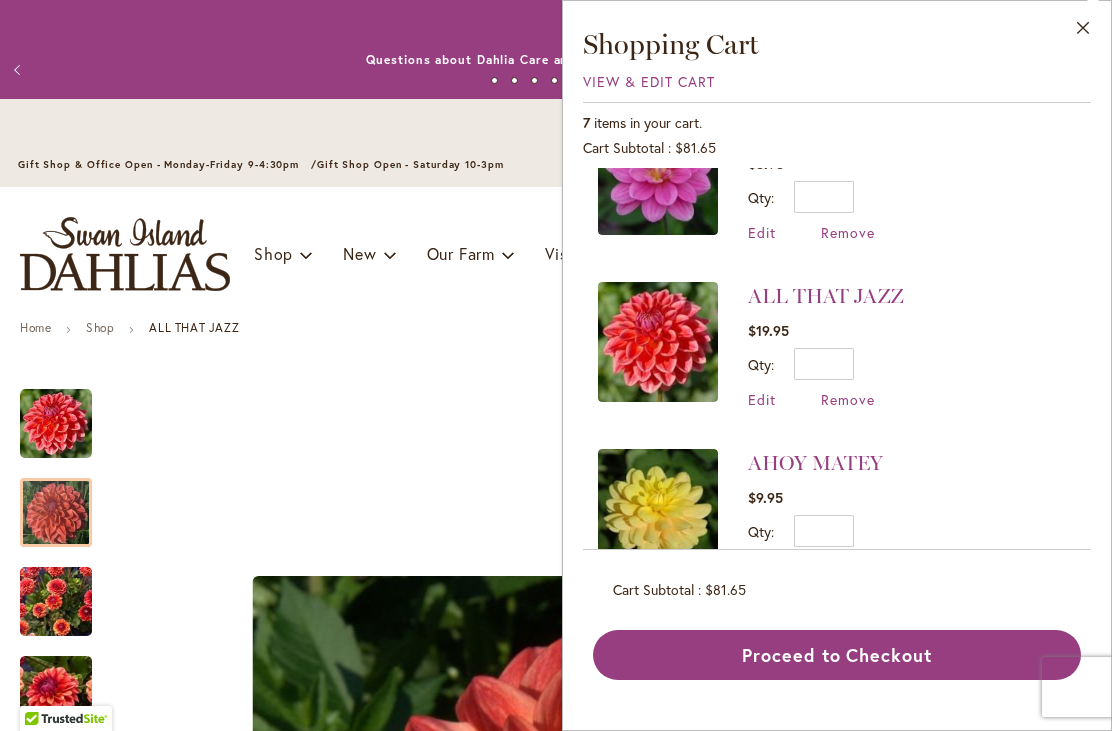 scroll, scrollTop: 567, scrollLeft: 0, axis: vertical 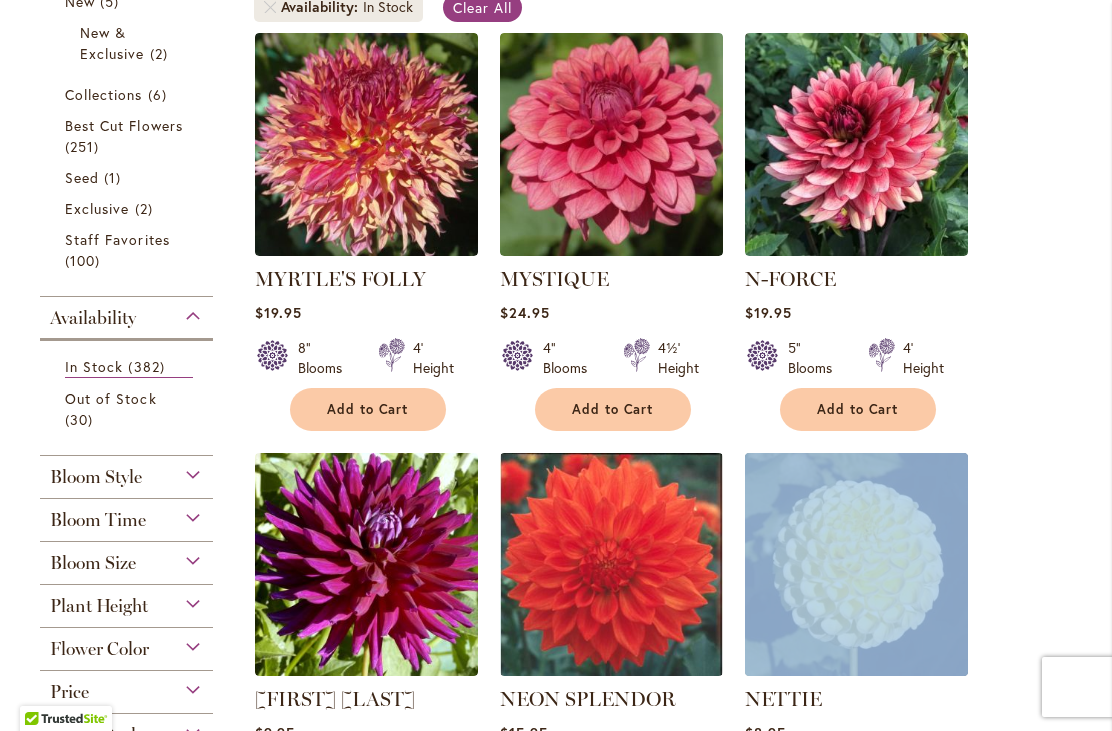 click on "Best Cut Flowers
251
items" at bounding box center (129, 136) 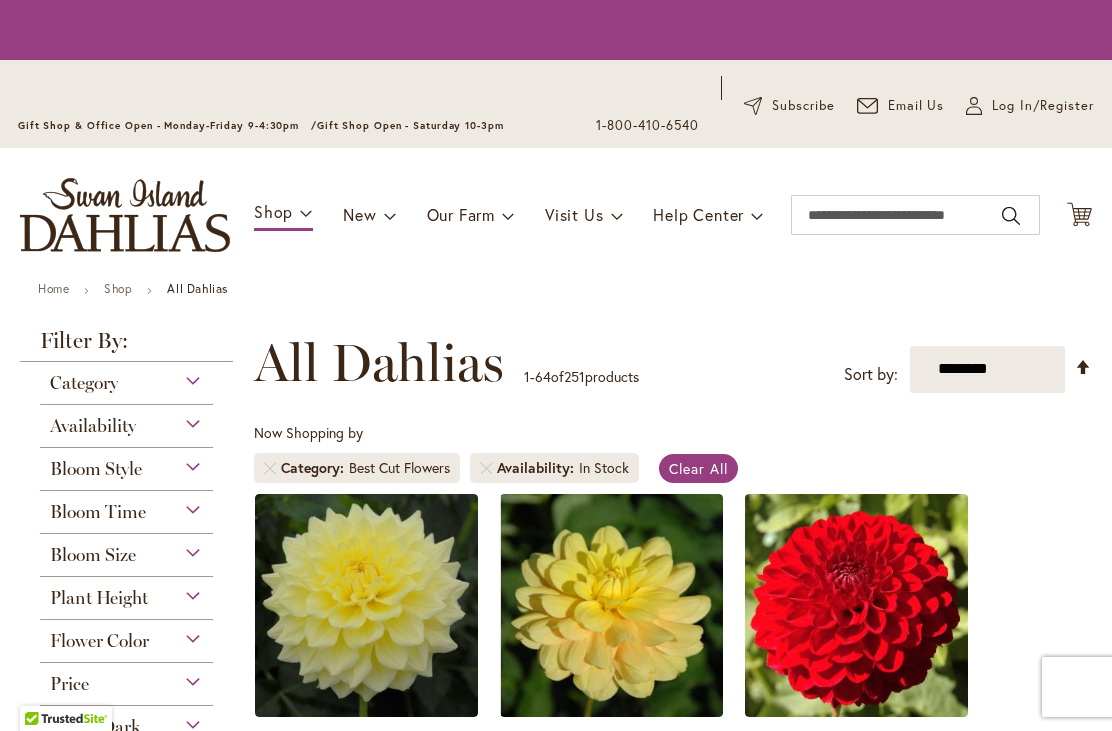 scroll, scrollTop: 0, scrollLeft: 0, axis: both 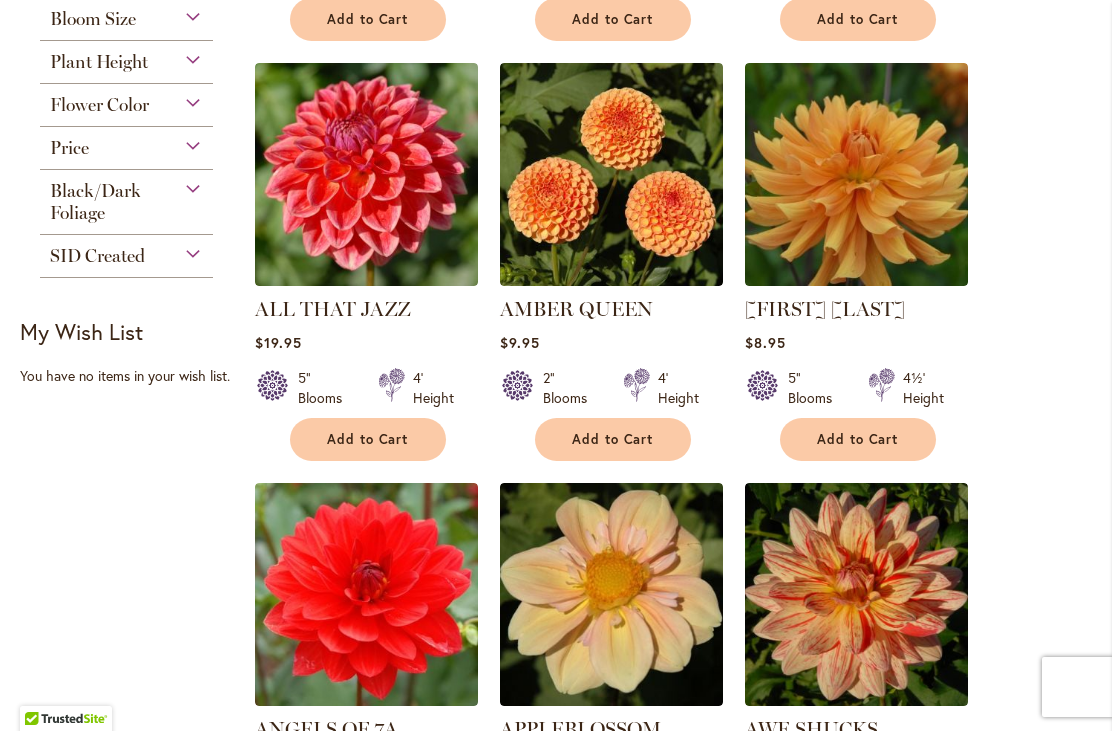 click at bounding box center [366, 174] 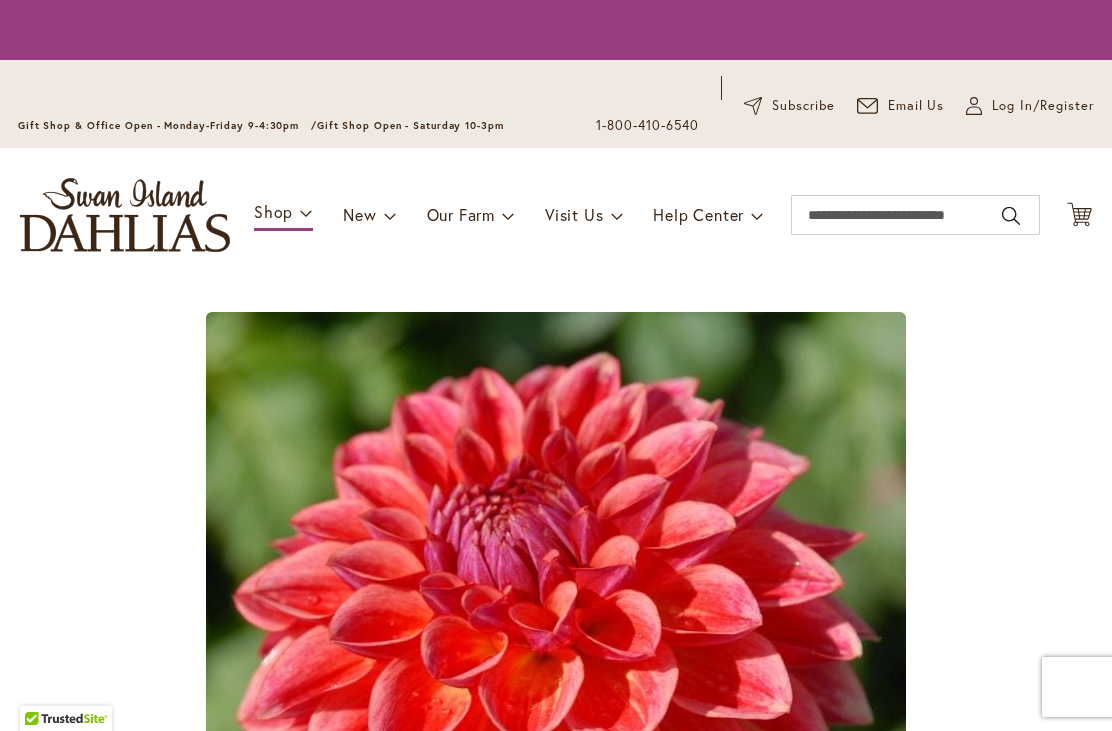 scroll, scrollTop: 0, scrollLeft: 0, axis: both 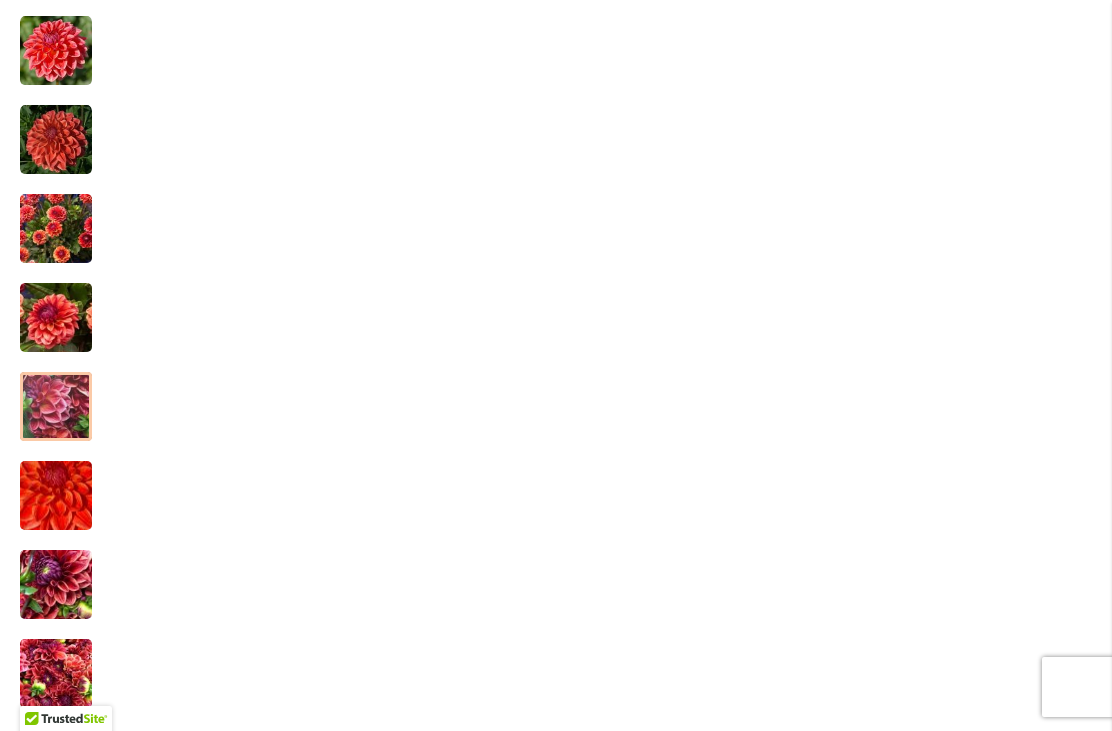 click at bounding box center (56, 407) 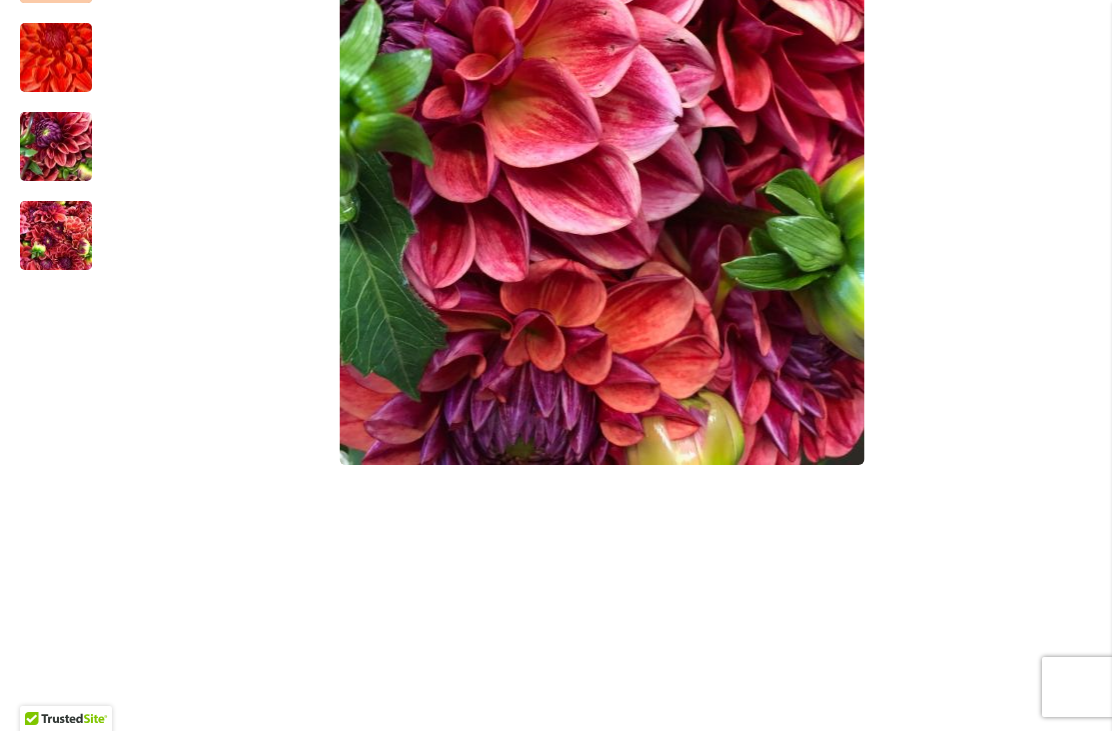 scroll, scrollTop: 793, scrollLeft: 0, axis: vertical 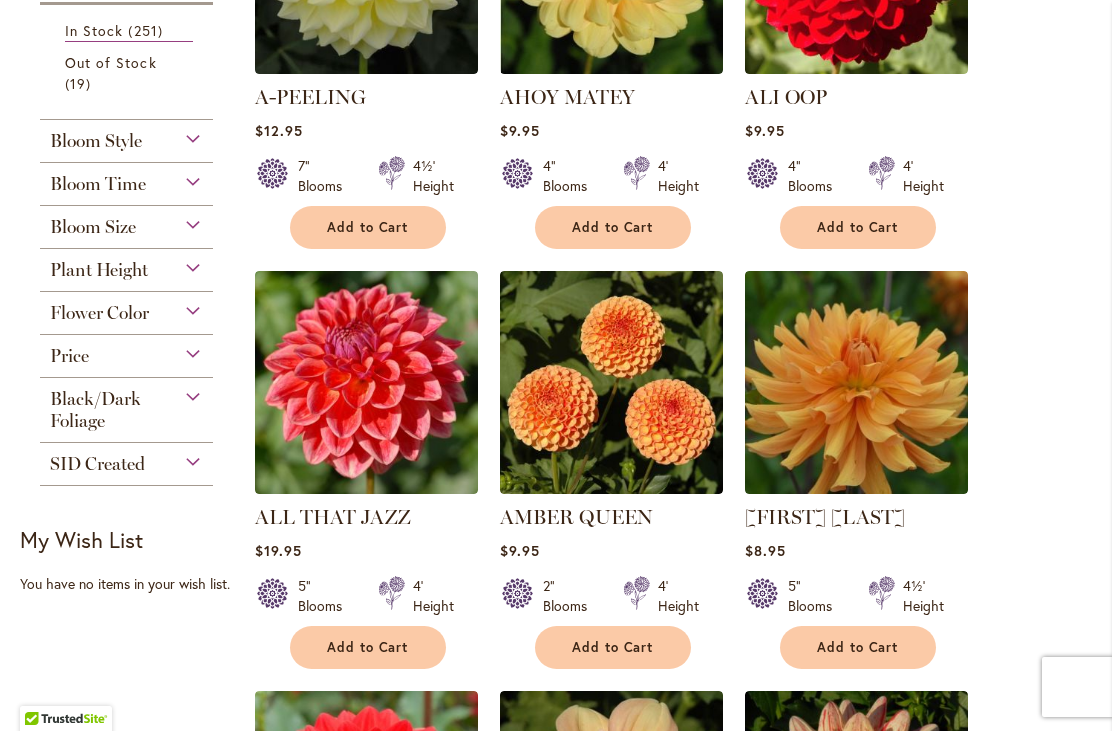 click at bounding box center [856, 382] 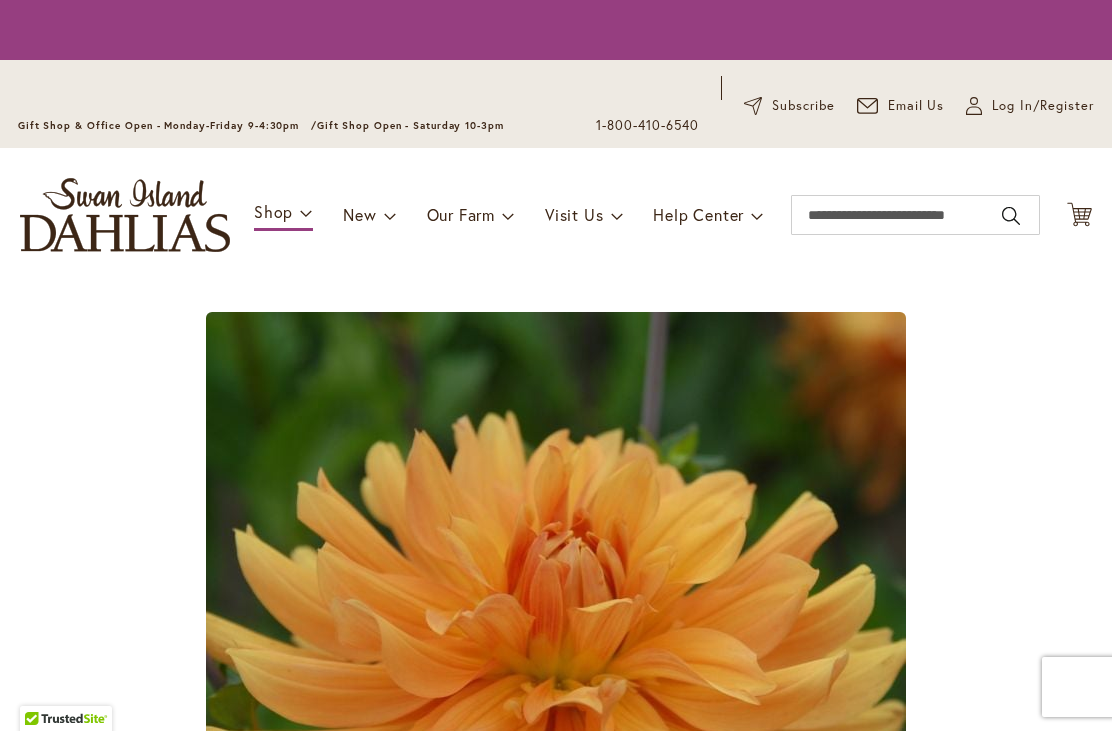 scroll, scrollTop: 0, scrollLeft: 0, axis: both 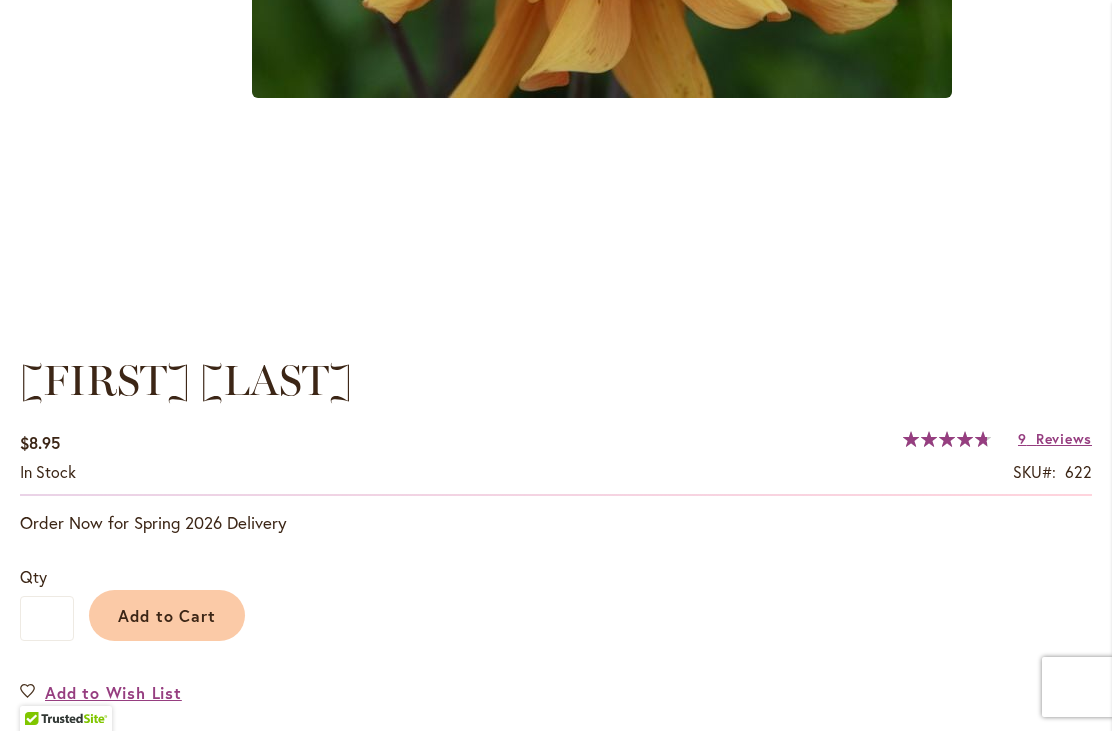click on "Add to Cart" at bounding box center (167, 615) 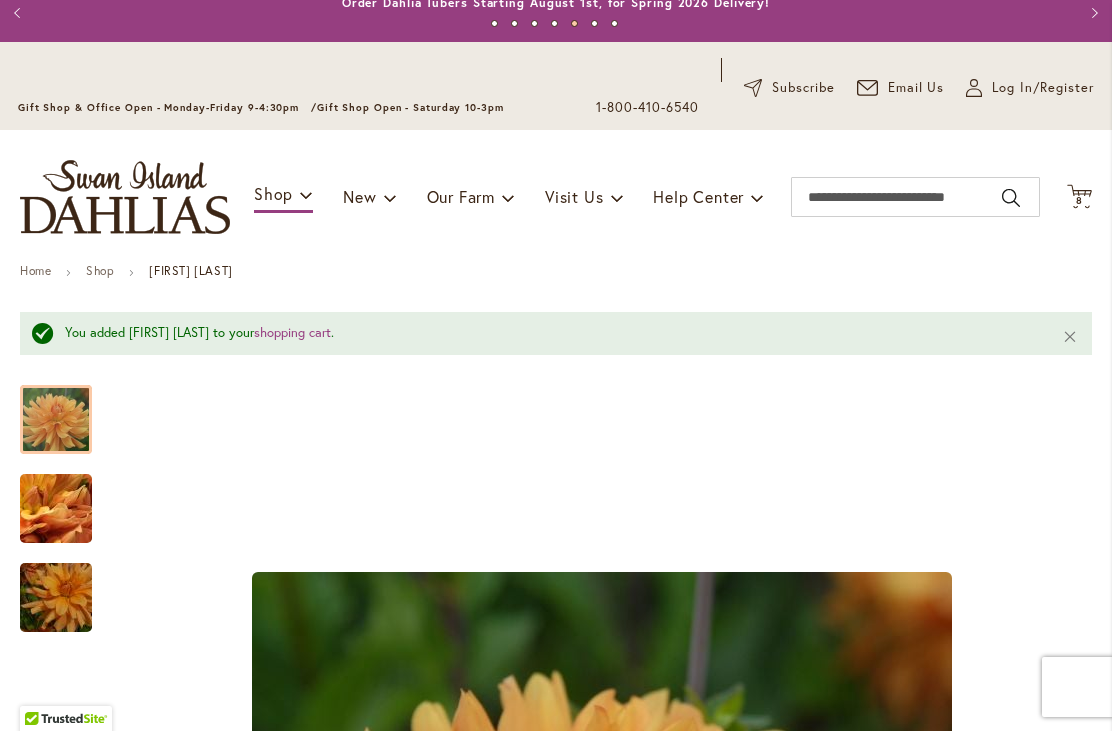 scroll, scrollTop: 47, scrollLeft: 0, axis: vertical 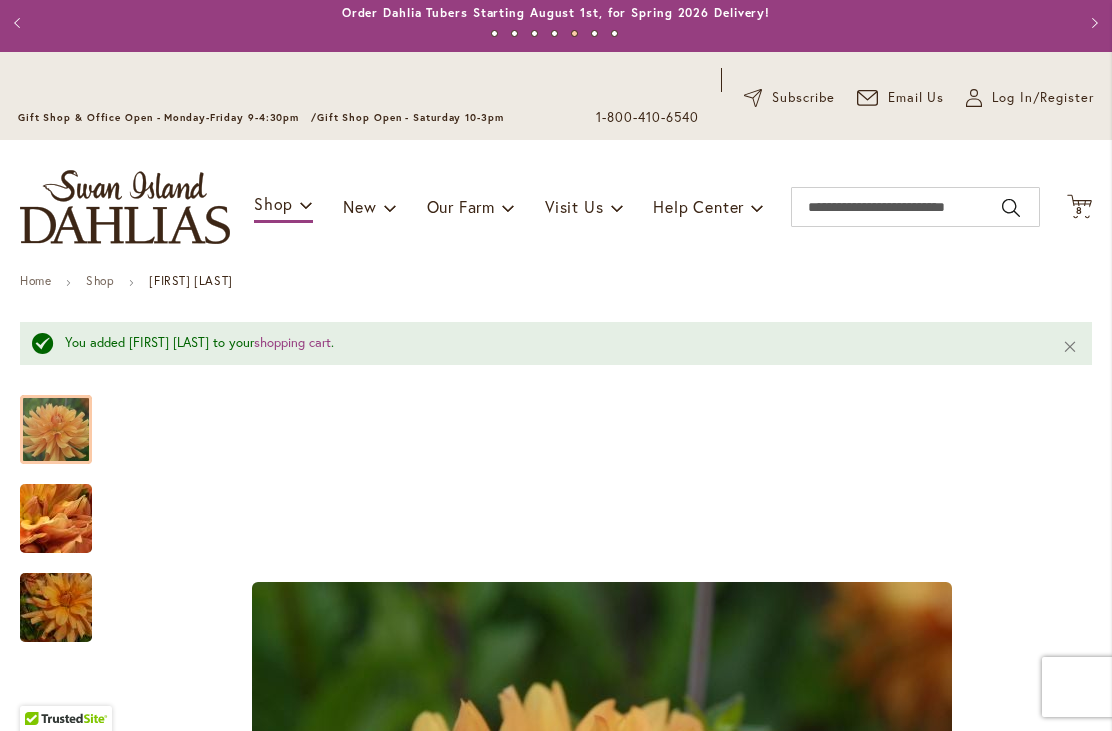 click on "Cart
.cls-1 {
fill: #231f20;
}" at bounding box center [1079, 207] 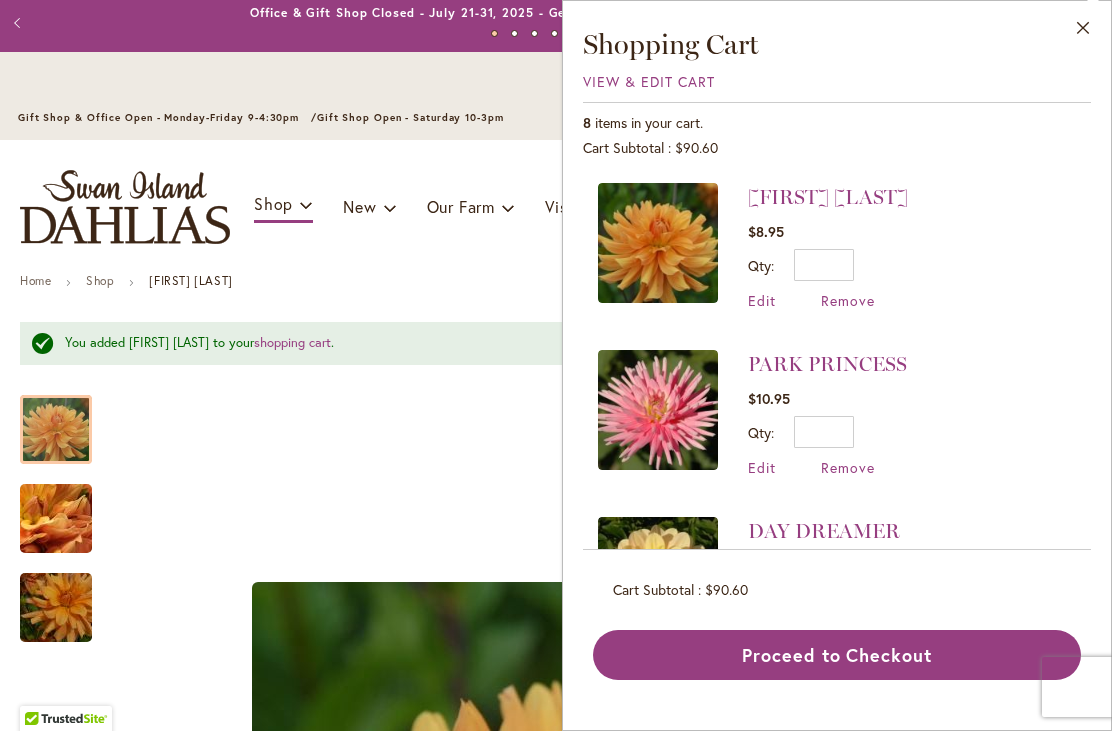 scroll, scrollTop: 0, scrollLeft: 0, axis: both 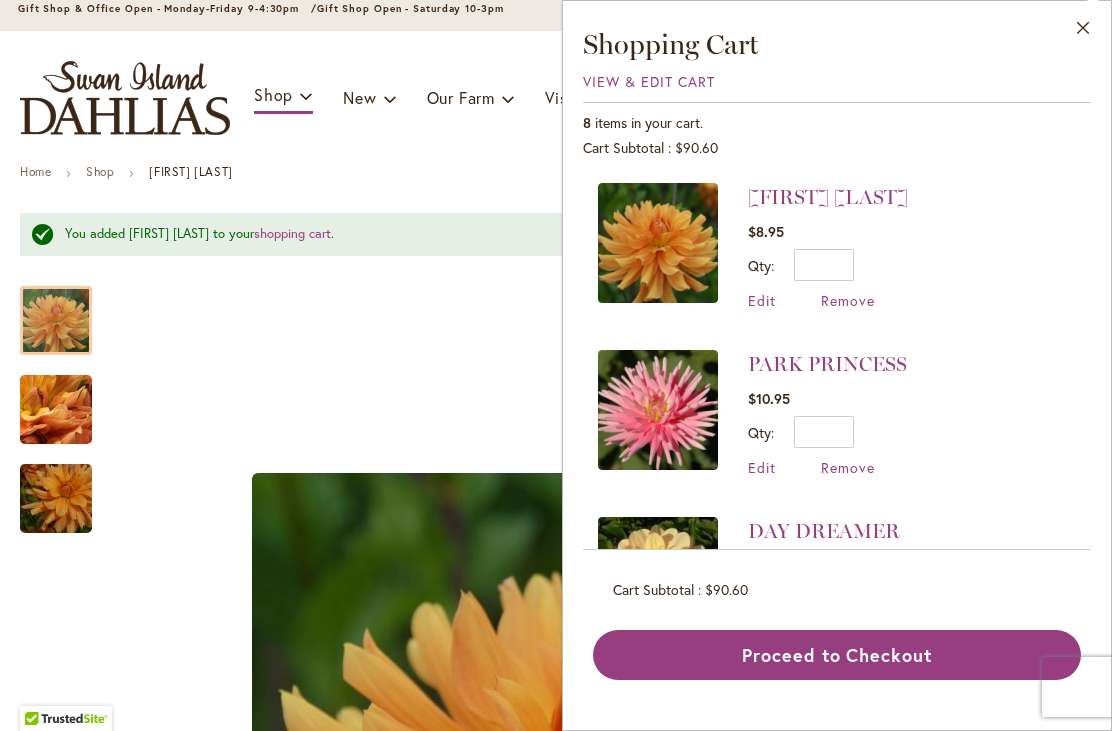 type 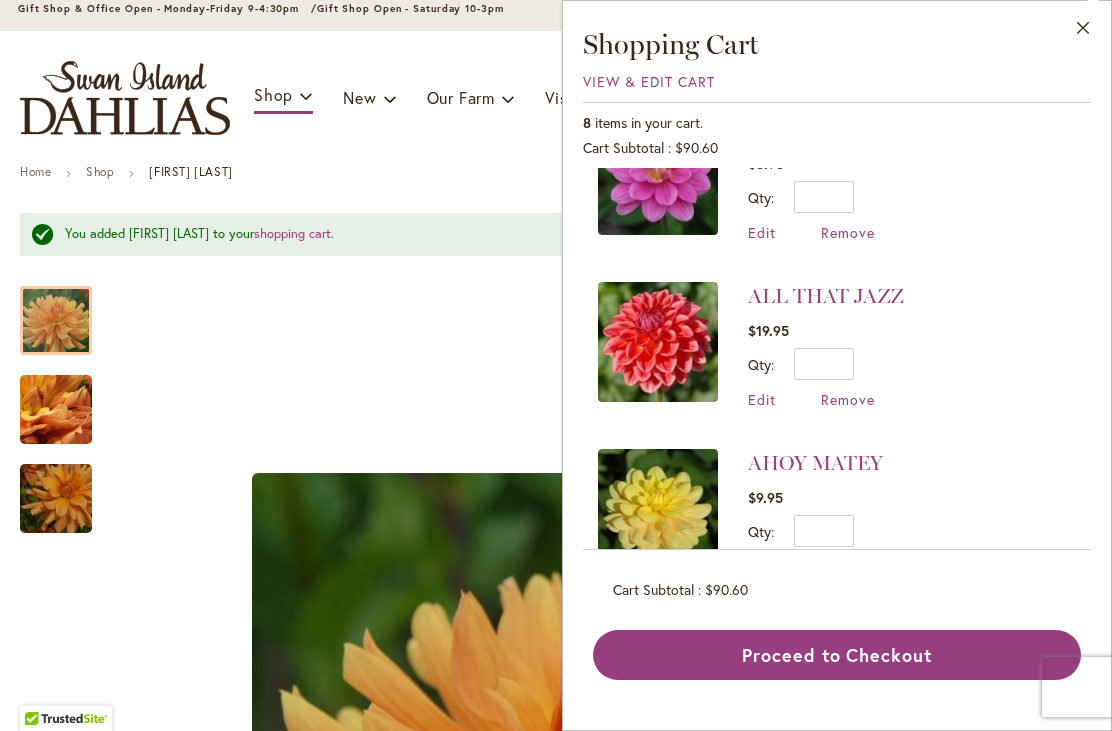 scroll, scrollTop: 734, scrollLeft: 0, axis: vertical 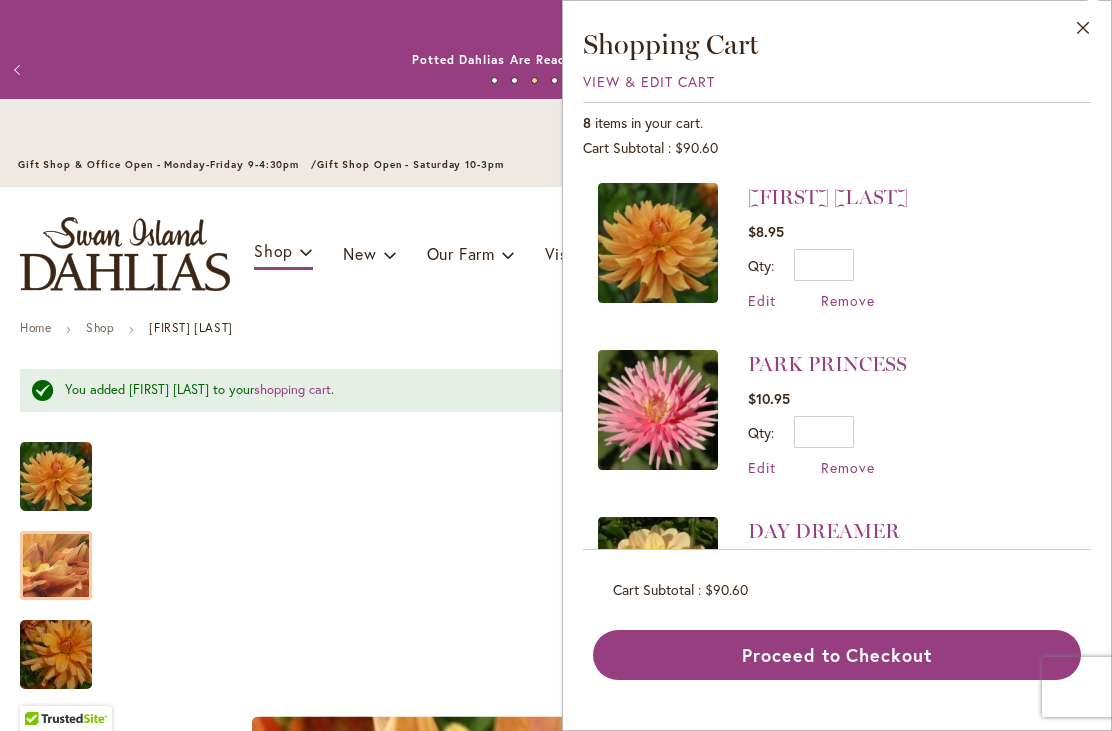 click at bounding box center (56, 565) 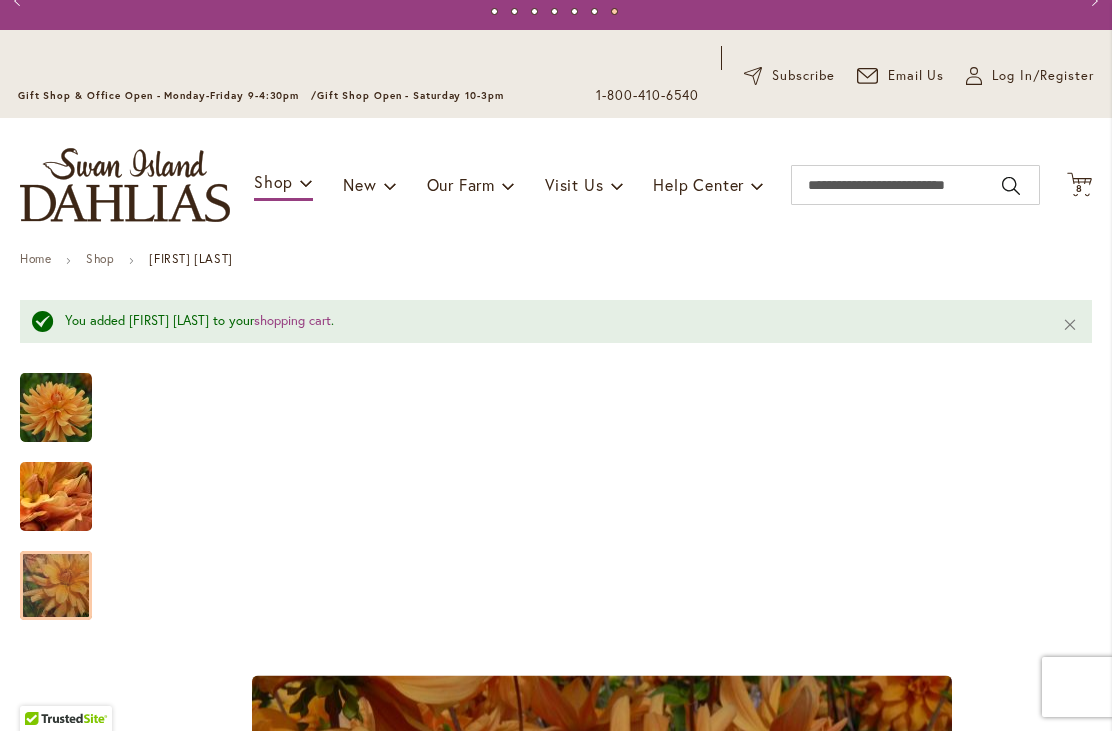 scroll, scrollTop: 73, scrollLeft: 0, axis: vertical 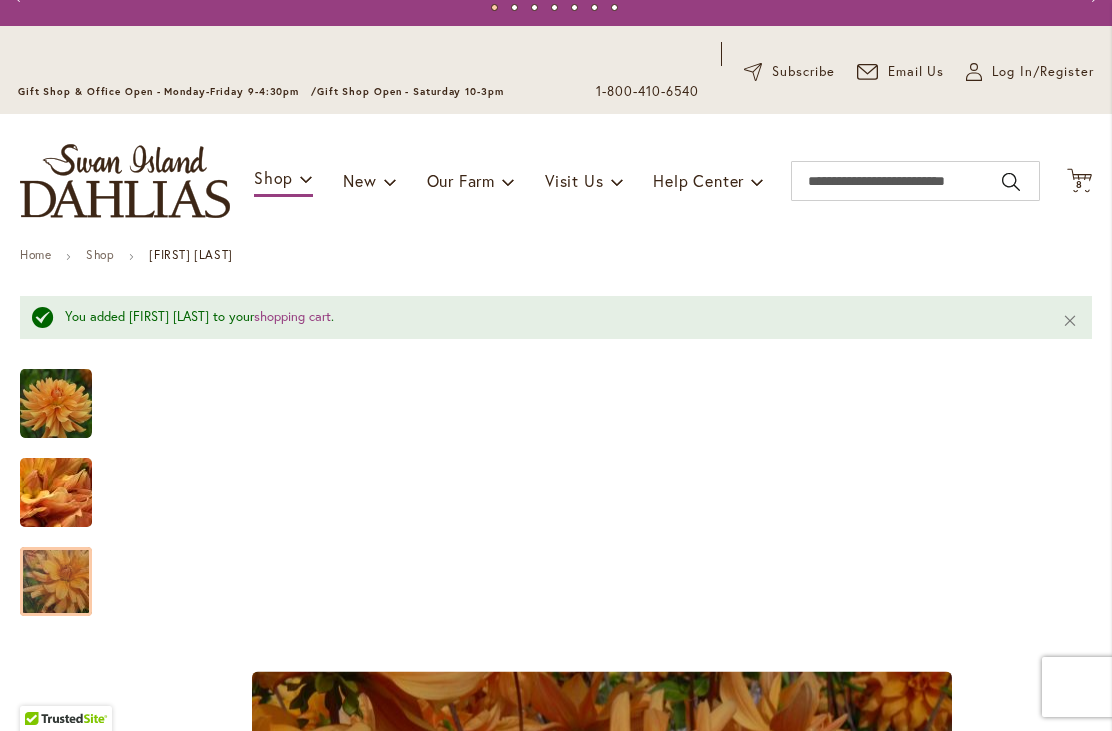 click on "8
8
items" at bounding box center (1080, 185) 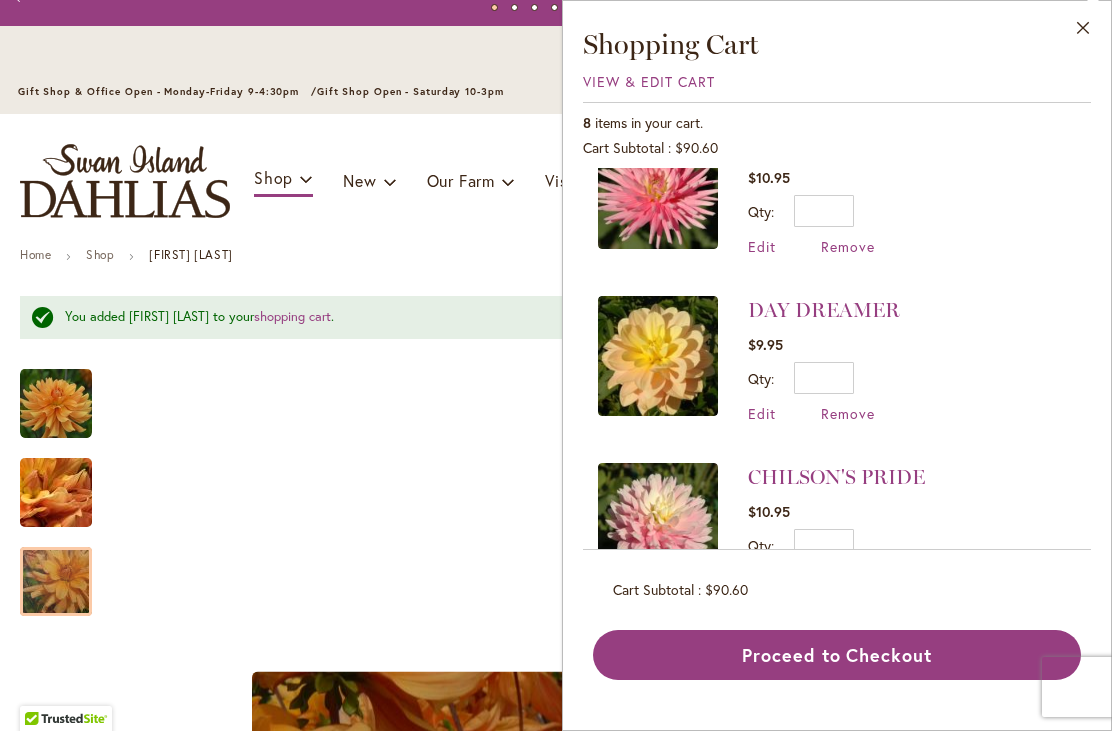 scroll, scrollTop: 234, scrollLeft: 0, axis: vertical 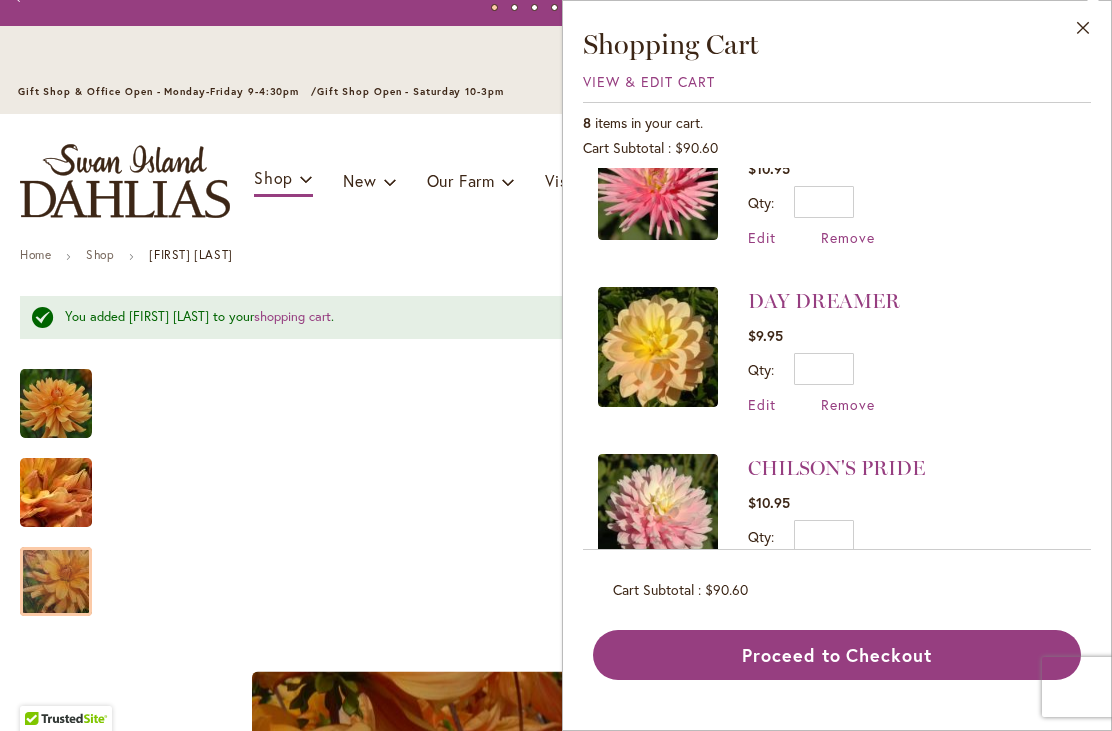 click on "Proceed to Checkout" at bounding box center (837, 655) 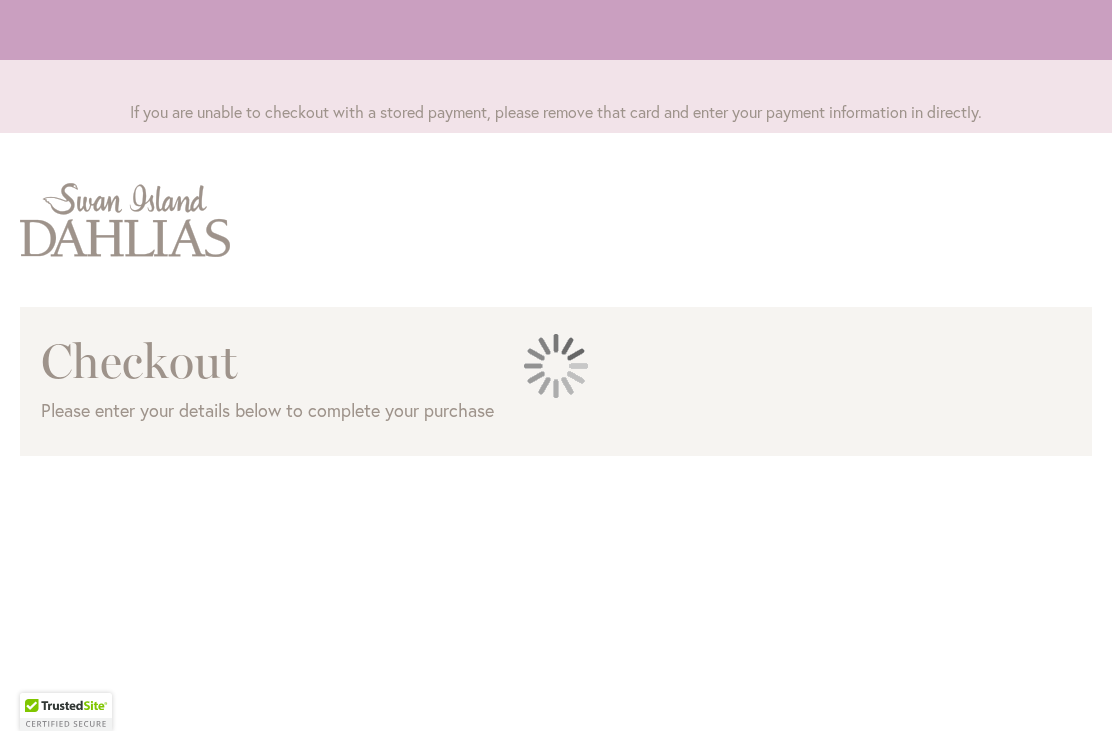 scroll, scrollTop: 0, scrollLeft: 0, axis: both 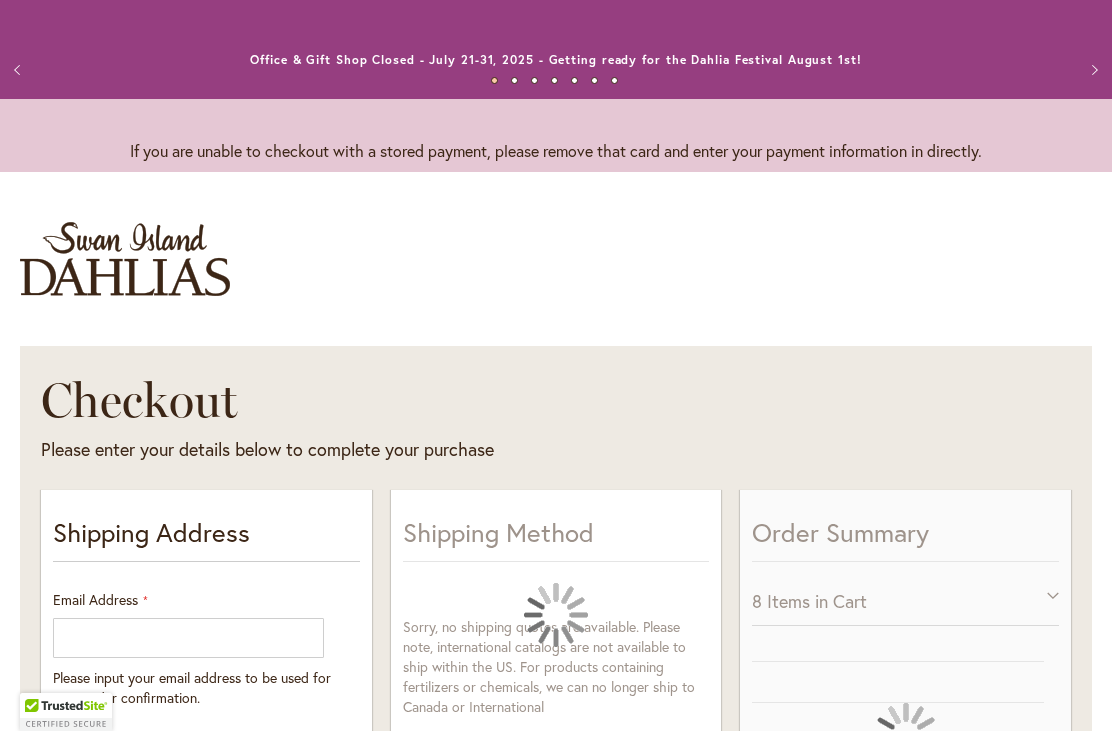 select on "**" 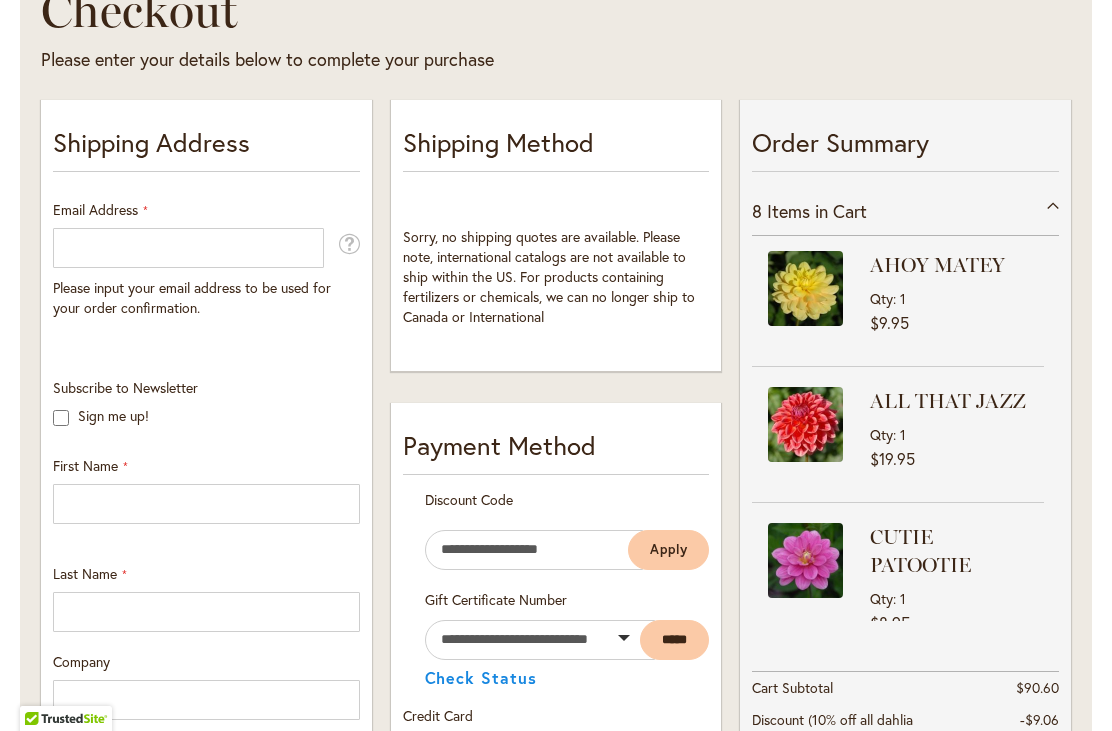 scroll, scrollTop: 385, scrollLeft: 0, axis: vertical 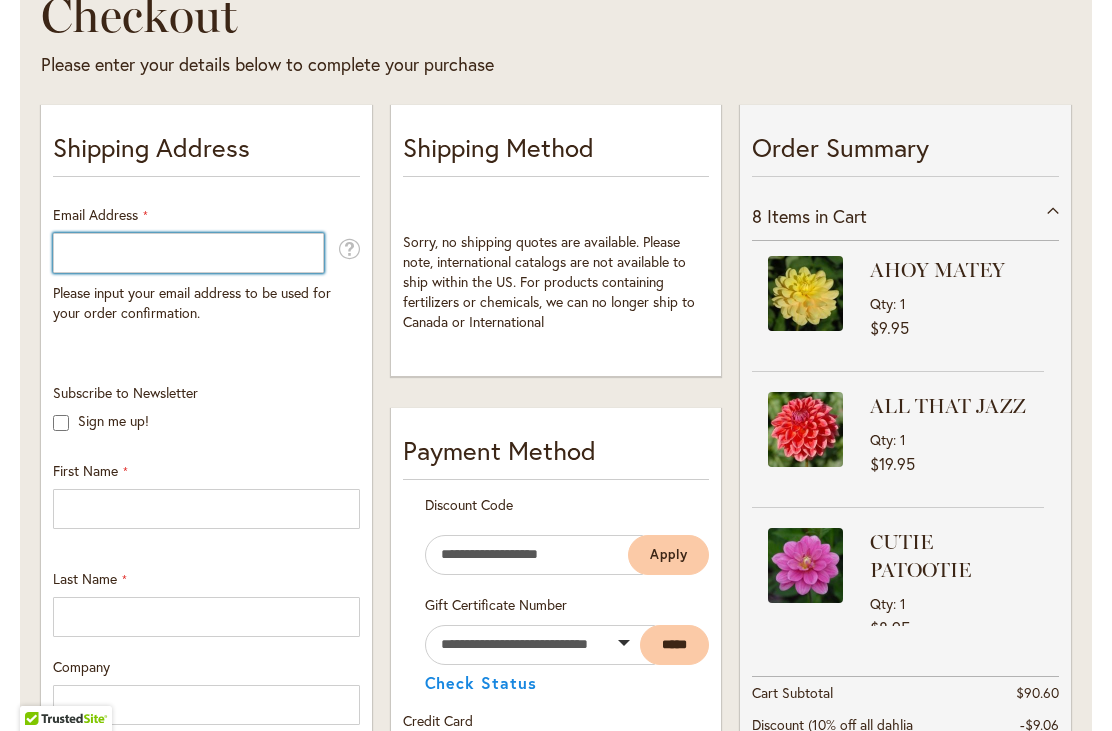 click on "Email Address" at bounding box center [188, 253] 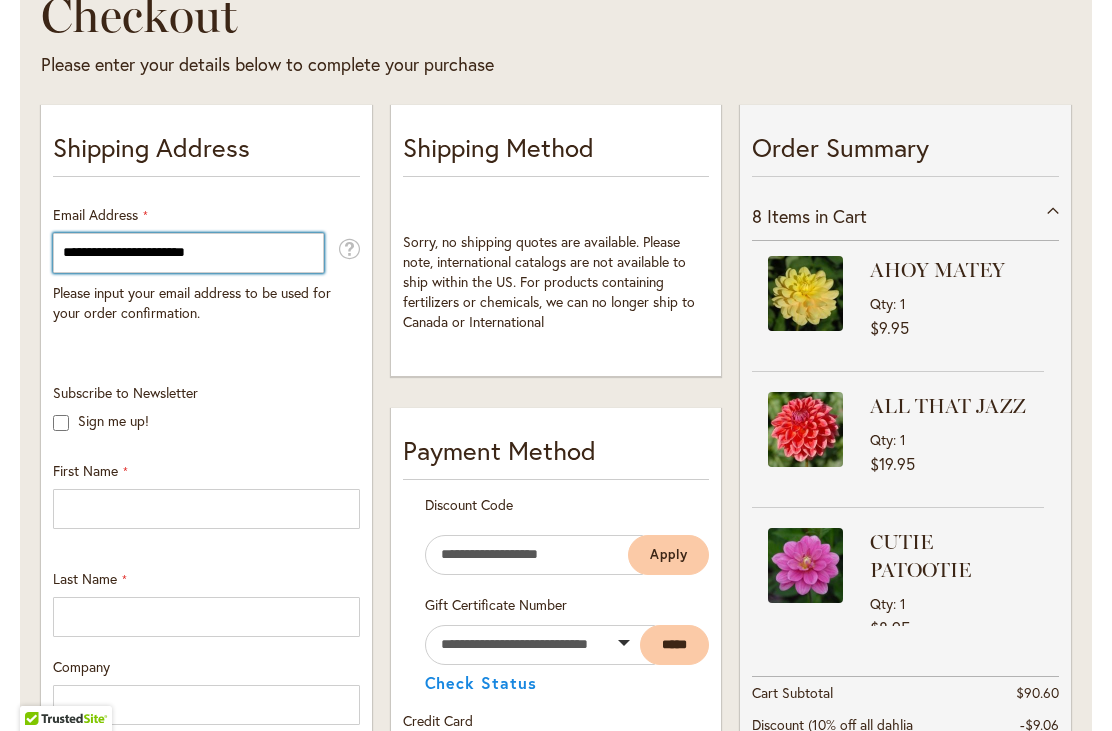type on "**********" 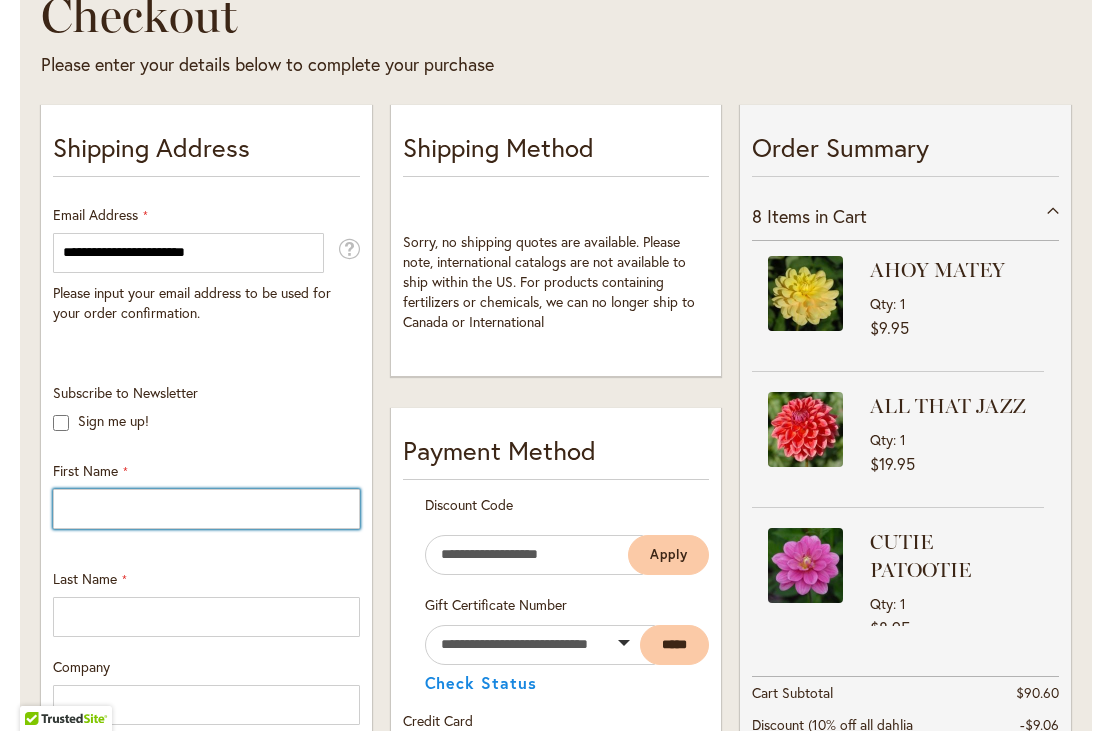 click on "First Name" at bounding box center [206, 509] 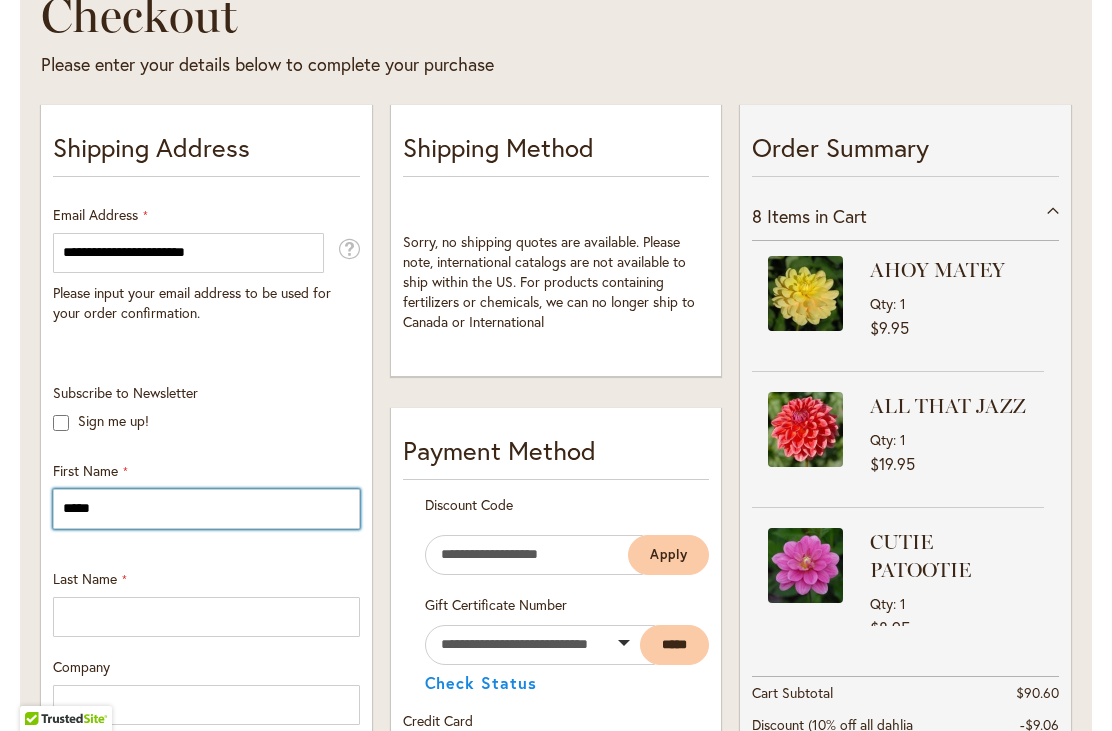 type on "*****" 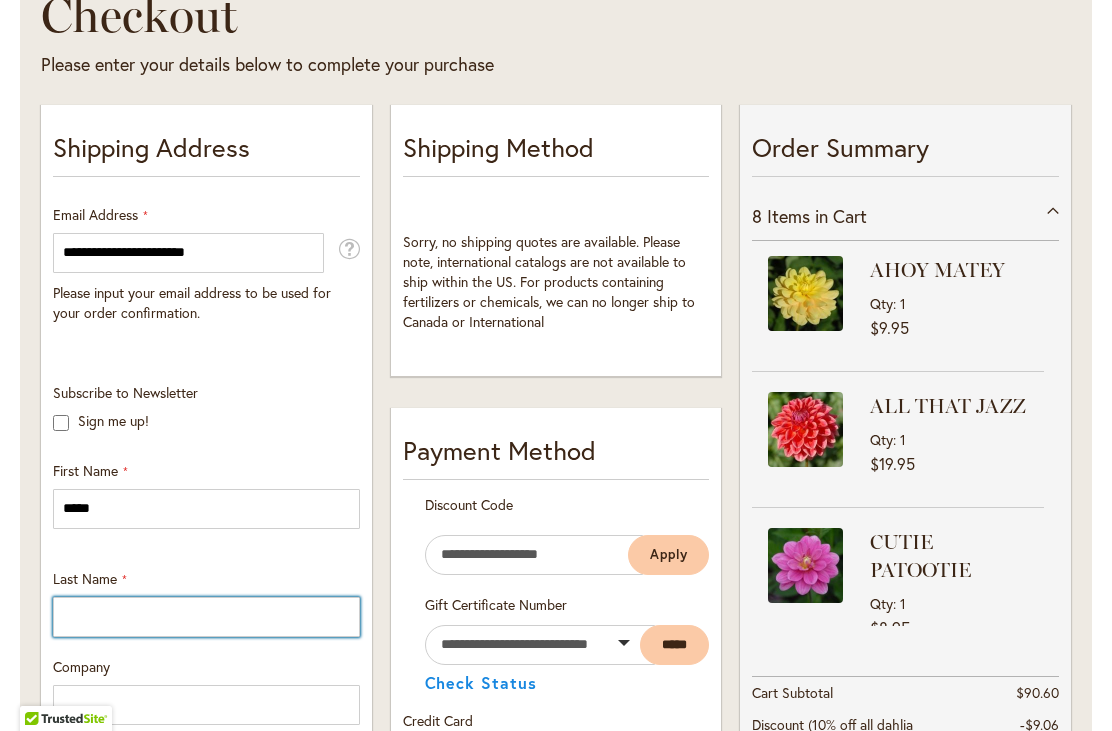 click on "Last Name" at bounding box center [206, 617] 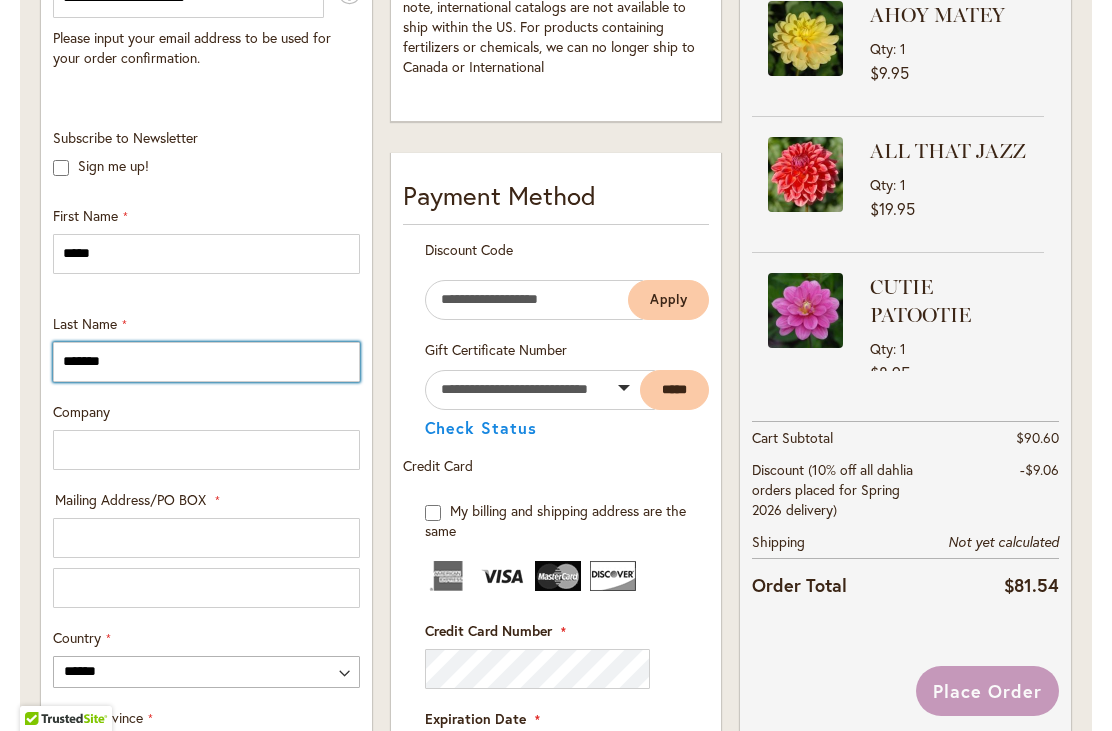 scroll, scrollTop: 631, scrollLeft: 0, axis: vertical 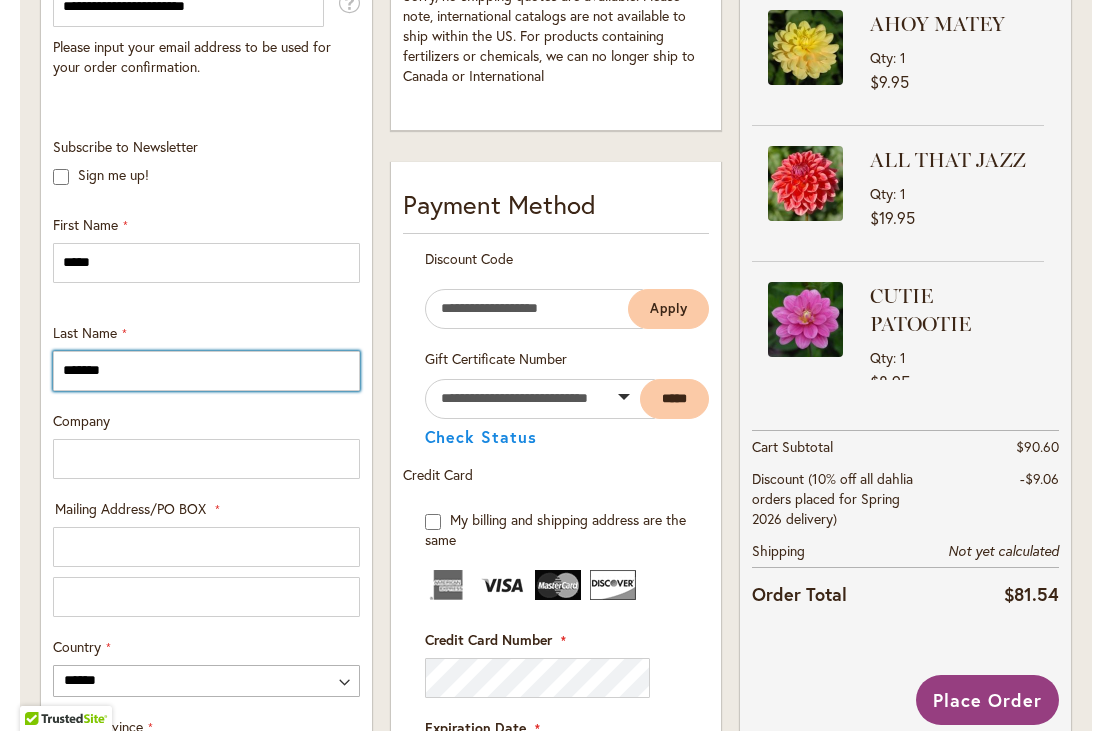 type on "*******" 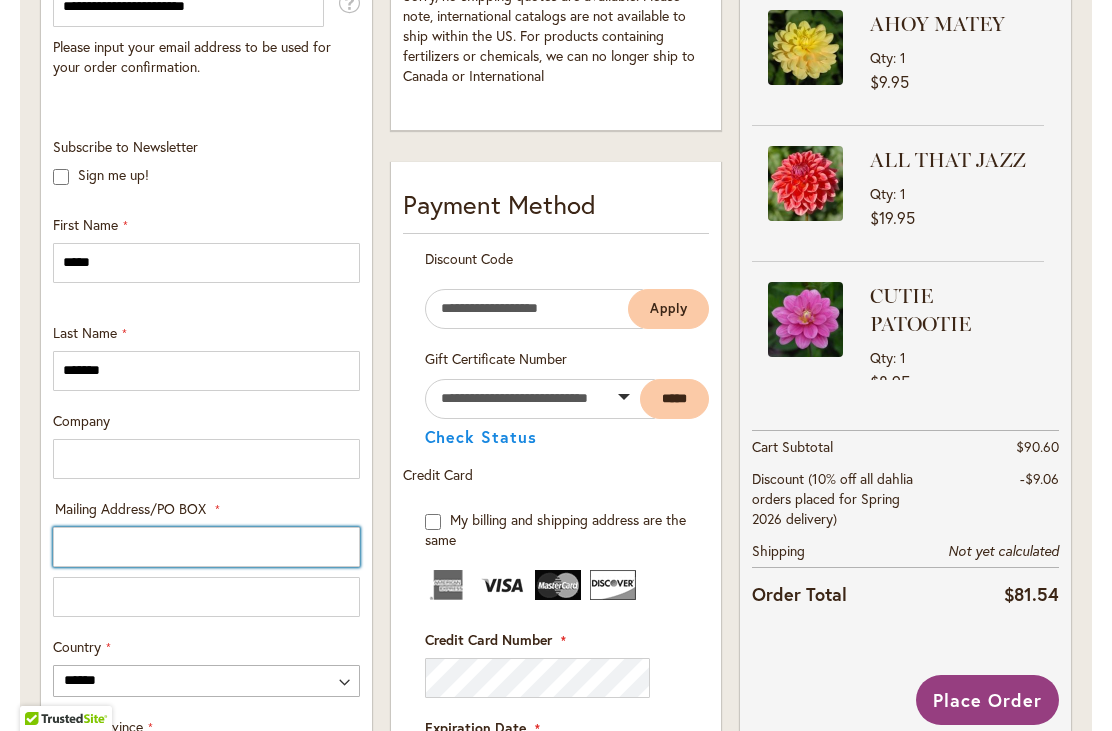 click on "Mailing Address/PO BOX: Line 1" at bounding box center [206, 547] 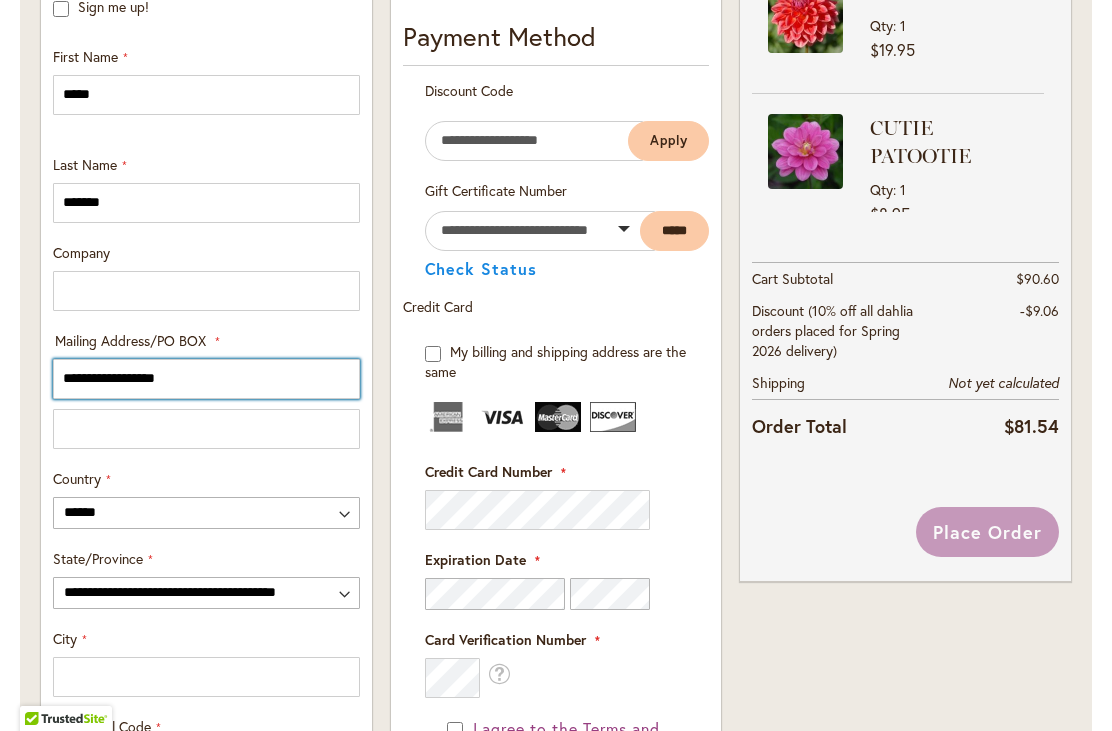 scroll, scrollTop: 825, scrollLeft: 0, axis: vertical 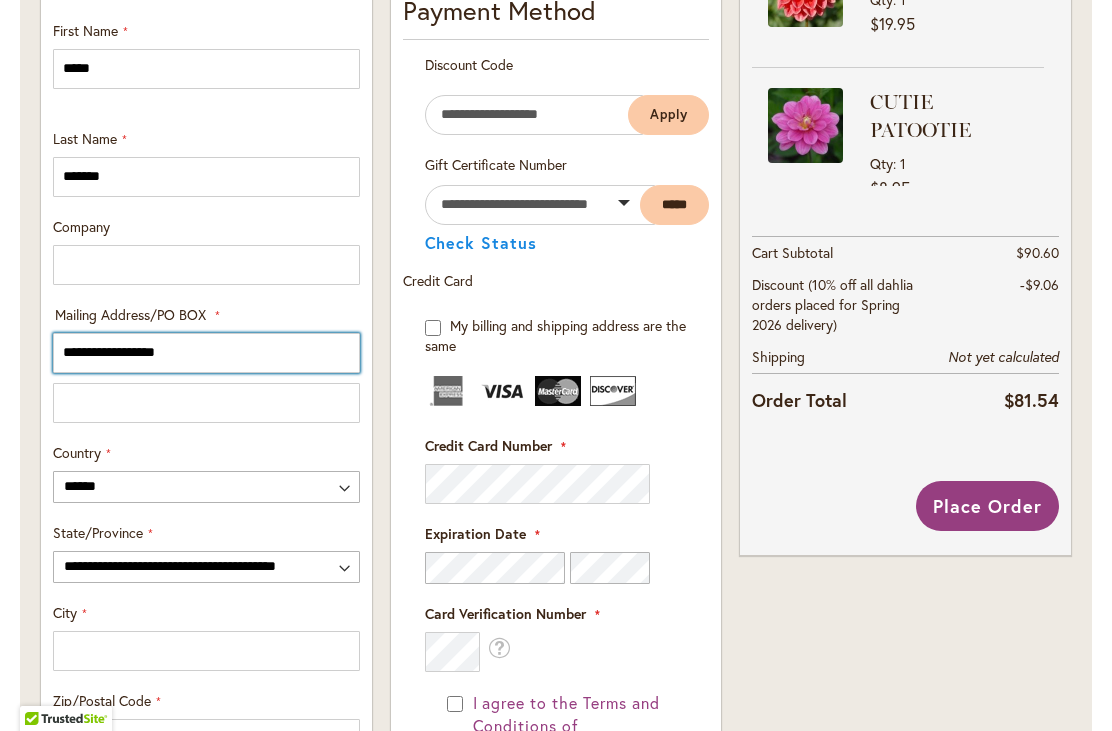 type on "**********" 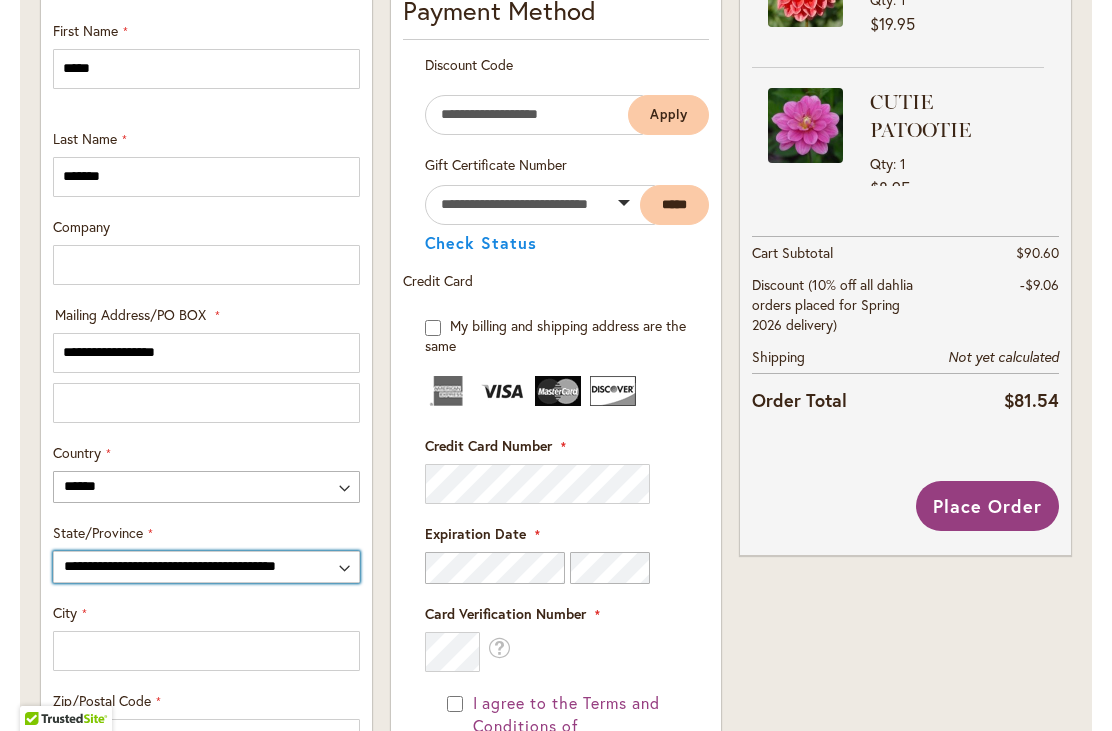 click on "**********" at bounding box center (206, 567) 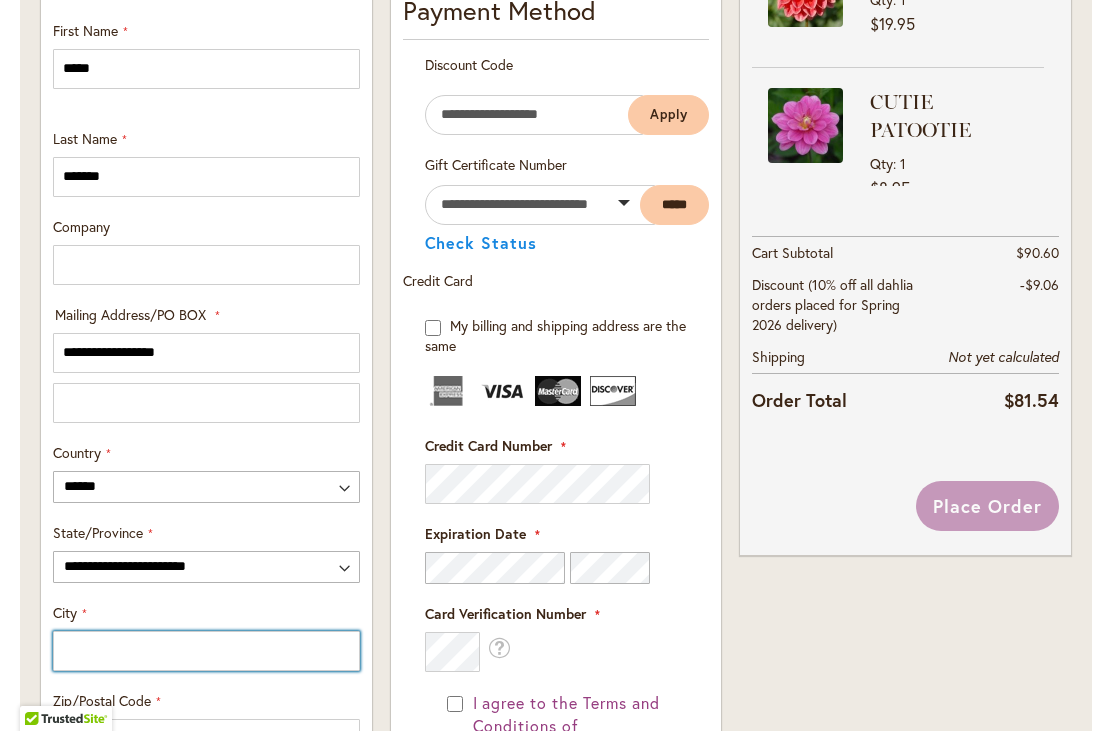 click on "City" at bounding box center (206, 651) 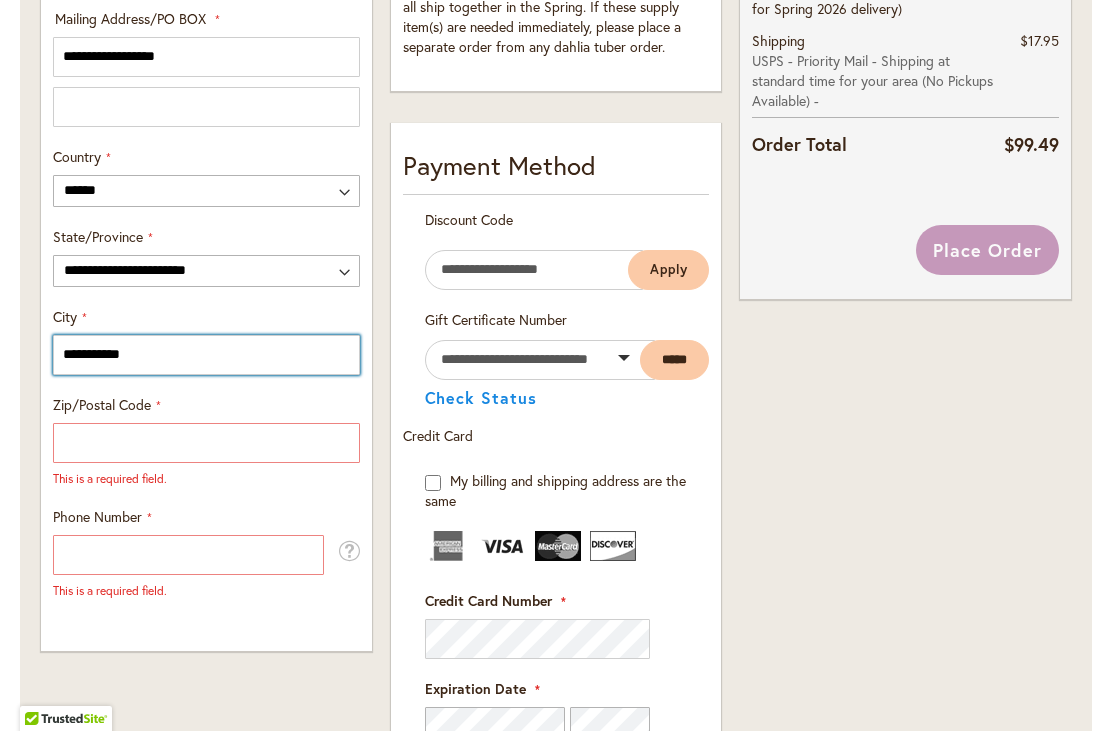 scroll, scrollTop: 1124, scrollLeft: 0, axis: vertical 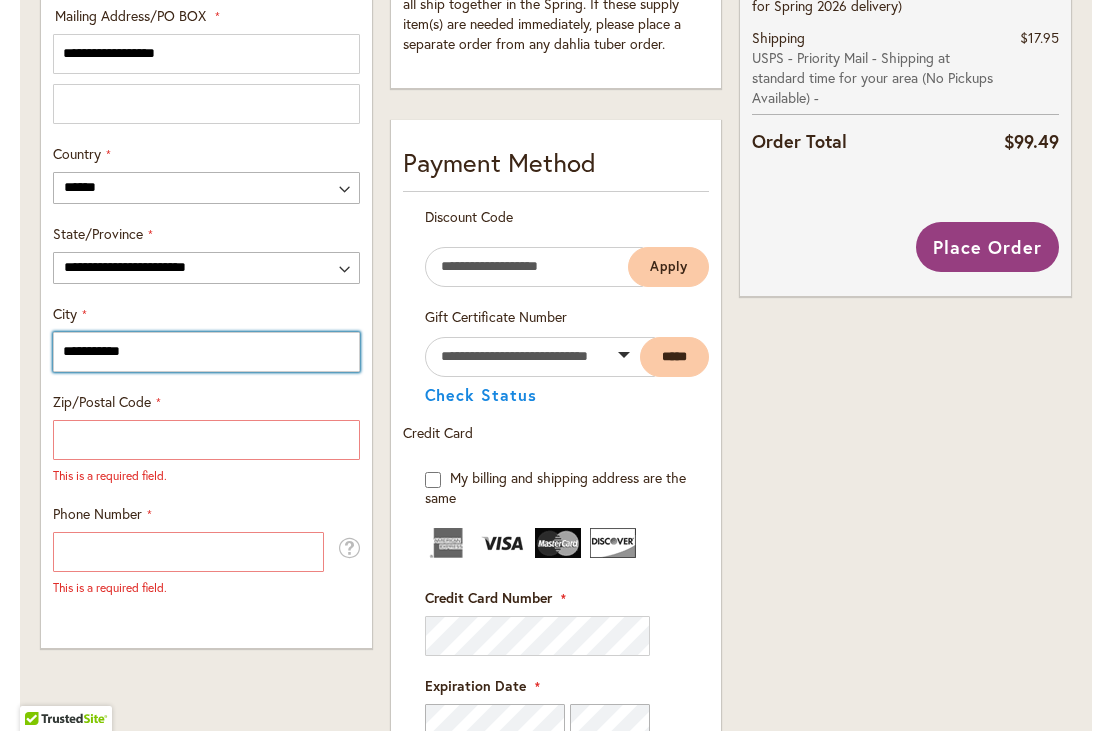 type on "**********" 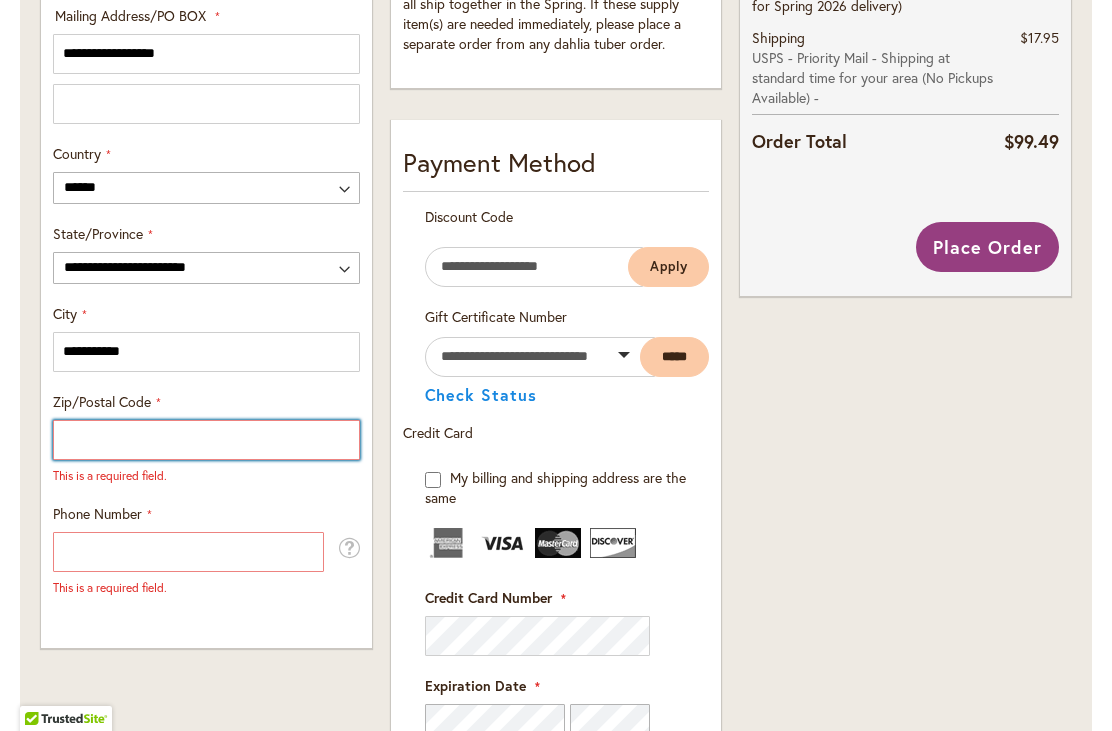 click on "Zip/Postal Code" at bounding box center (206, 440) 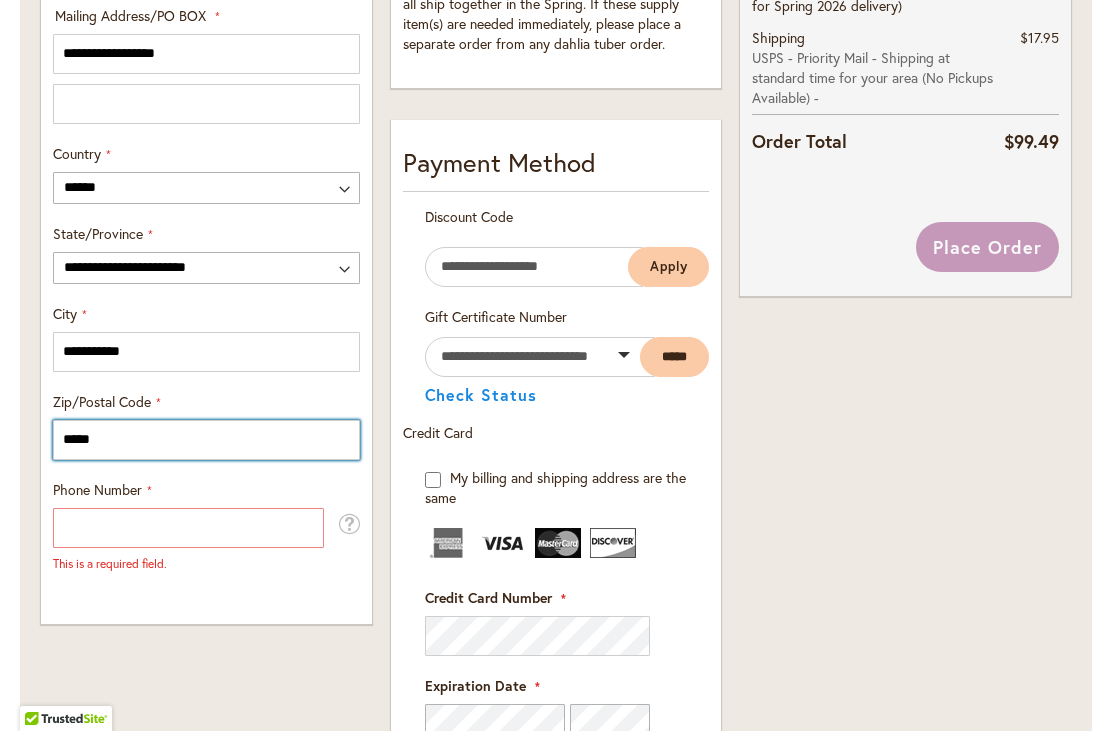 type on "*****" 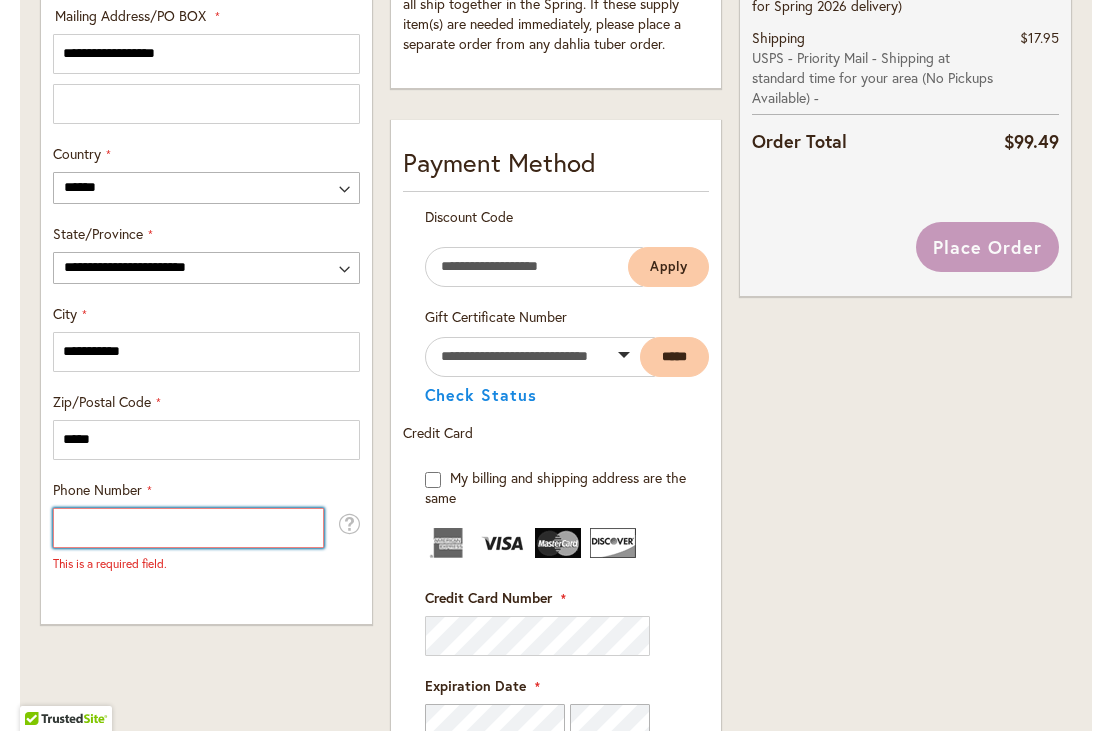click on "Phone Number" at bounding box center [188, 528] 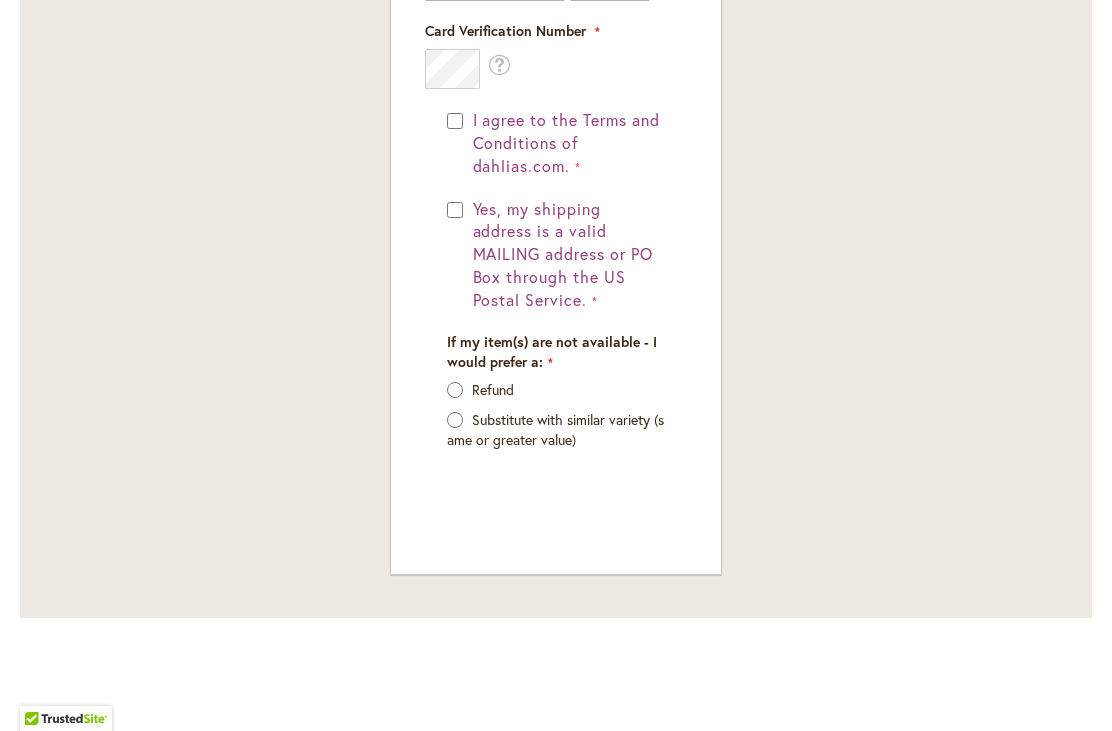 scroll, scrollTop: 1858, scrollLeft: 0, axis: vertical 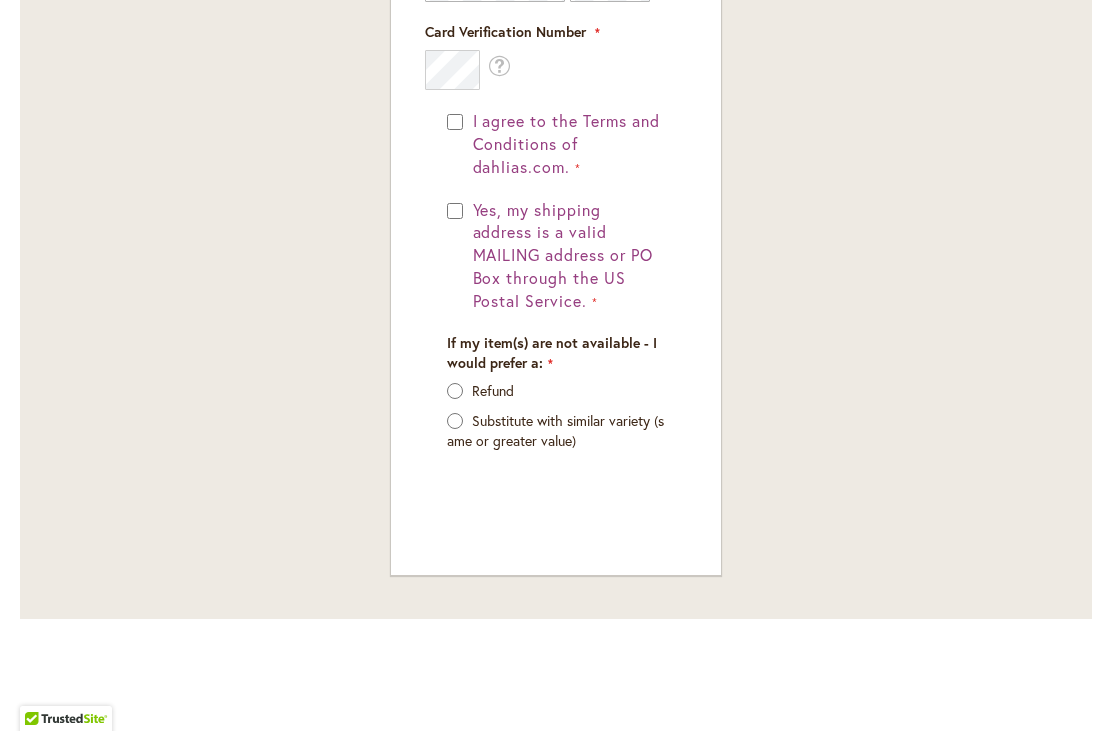 type on "**********" 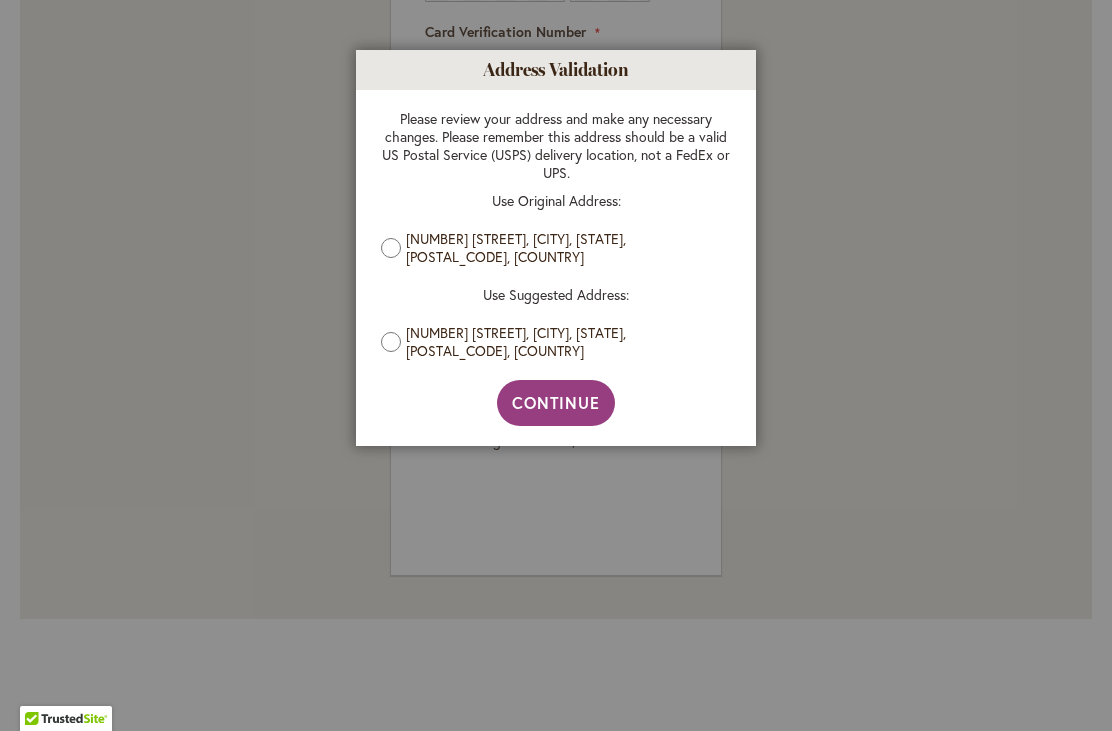 click on "Continue" at bounding box center [556, 402] 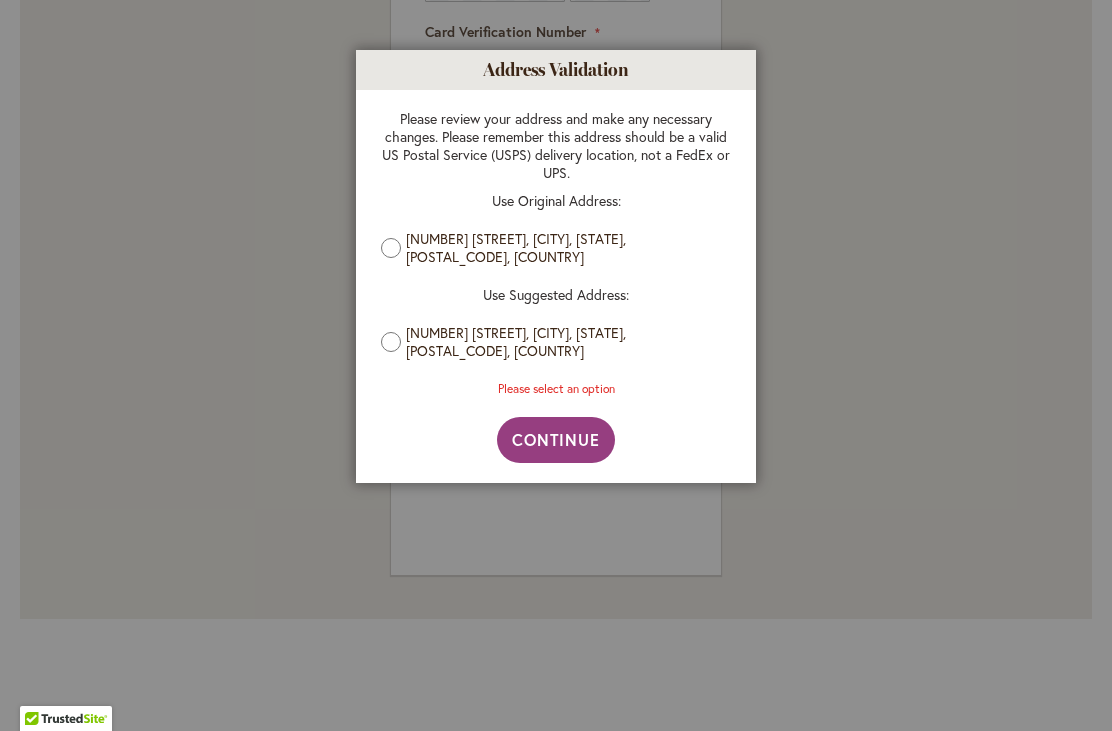 click on "Continue" at bounding box center (556, 439) 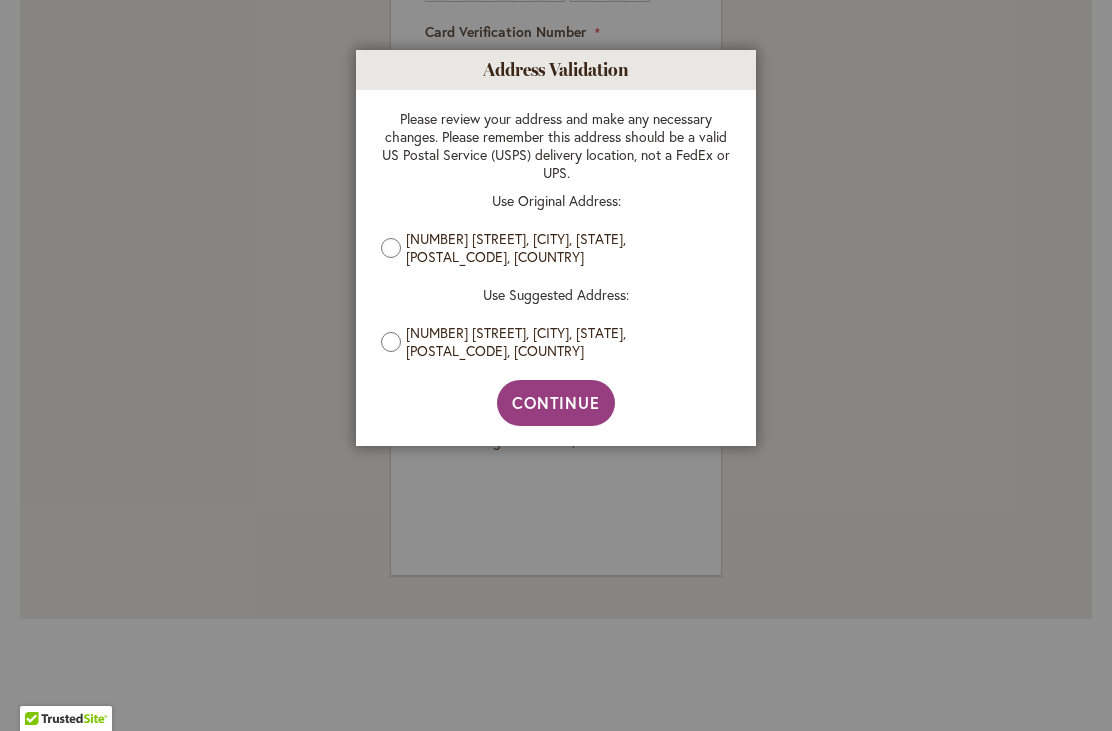 click on "Continue" at bounding box center (556, 402) 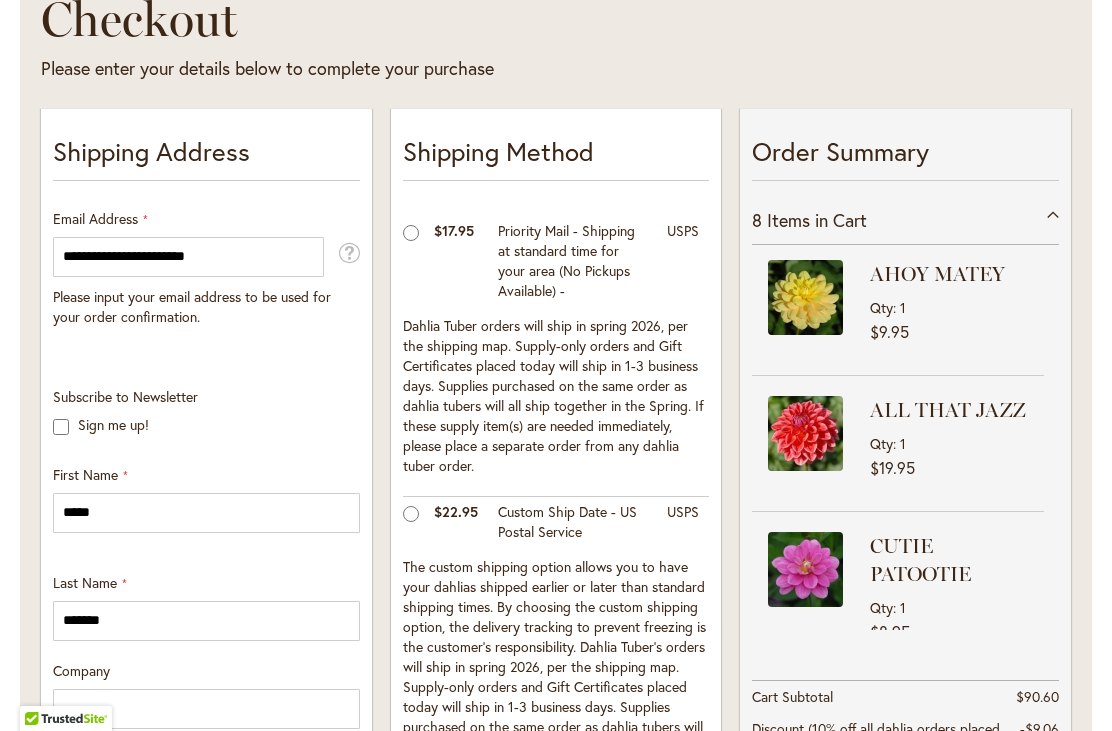 scroll, scrollTop: 379, scrollLeft: 0, axis: vertical 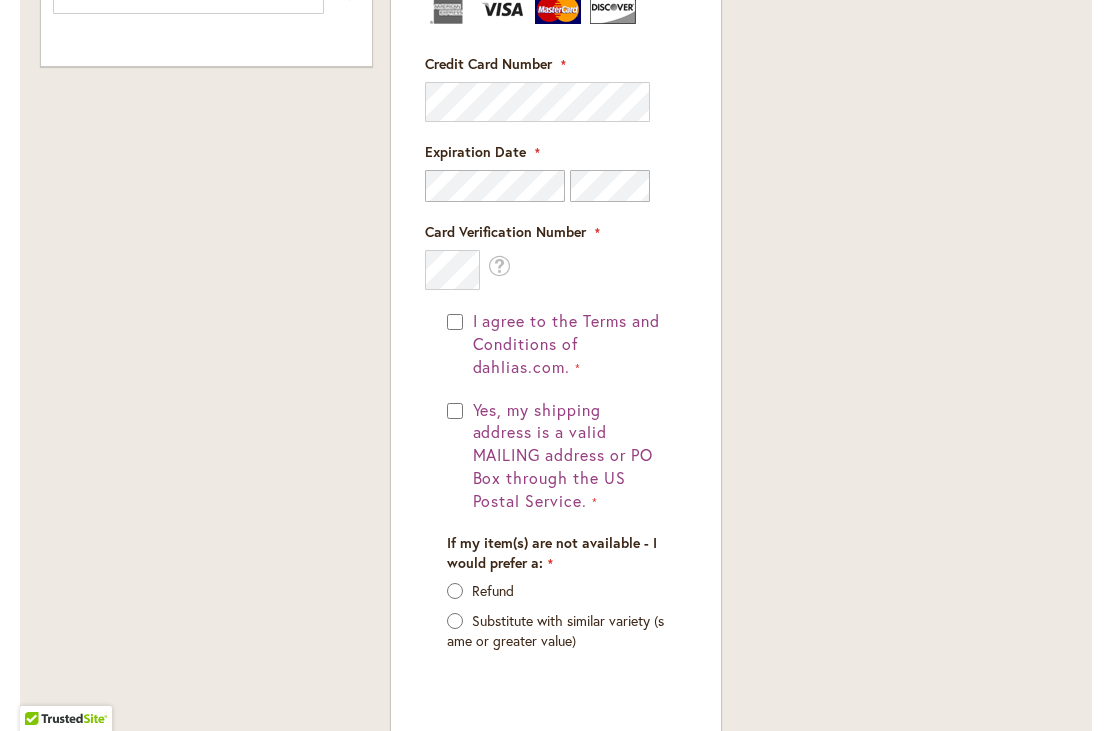 click on "Yes, my shipping address is a valid MAILING address or PO Box through the US Postal Service." at bounding box center (567, 456) 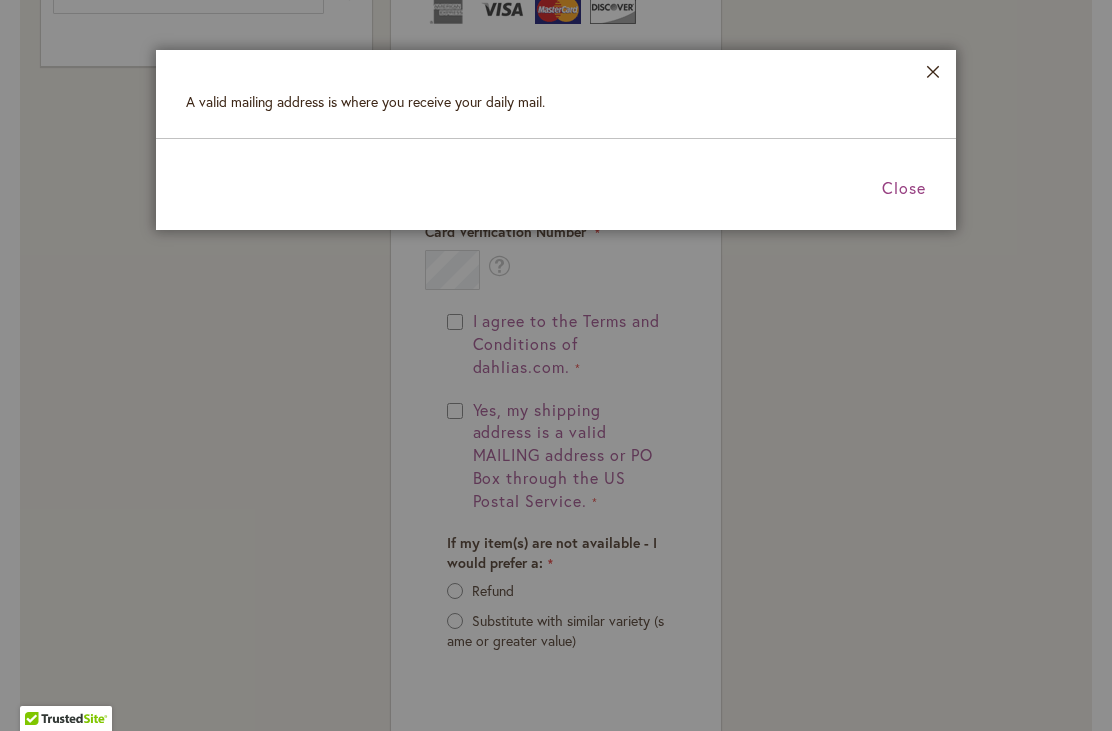 click on "Close" at bounding box center (904, 187) 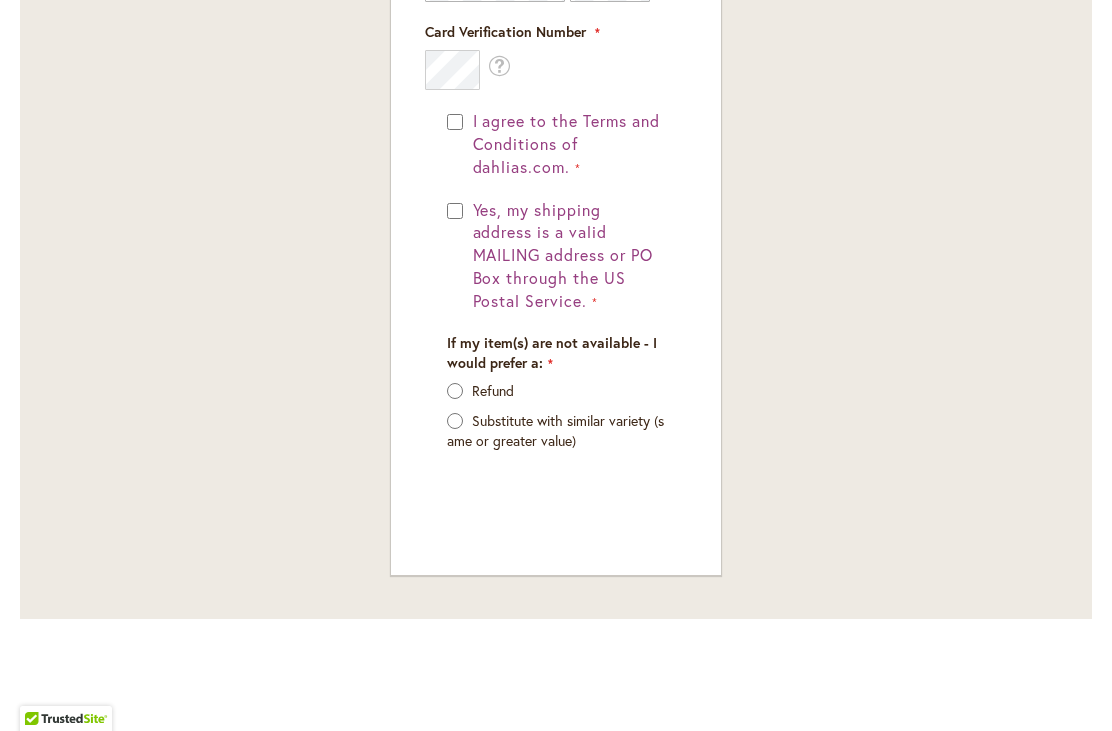 scroll, scrollTop: 1858, scrollLeft: 0, axis: vertical 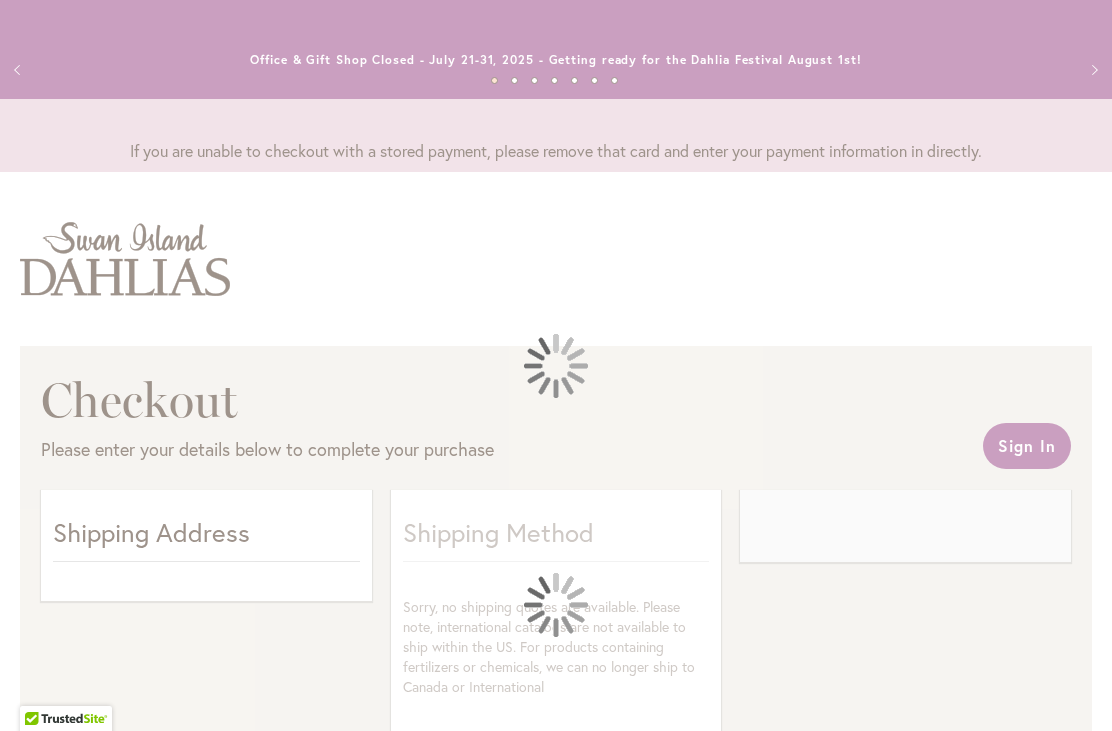 select on "**" 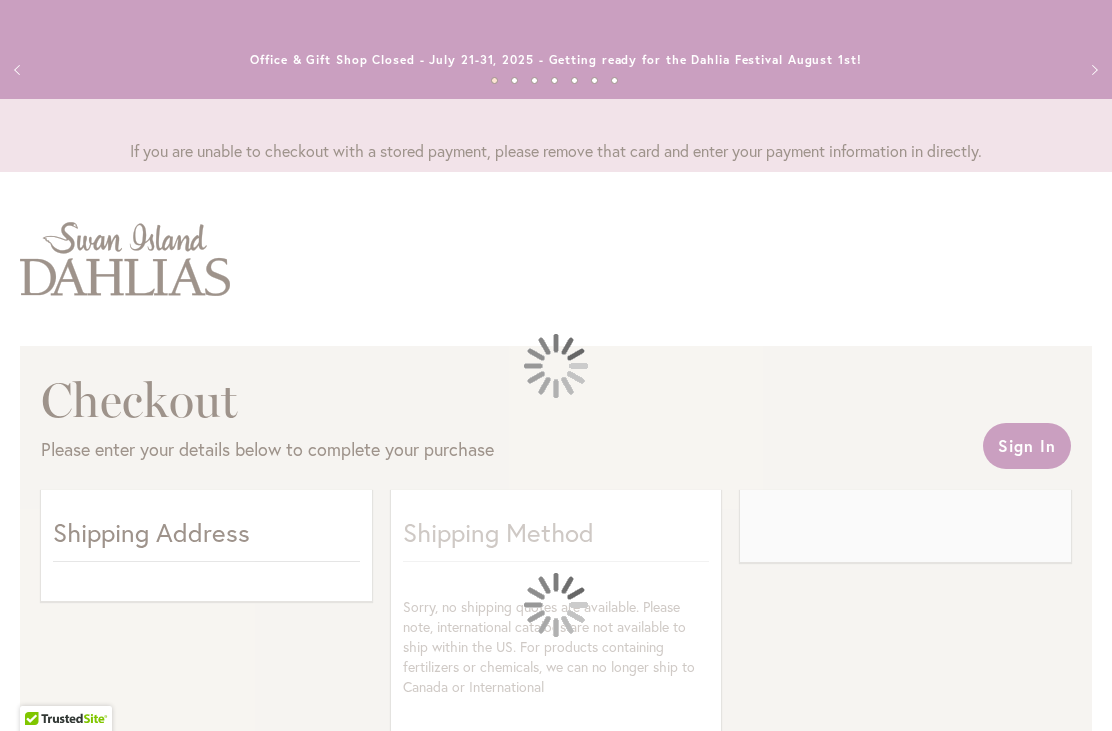 select on "**" 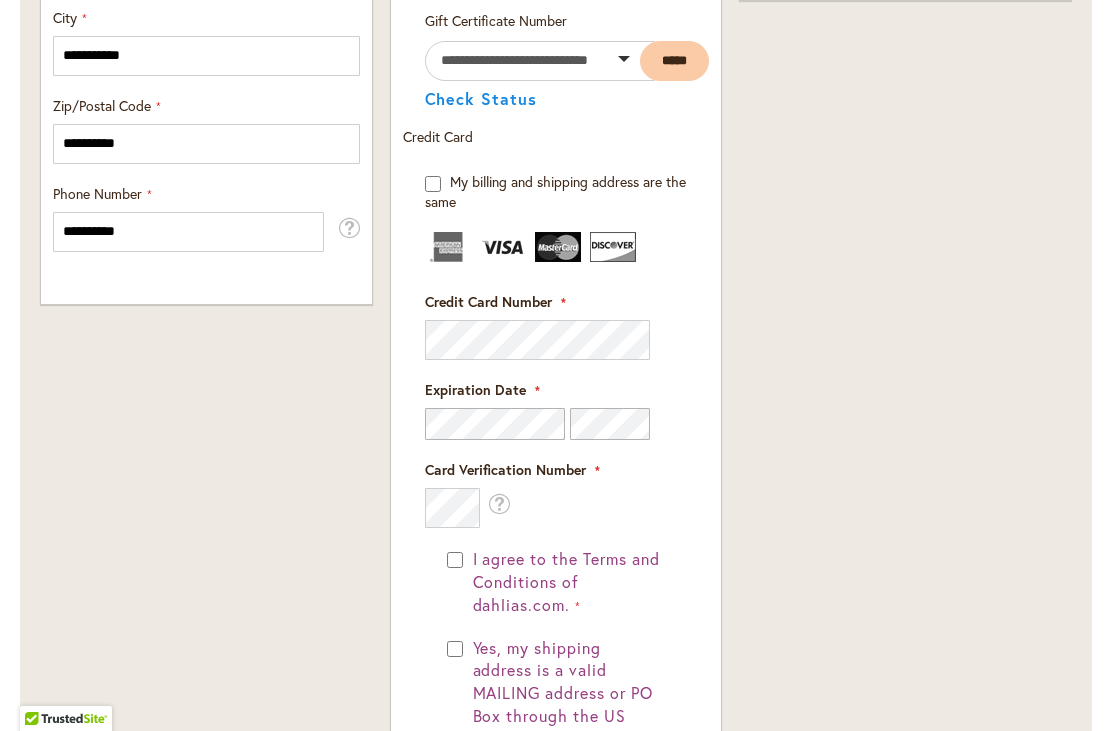 scroll, scrollTop: 1440, scrollLeft: 0, axis: vertical 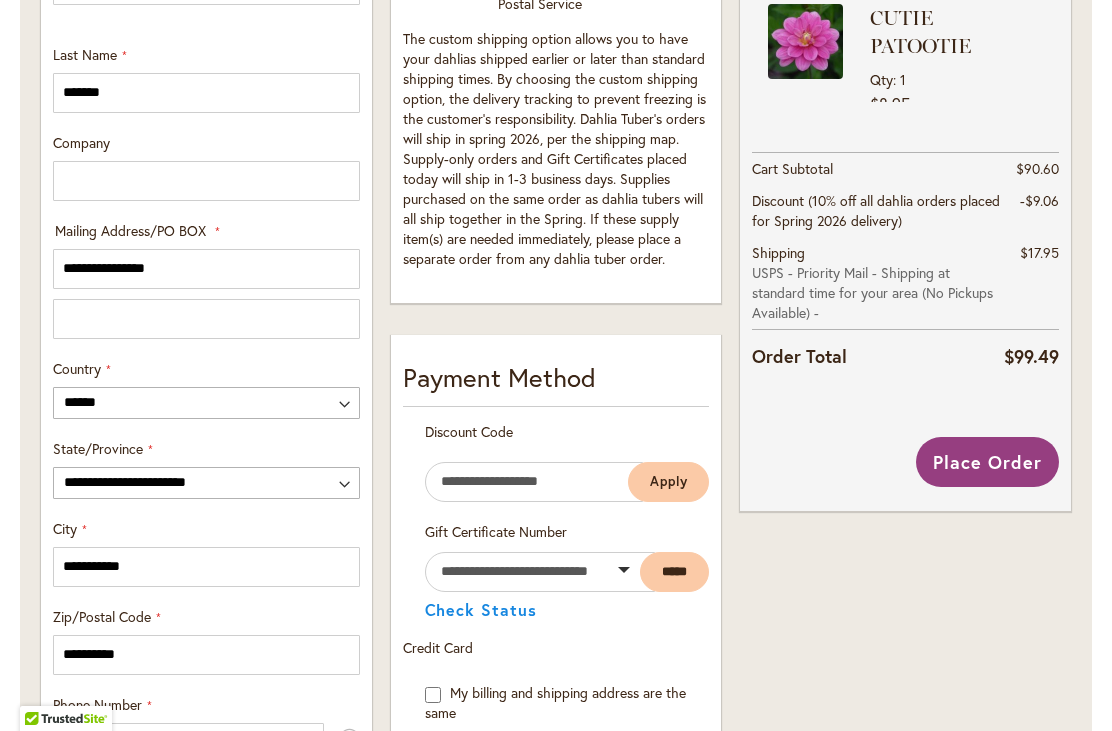 click on "Place Order" at bounding box center (987, 462) 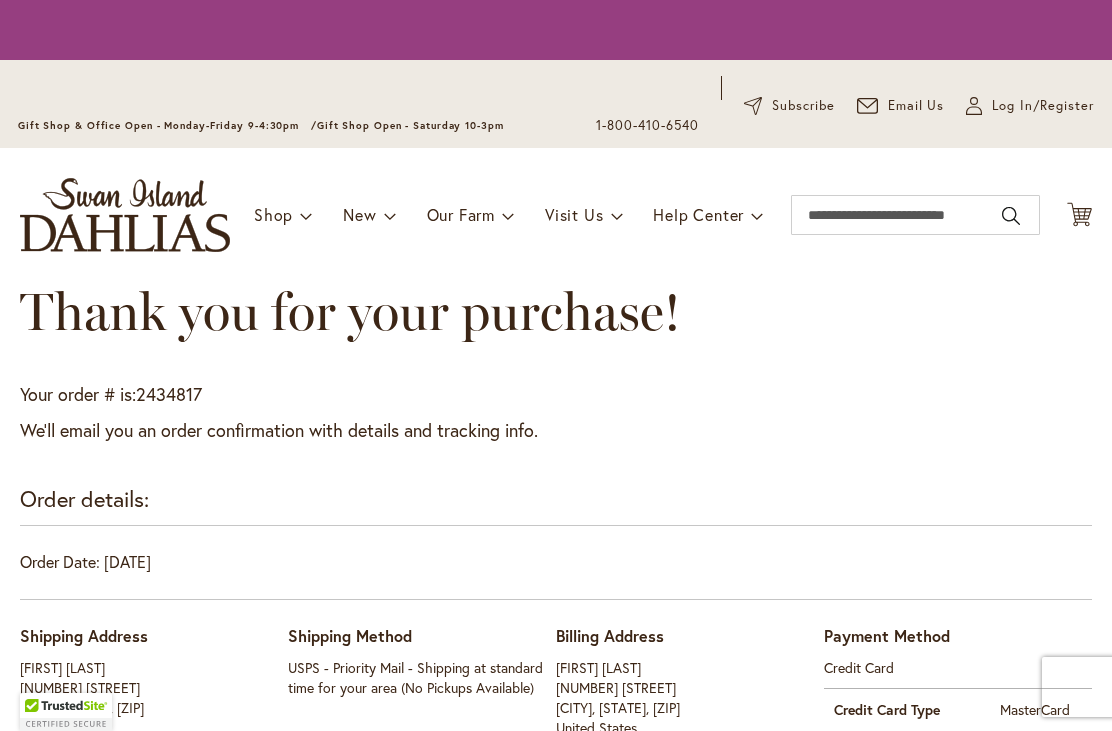 scroll, scrollTop: 0, scrollLeft: 0, axis: both 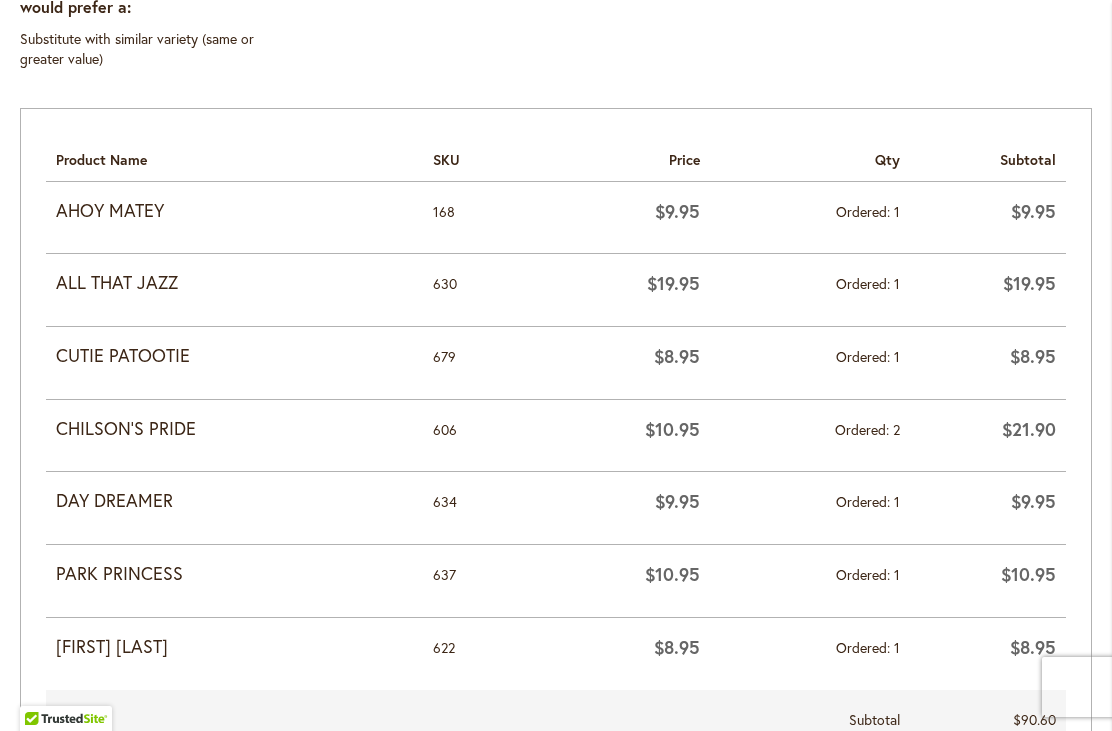 click on "CHILSON'S PRIDE" at bounding box center [234, 429] 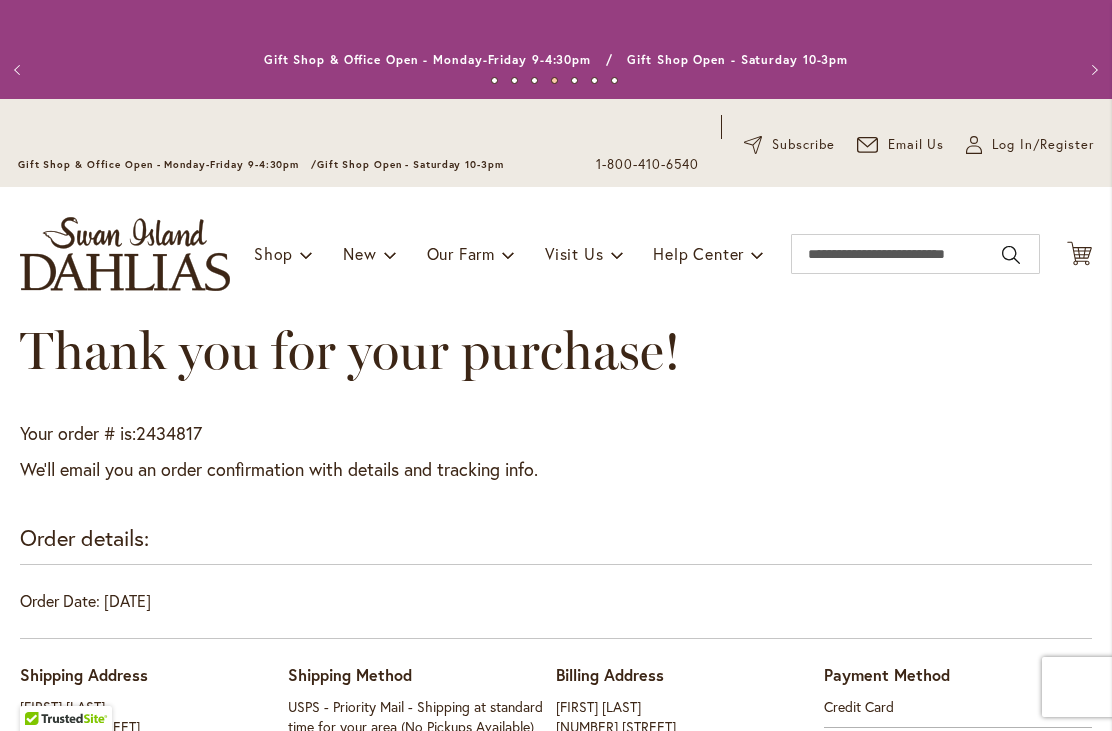 scroll, scrollTop: 0, scrollLeft: 0, axis: both 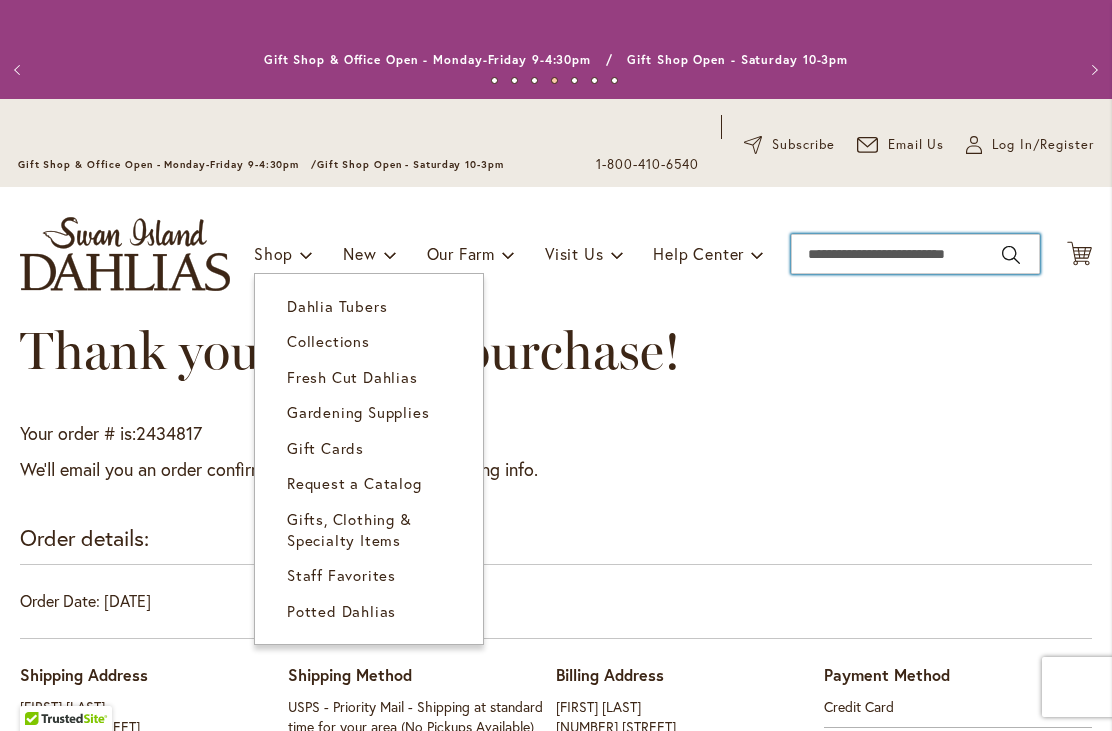 click on "Search" at bounding box center (915, 254) 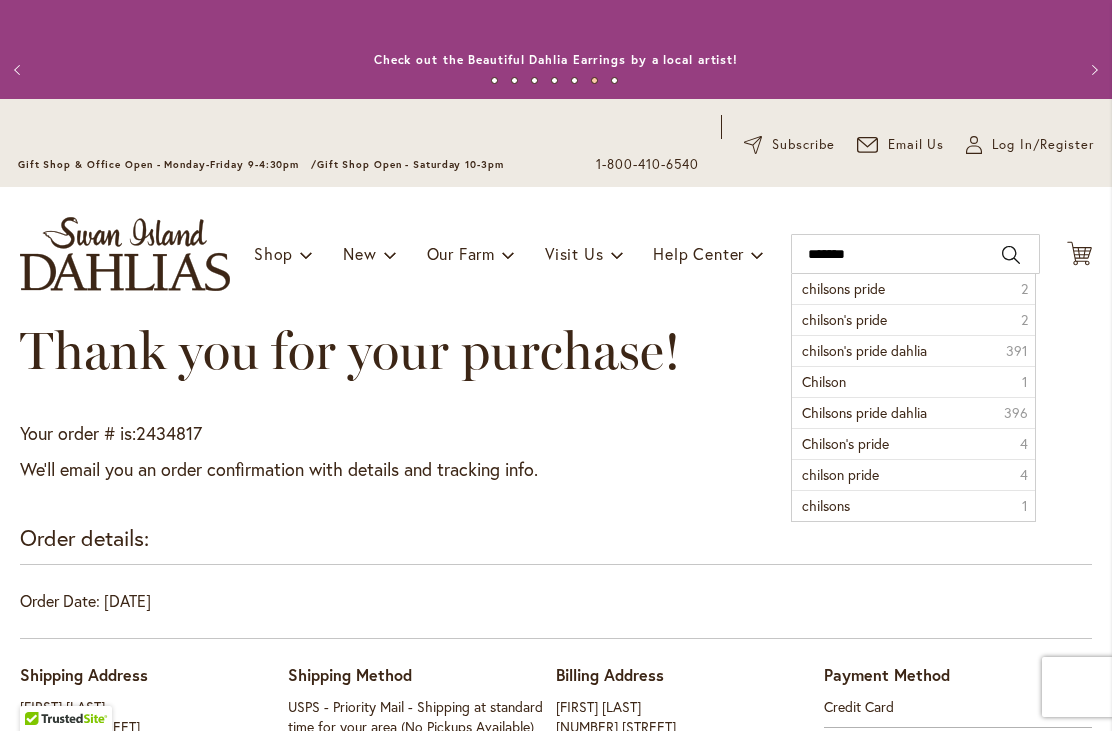 click on "chilsons pride" at bounding box center (843, 288) 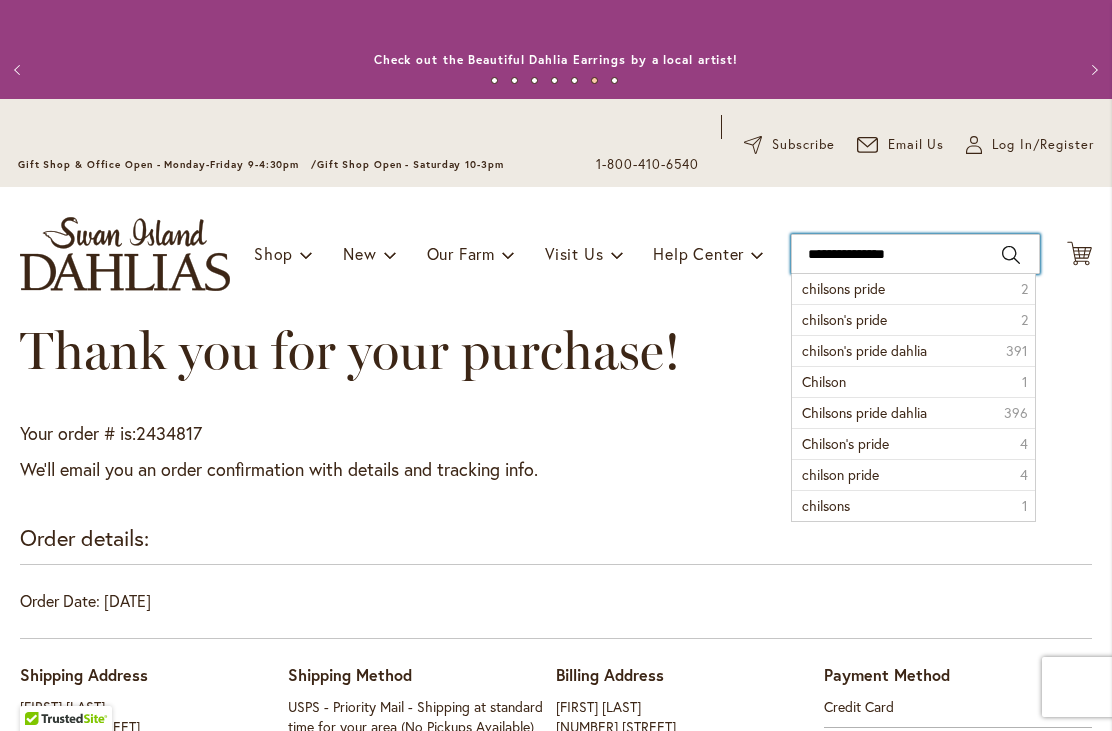 type on "**********" 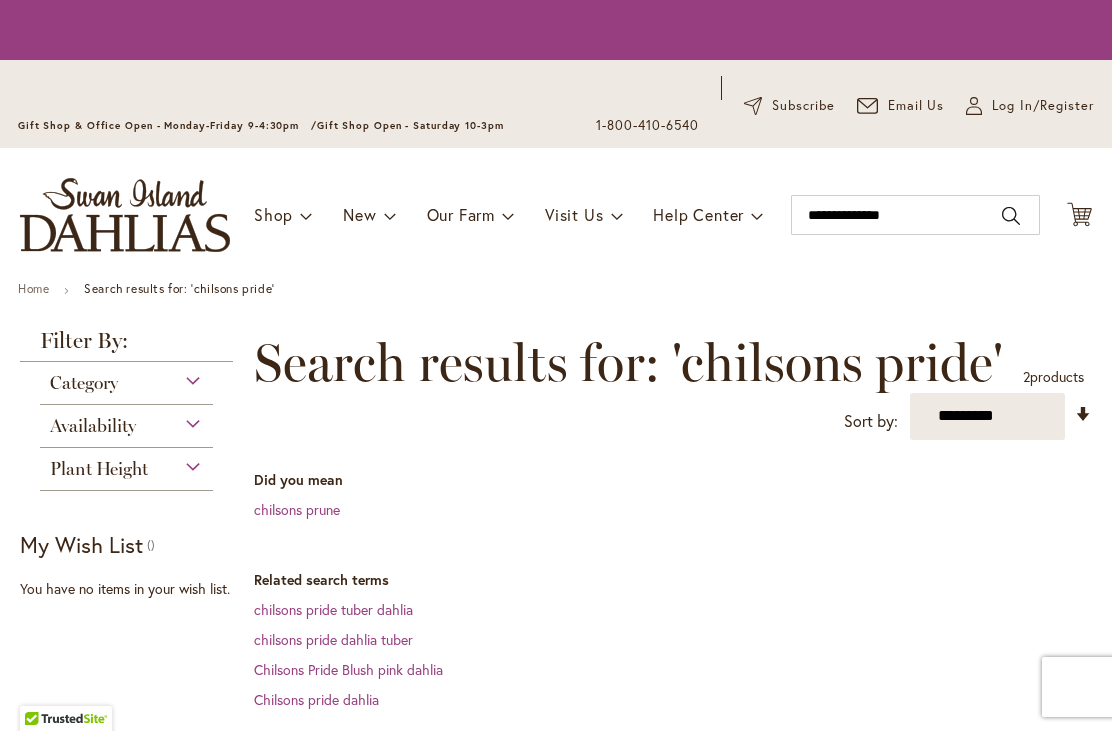 scroll, scrollTop: 0, scrollLeft: 0, axis: both 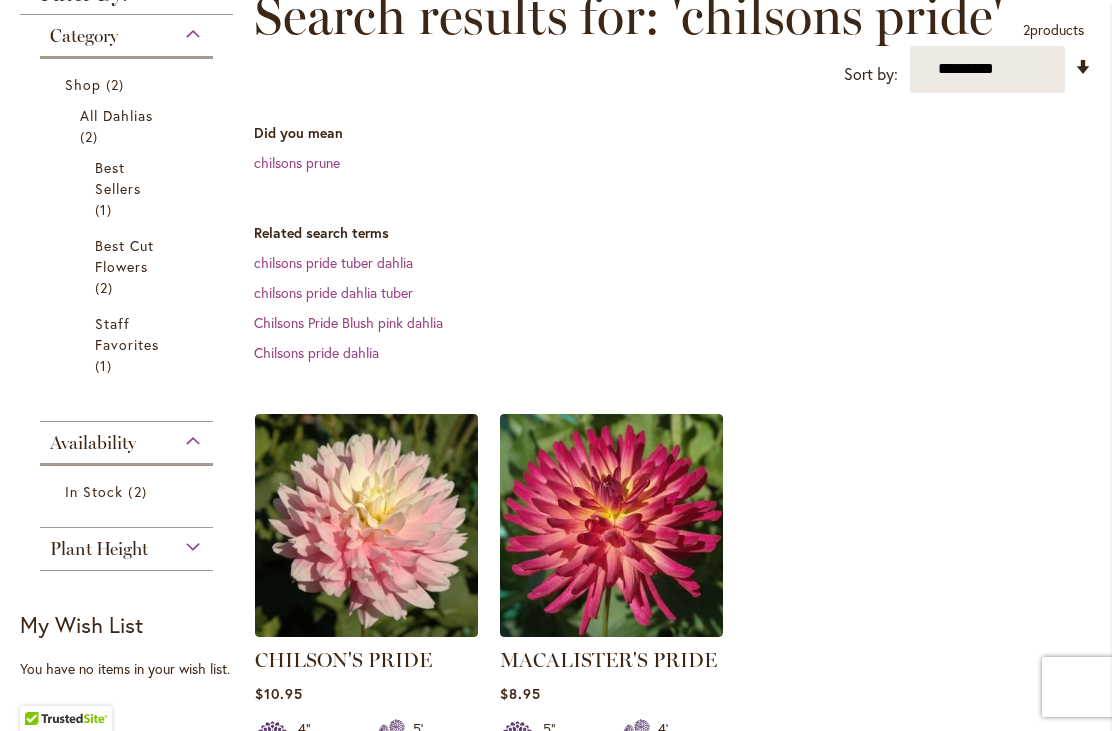 click at bounding box center (366, 525) 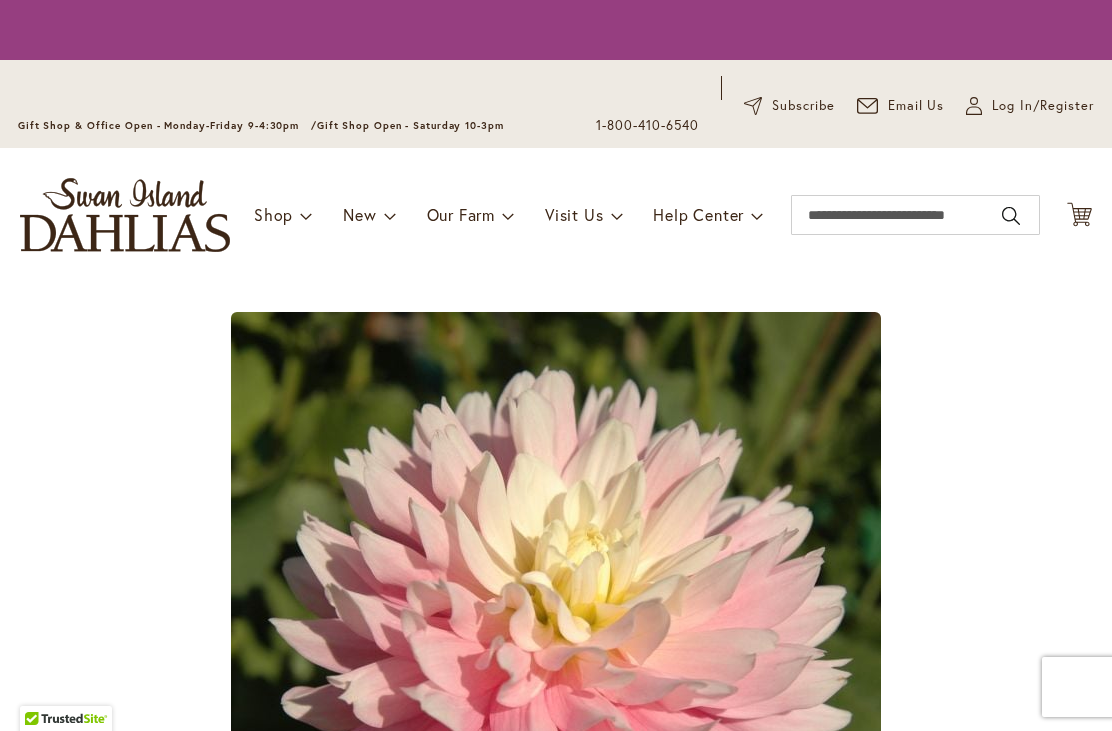 scroll, scrollTop: 0, scrollLeft: 0, axis: both 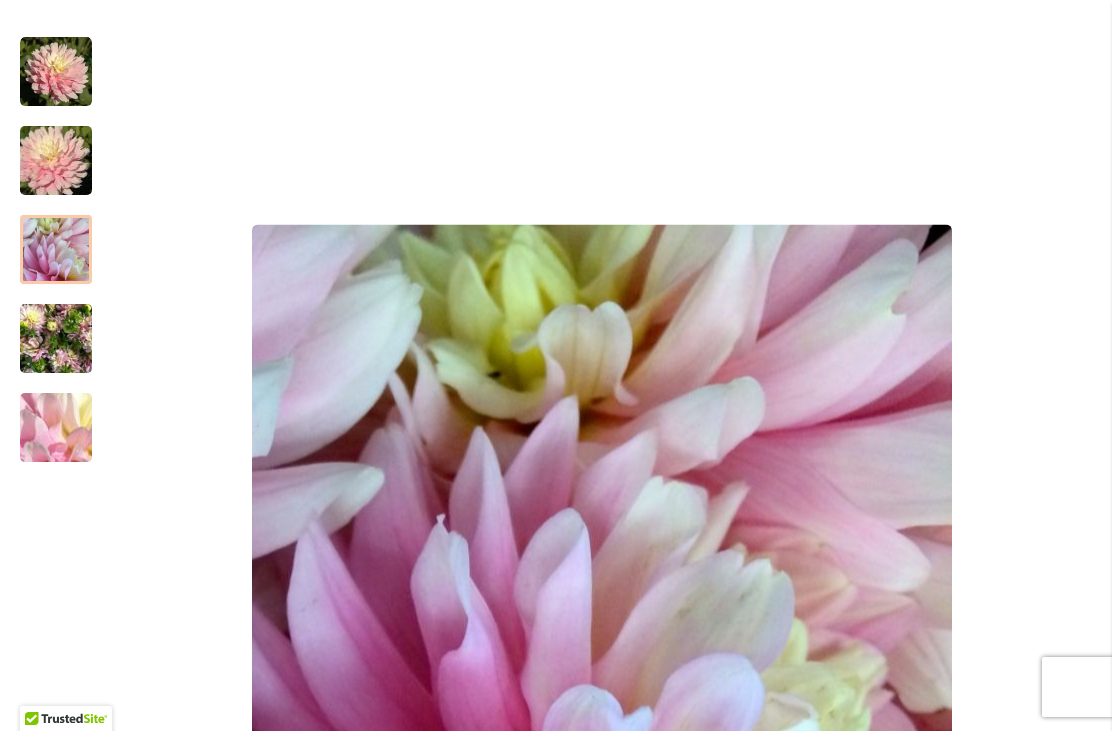 click at bounding box center (56, 250) 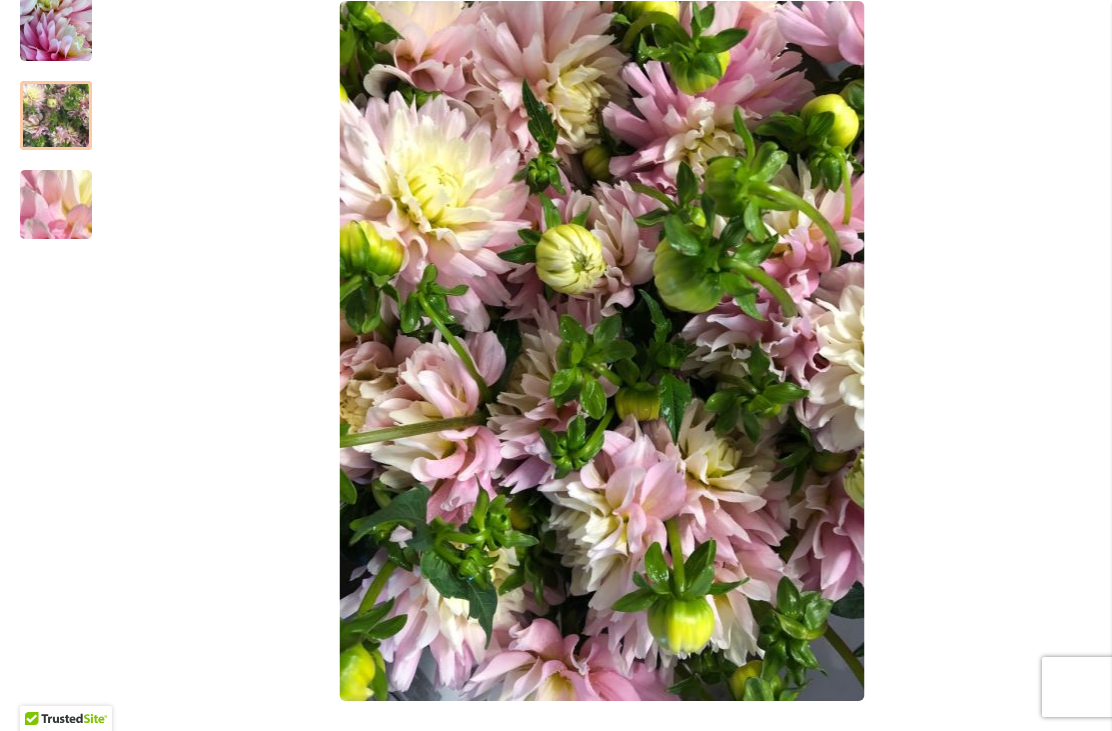 scroll, scrollTop: 575, scrollLeft: 0, axis: vertical 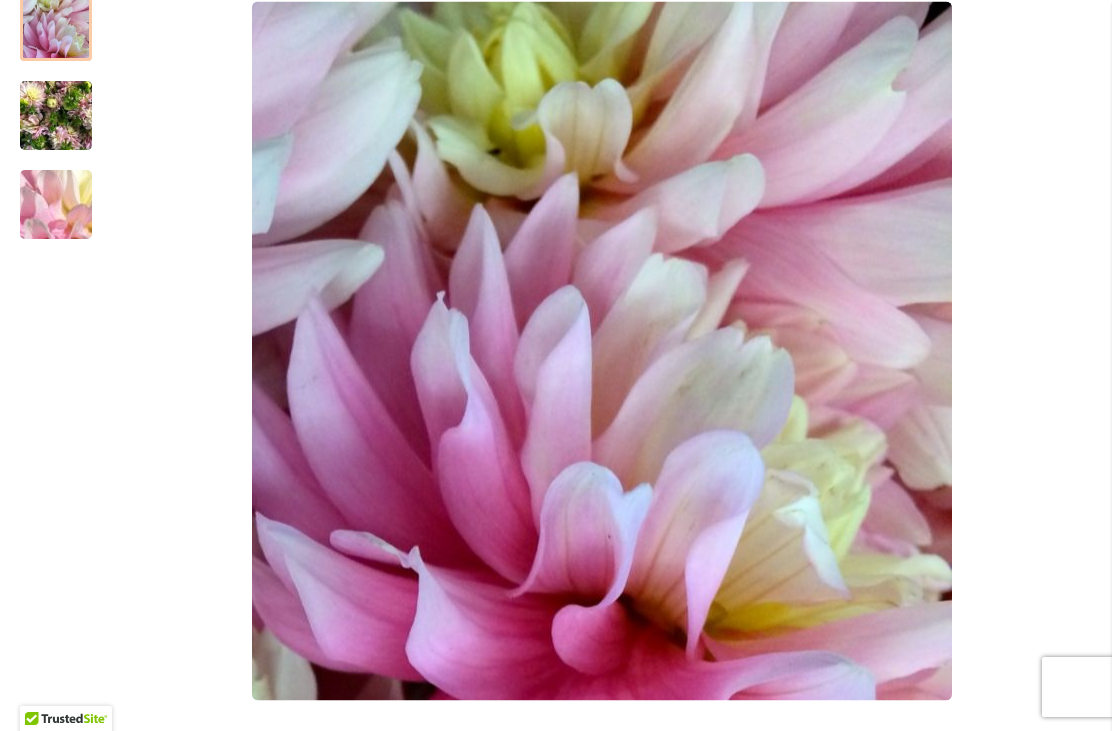 click at bounding box center (56, 27) 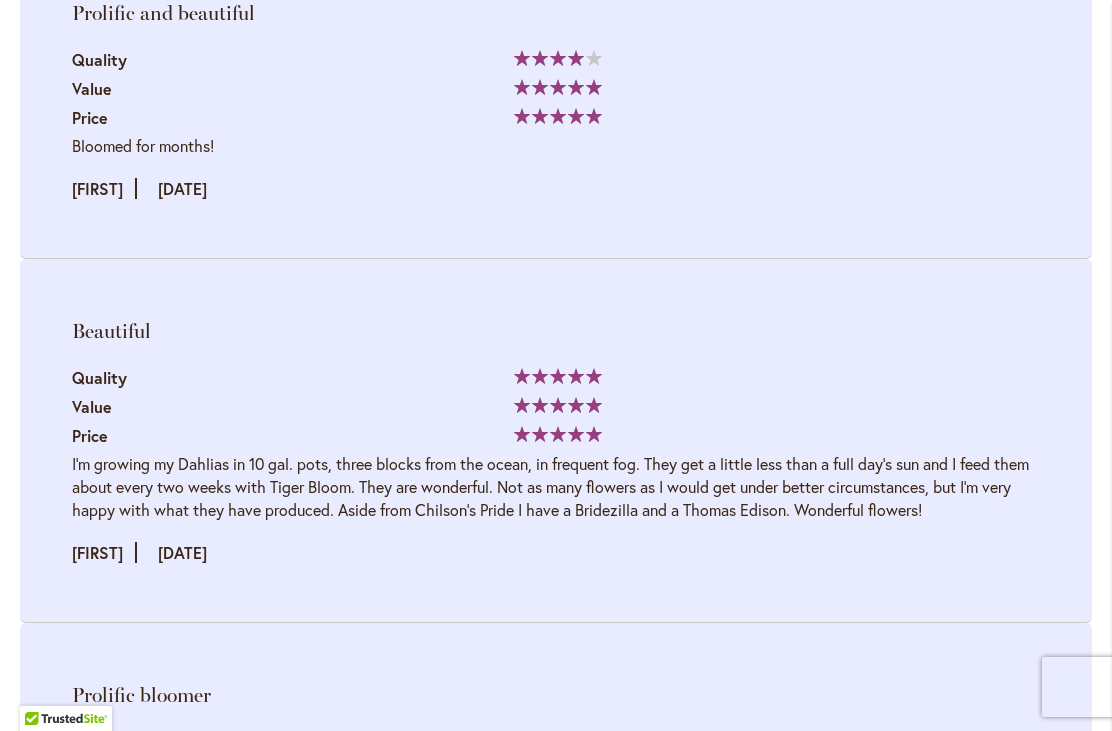 scroll, scrollTop: 3756, scrollLeft: 0, axis: vertical 